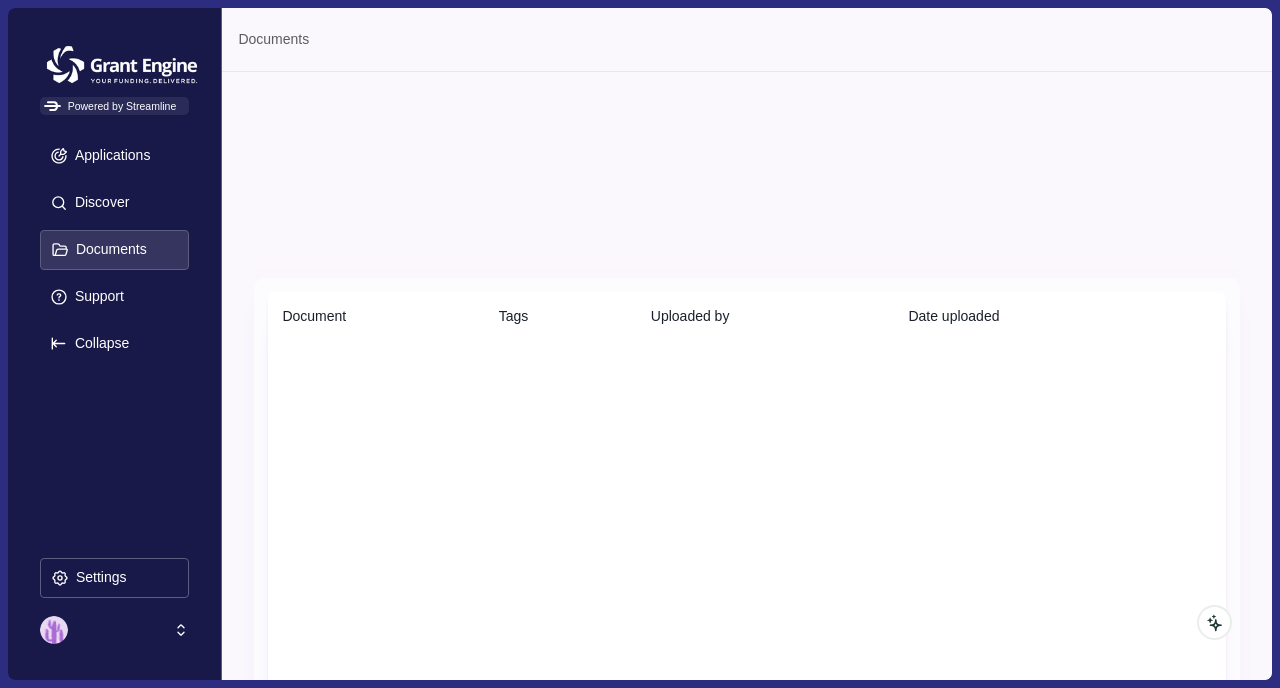 scroll, scrollTop: 0, scrollLeft: 0, axis: both 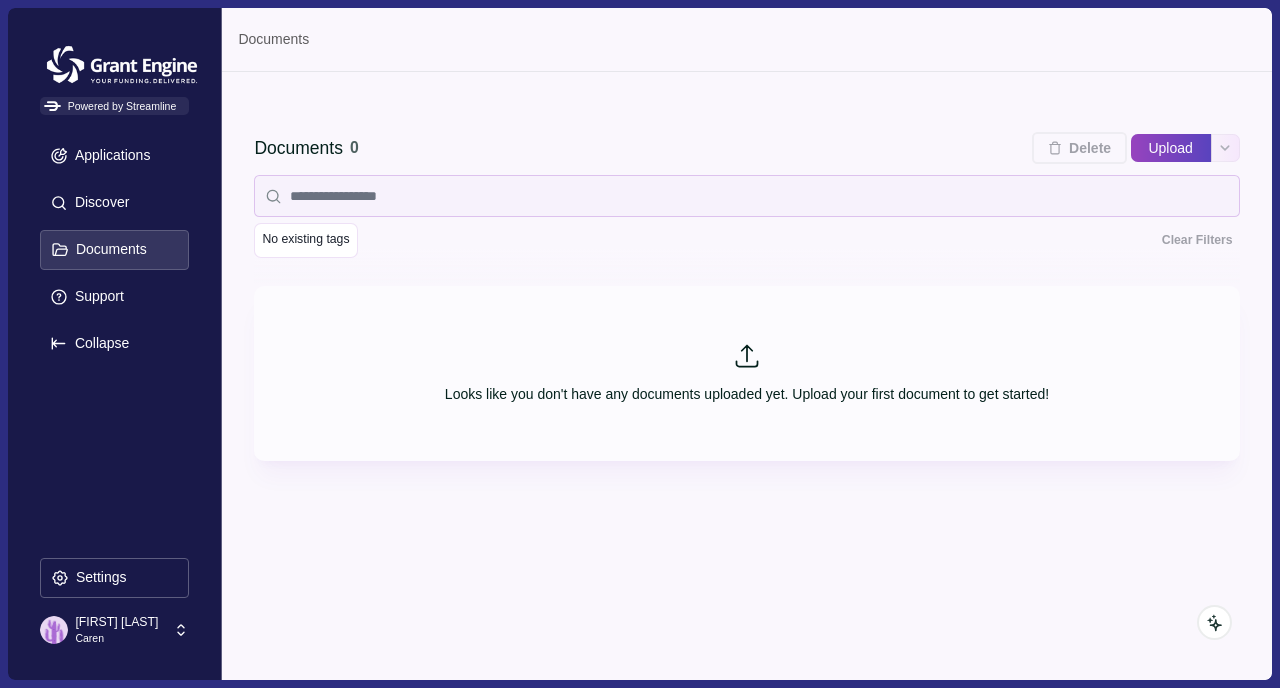 click on "Upload" at bounding box center (1171, 148) 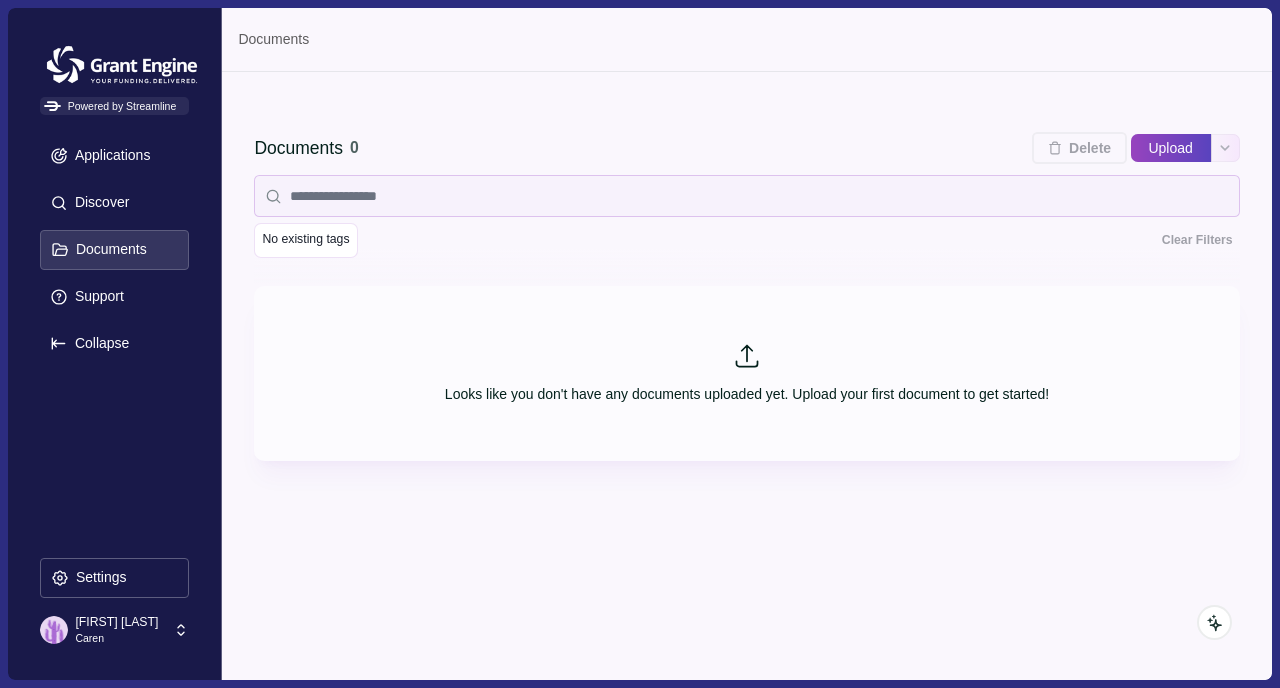 click on "Upload" at bounding box center [1130, 148] 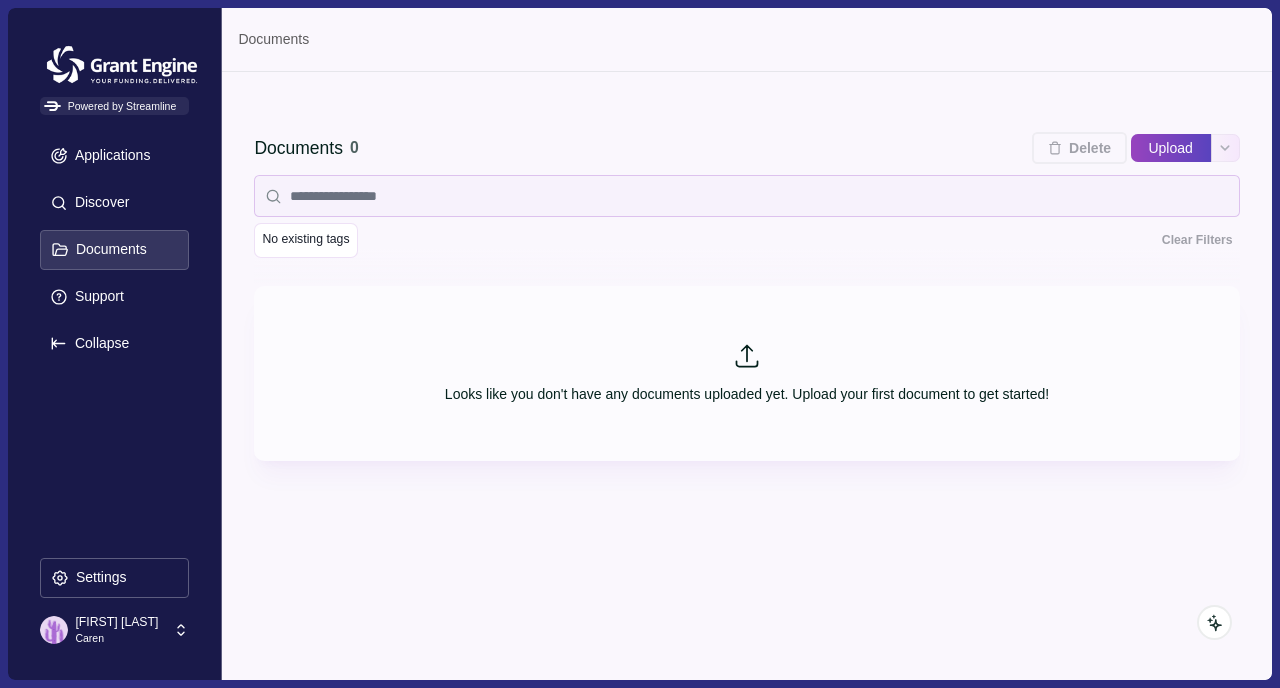 click on "Upload" at bounding box center [1171, 148] 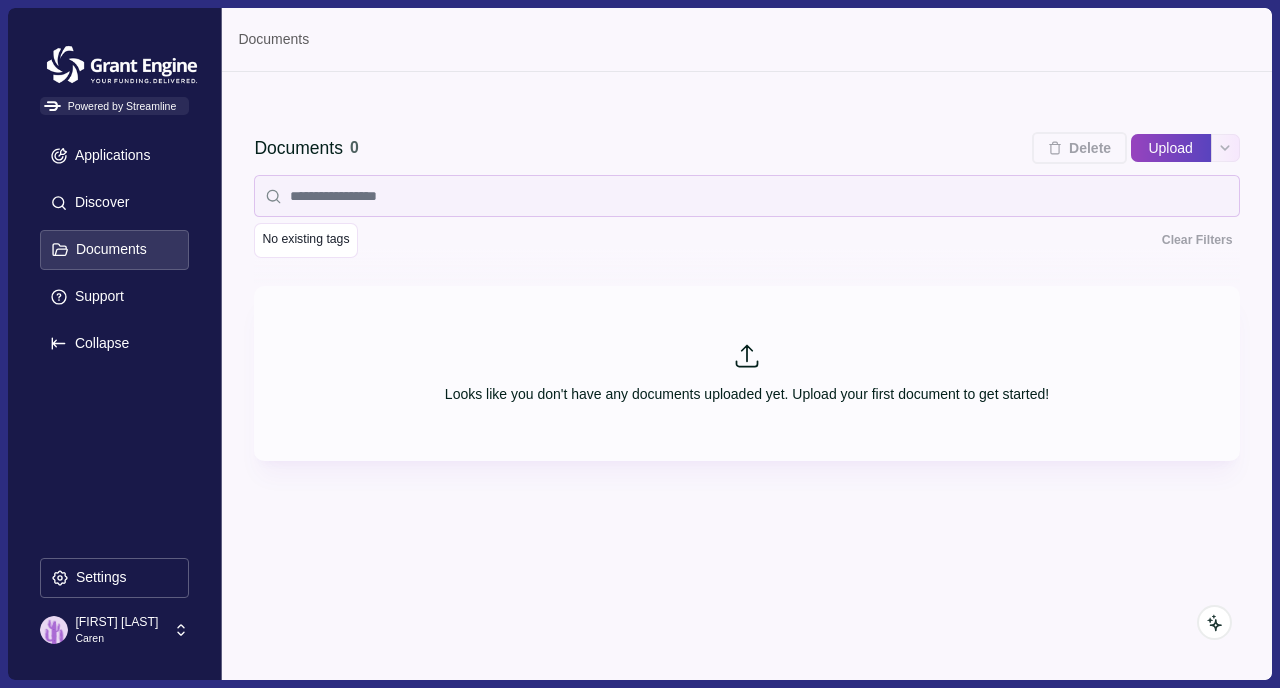 click on "Upload" at bounding box center [1130, 148] 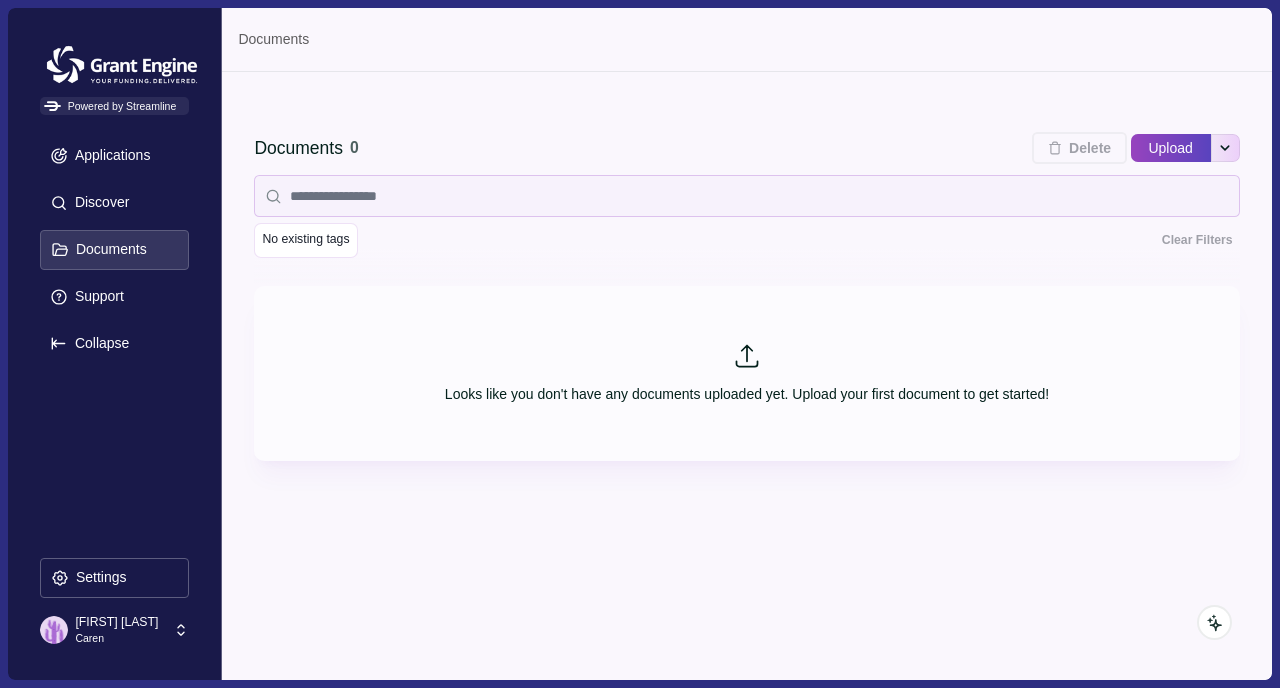 type on "**********" 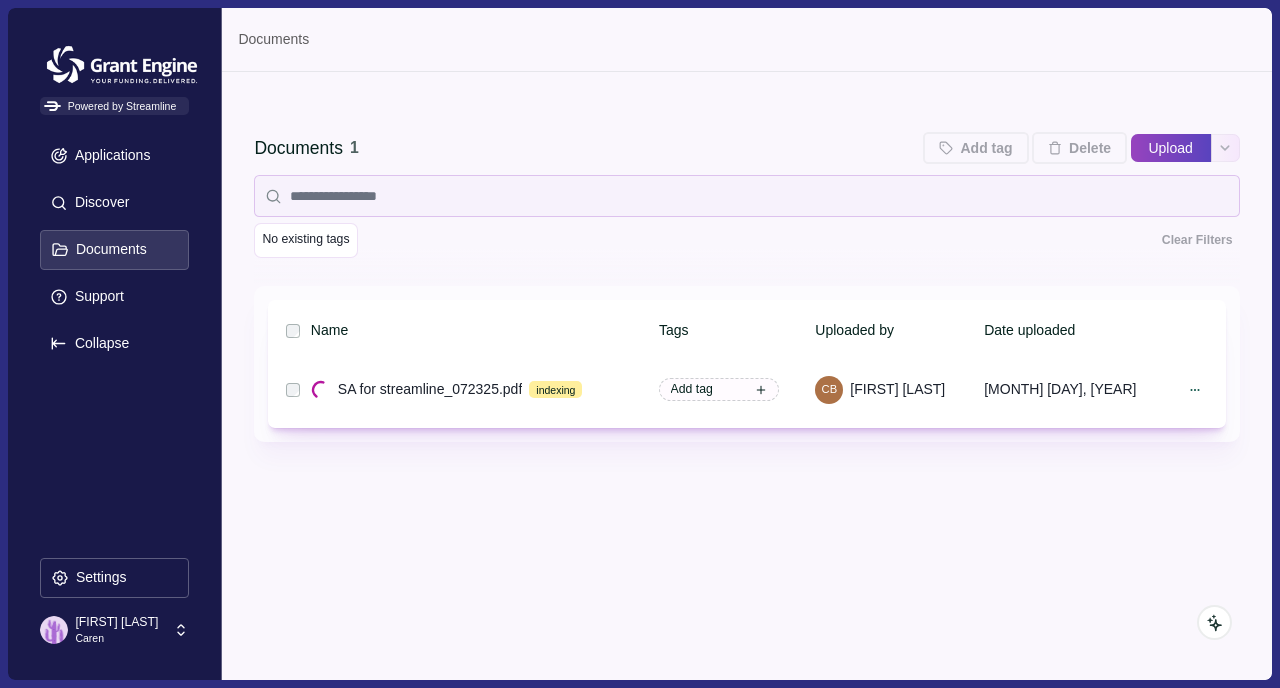 click on "Upload" at bounding box center [1171, 148] 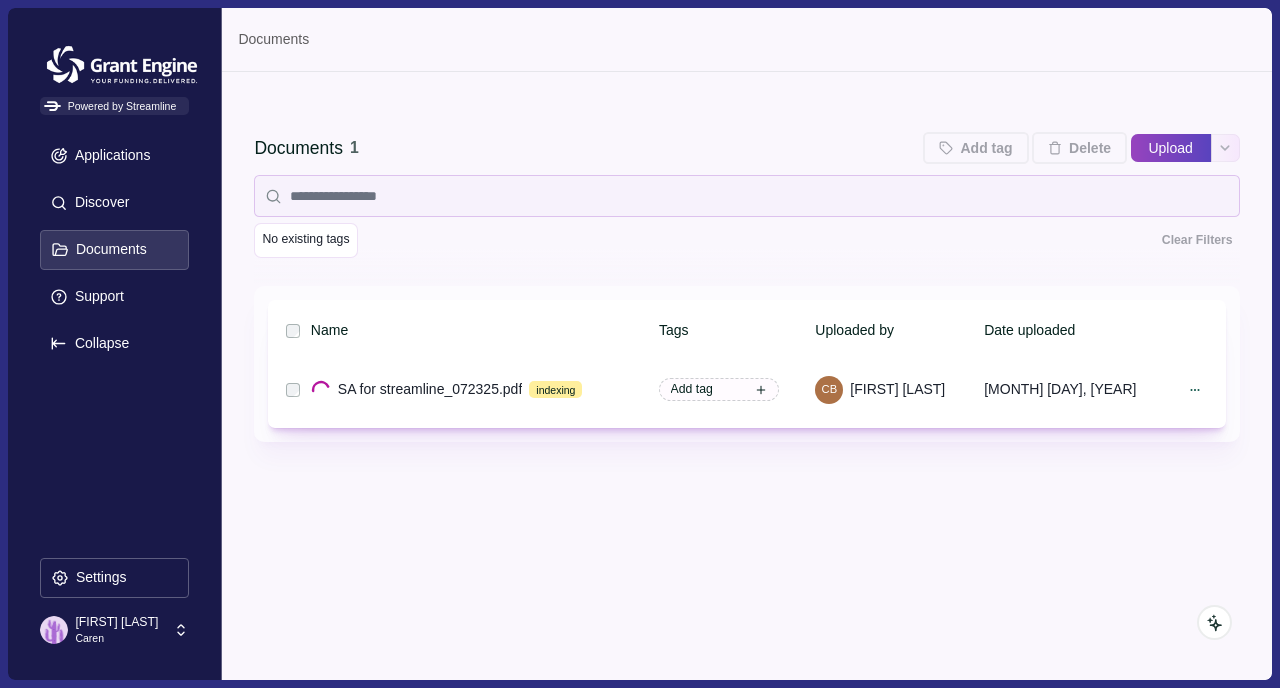 click on "Upload" at bounding box center (1130, 148) 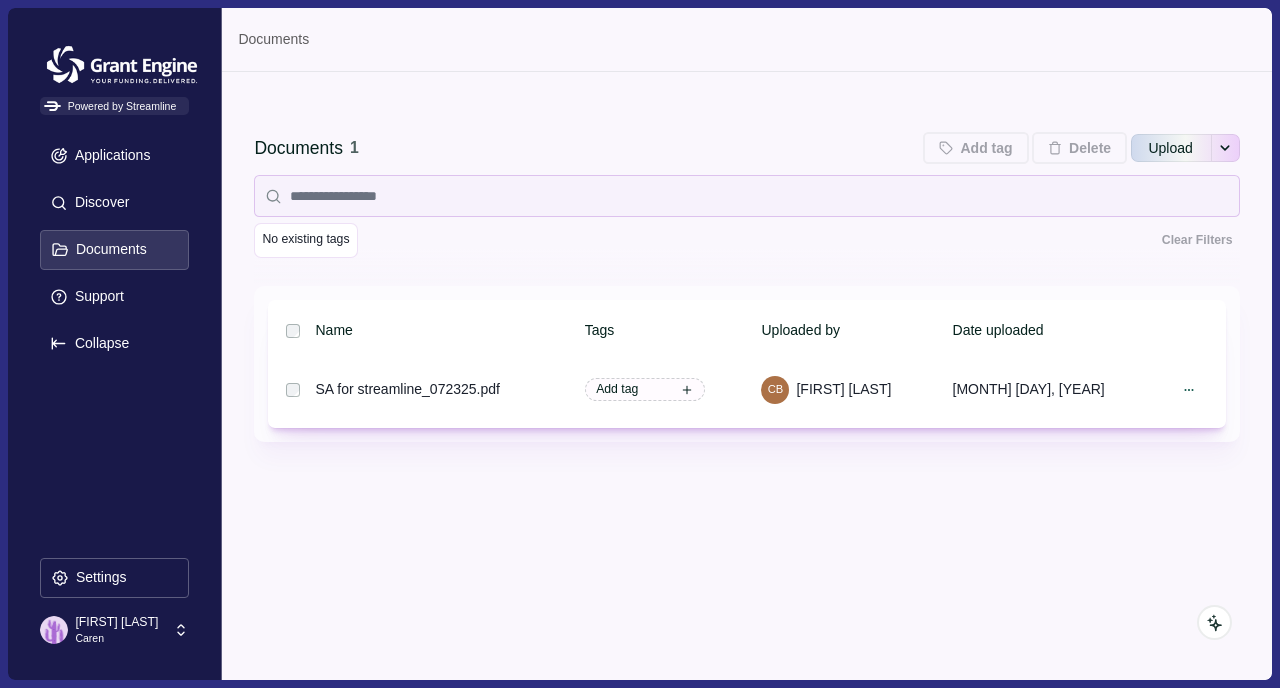type on "**********" 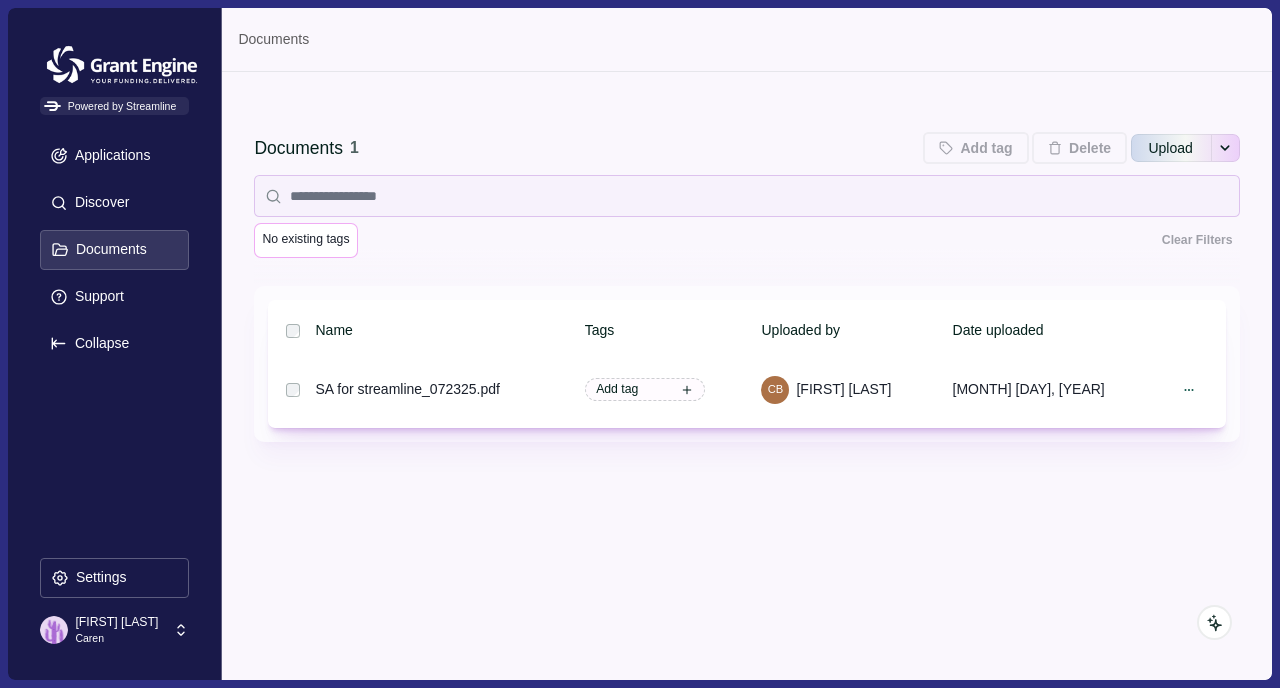 type 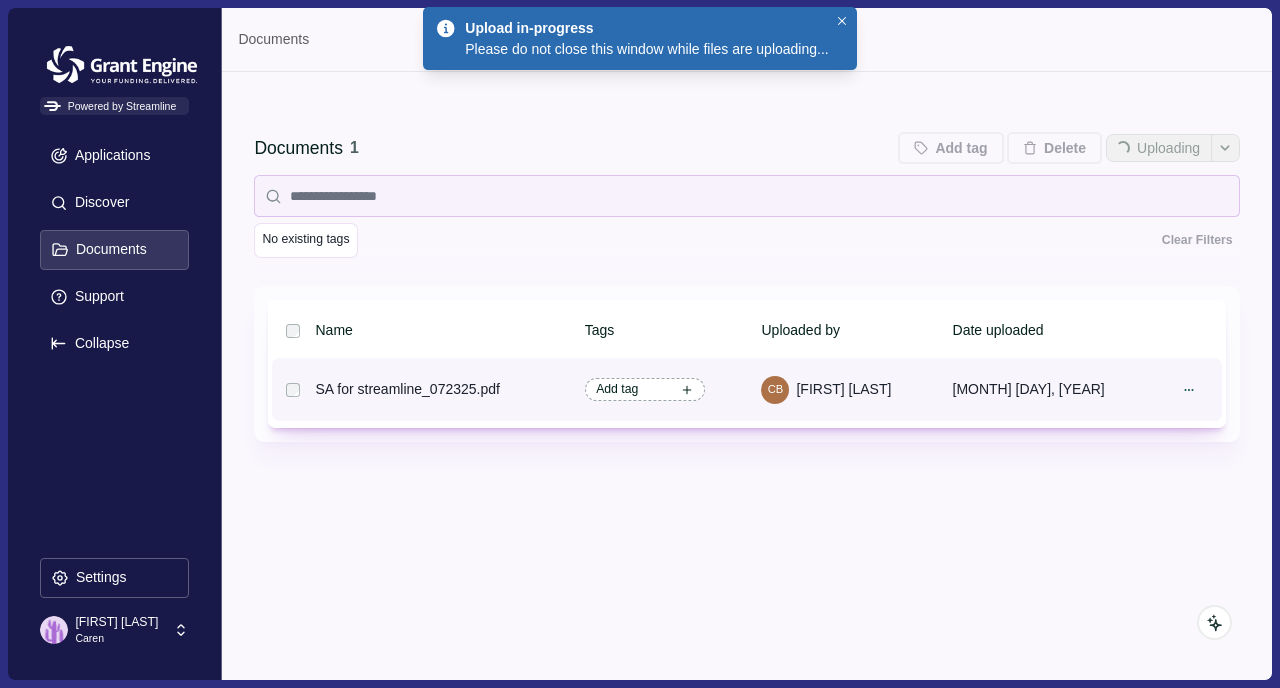 click on "Add tag" at bounding box center [617, 389] 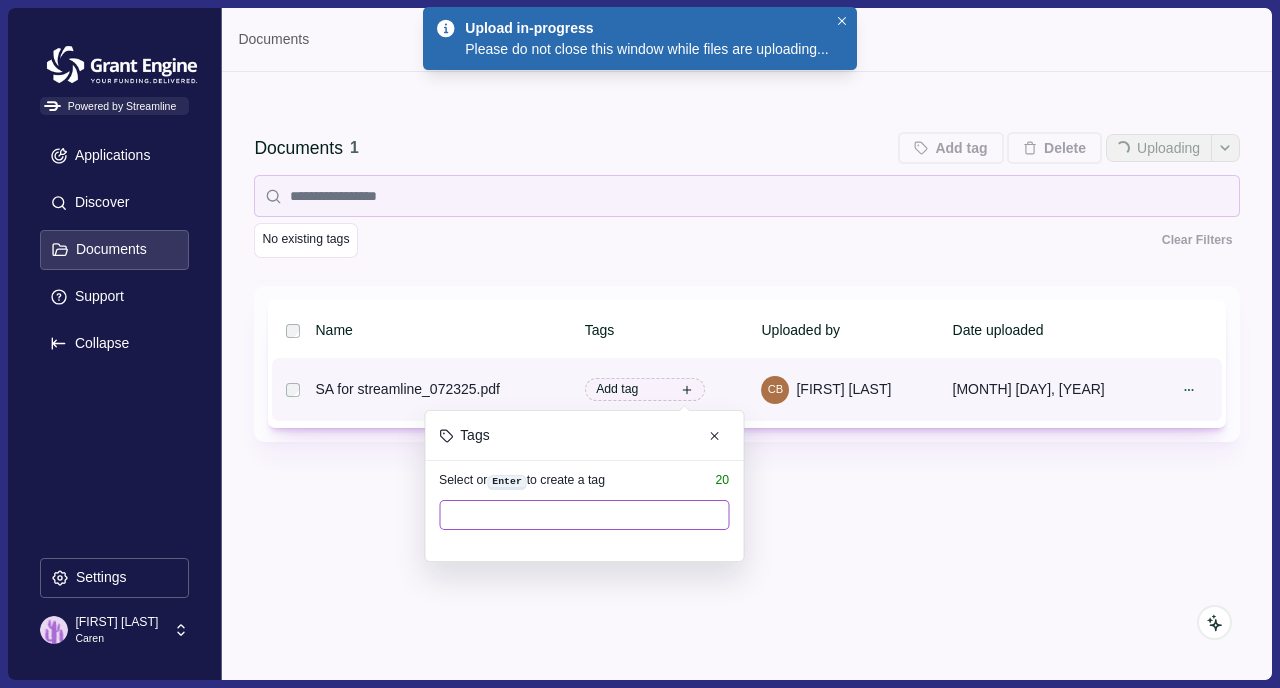 click at bounding box center (584, 515) 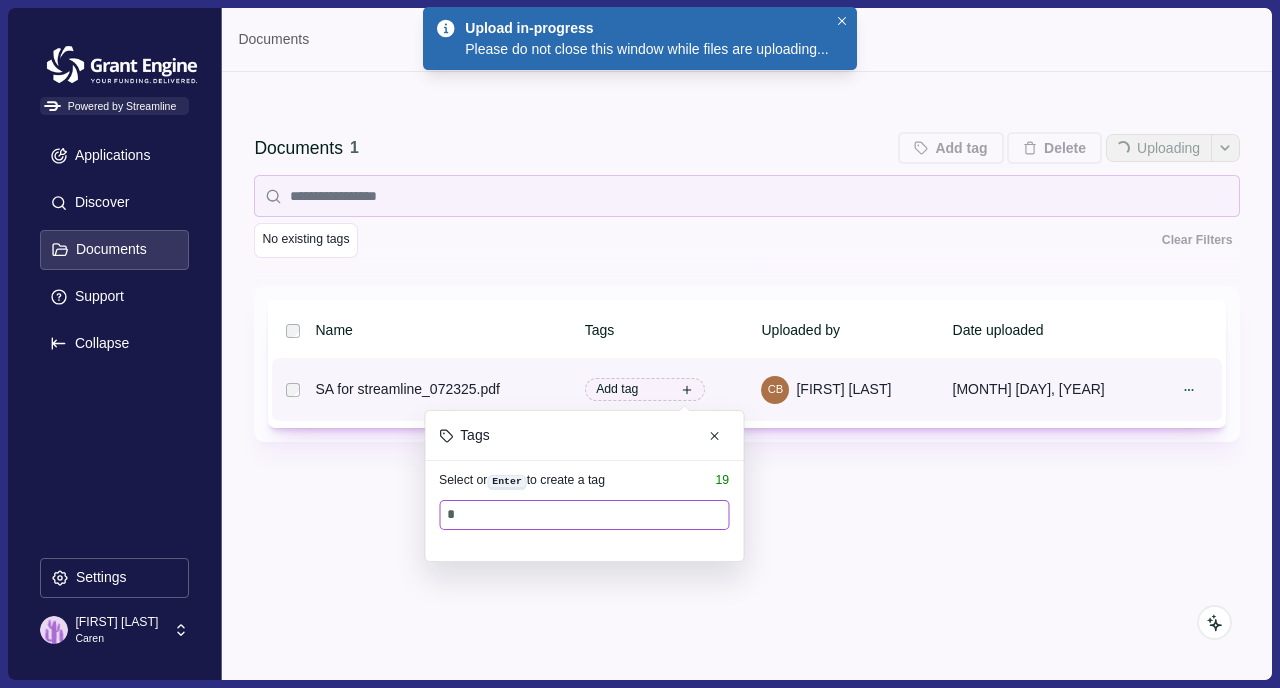 type on "**" 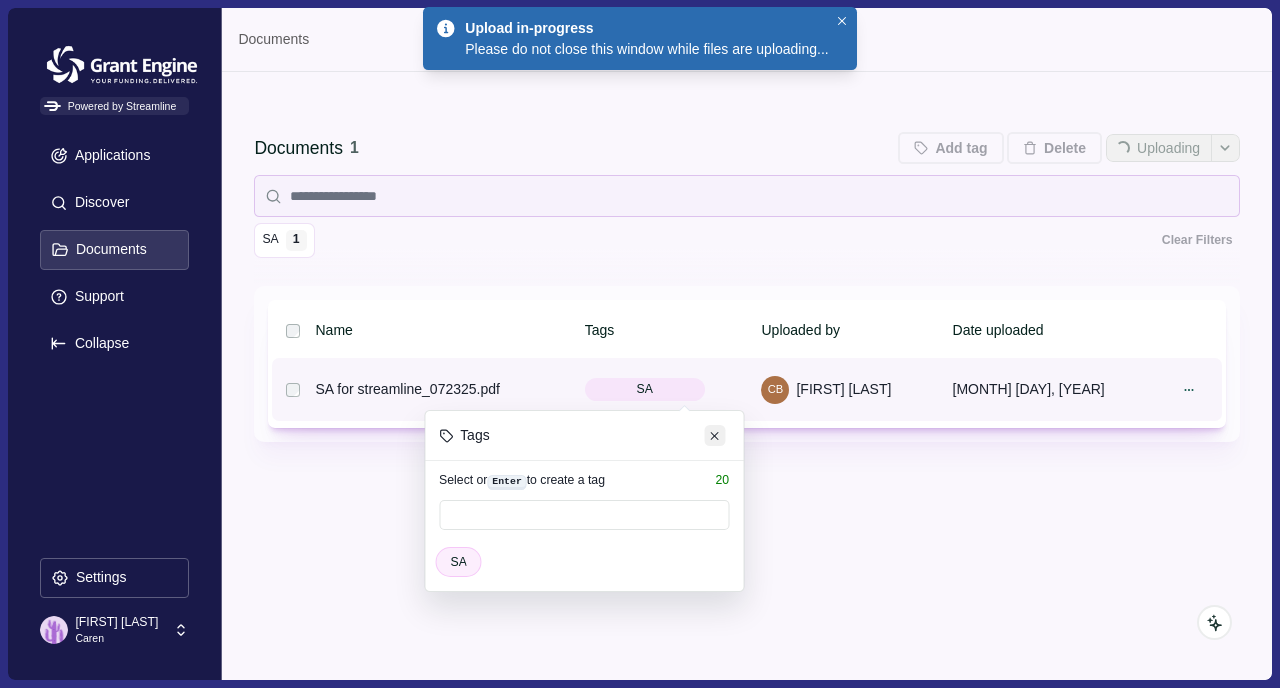 click 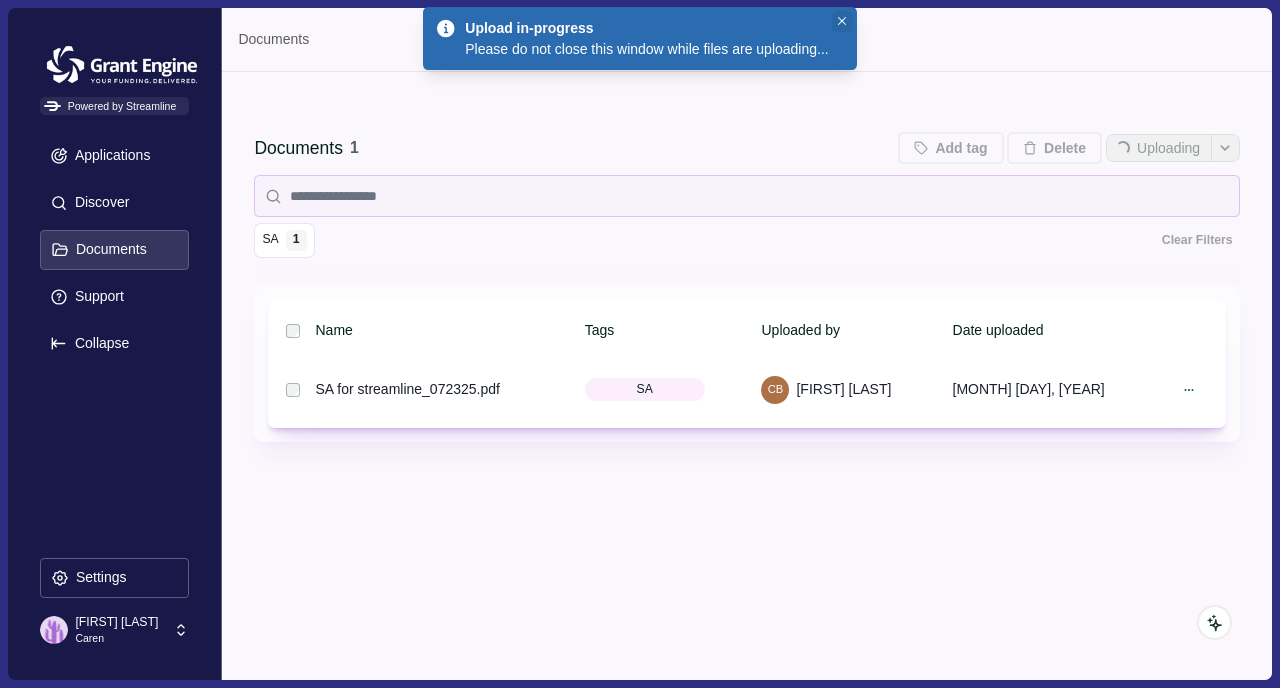 click 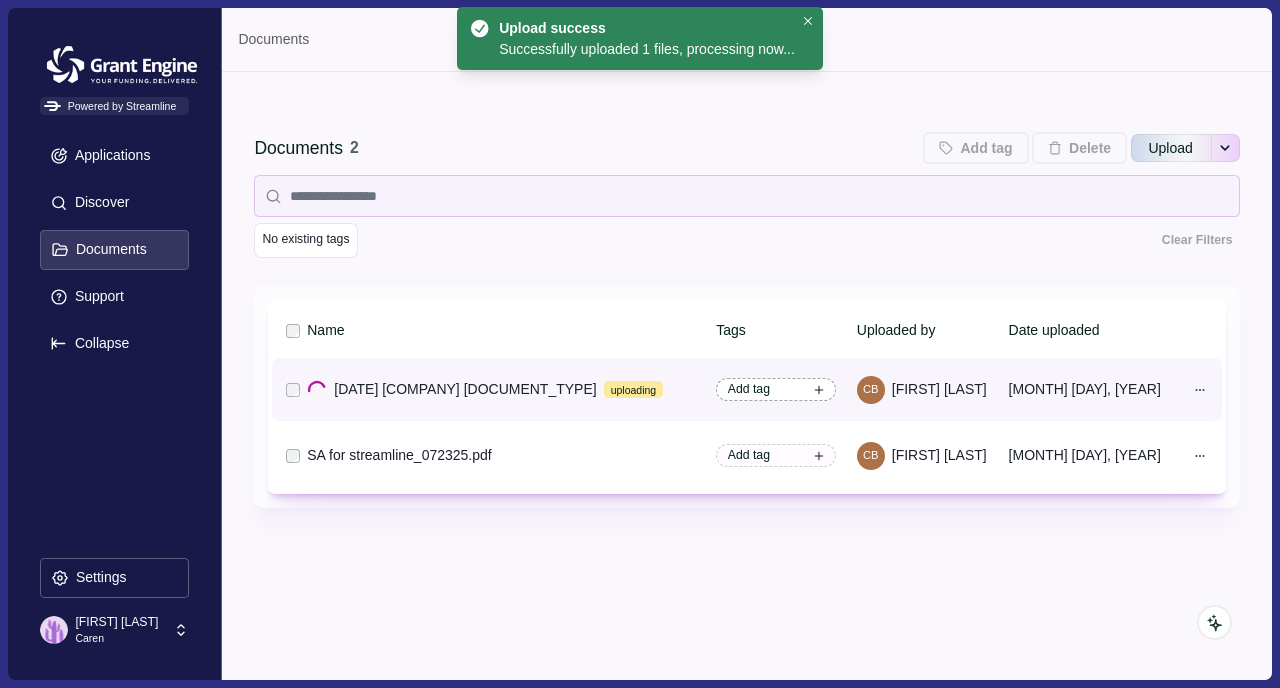 click on "Add tag" at bounding box center [749, 389] 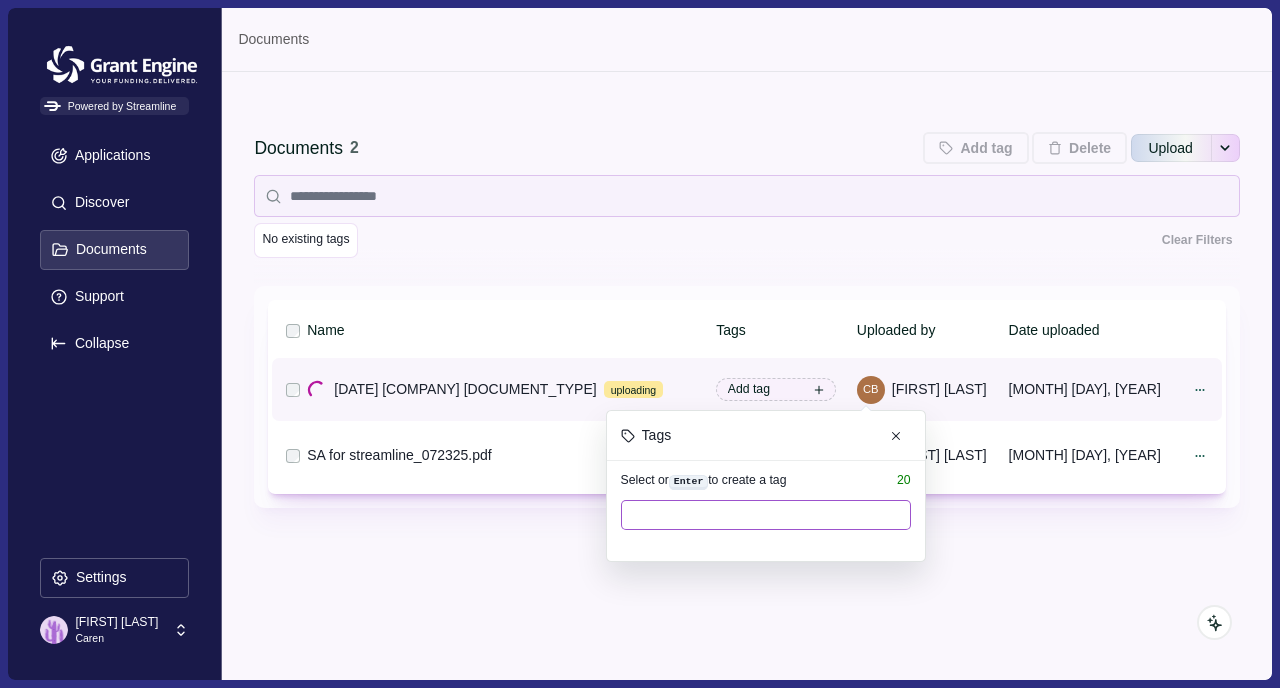 click at bounding box center (766, 515) 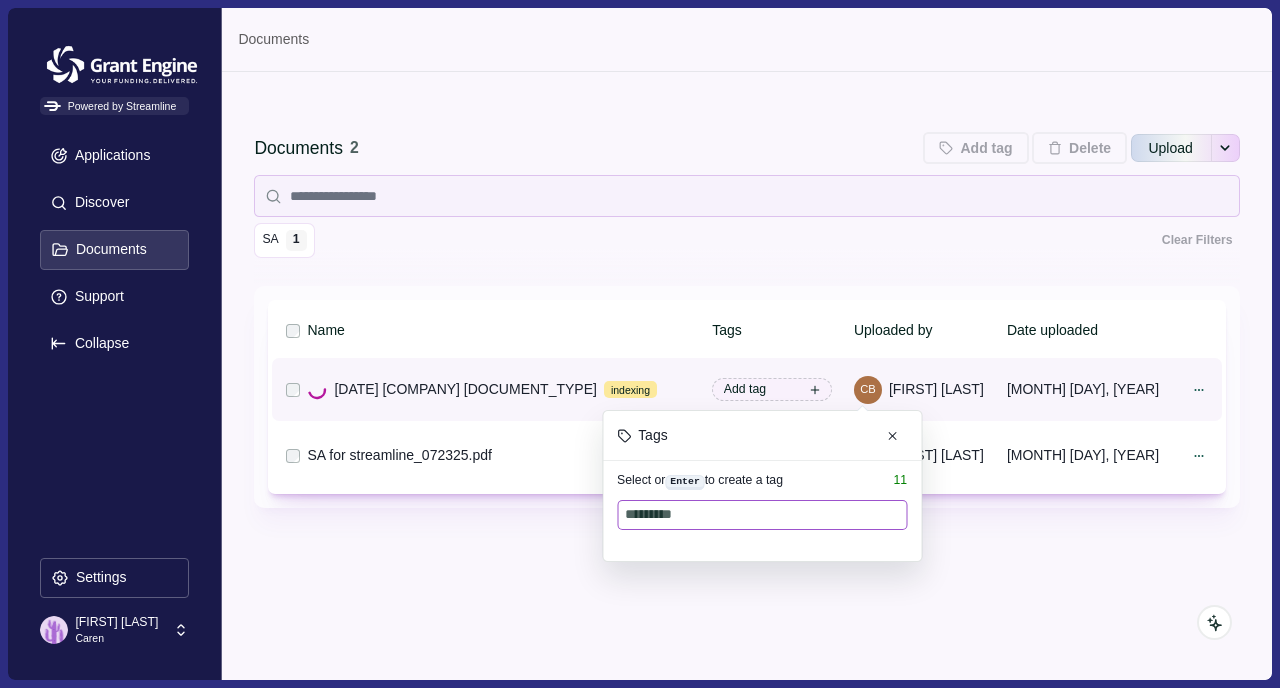 type on "**********" 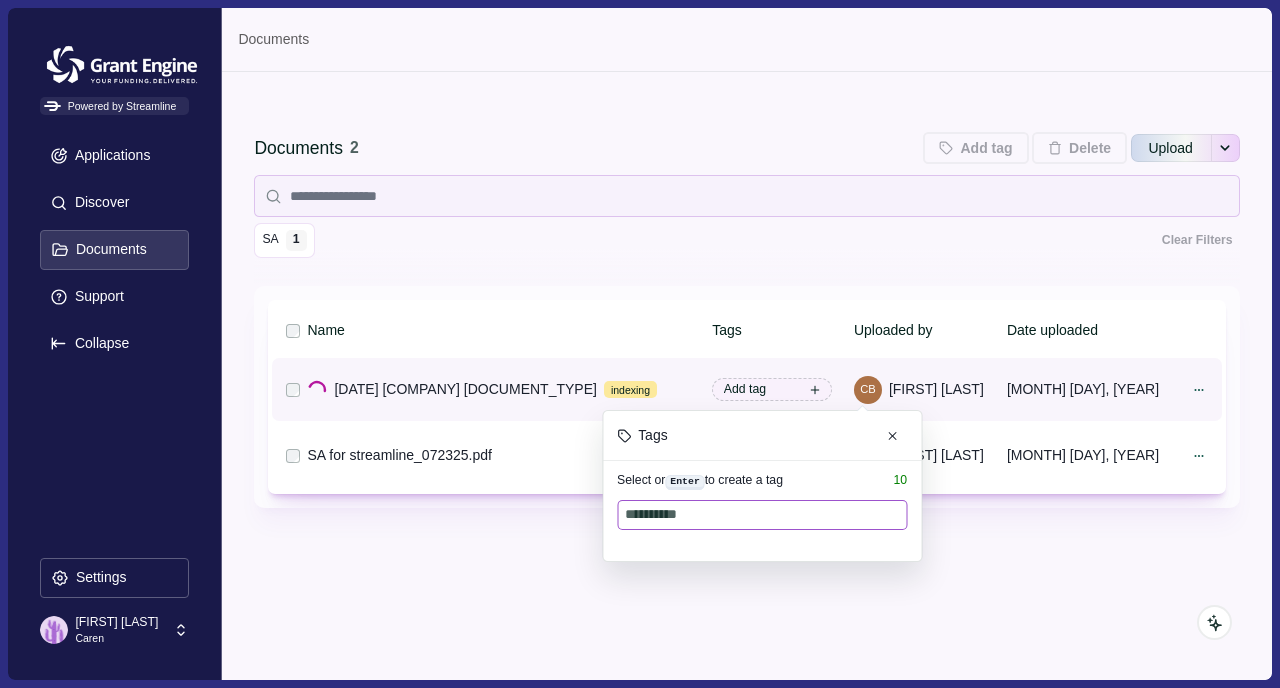 type 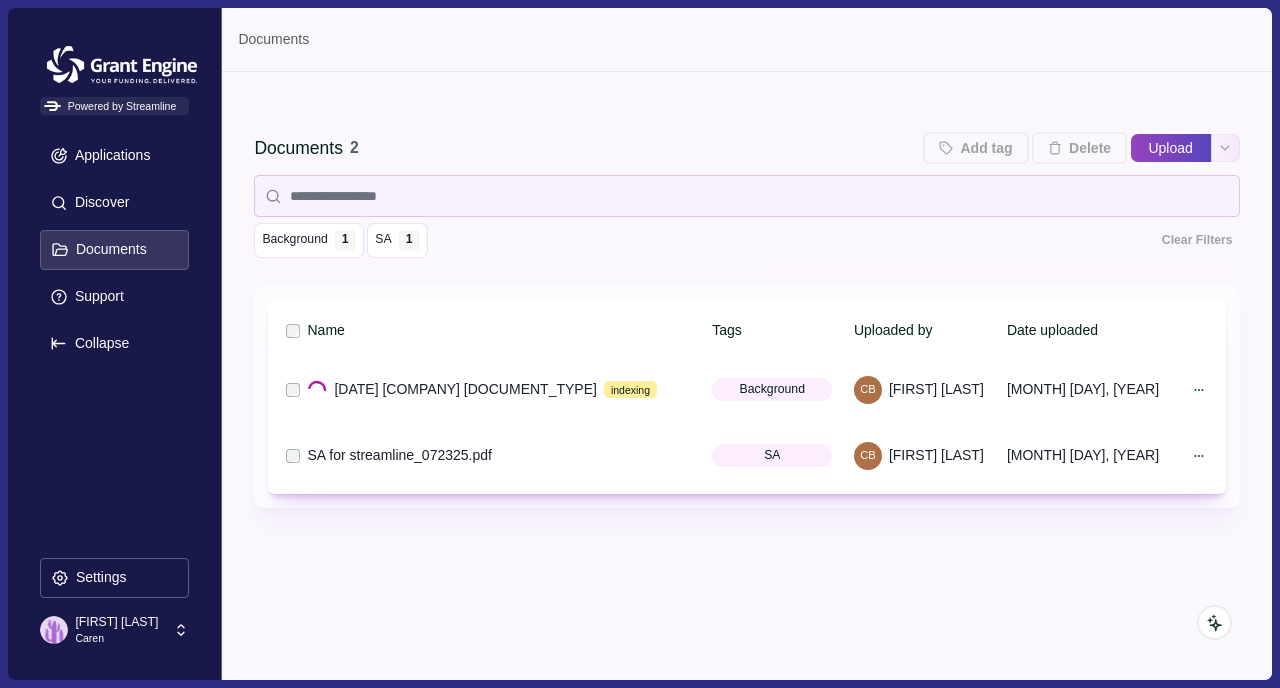 click on "Upload" at bounding box center [1171, 148] 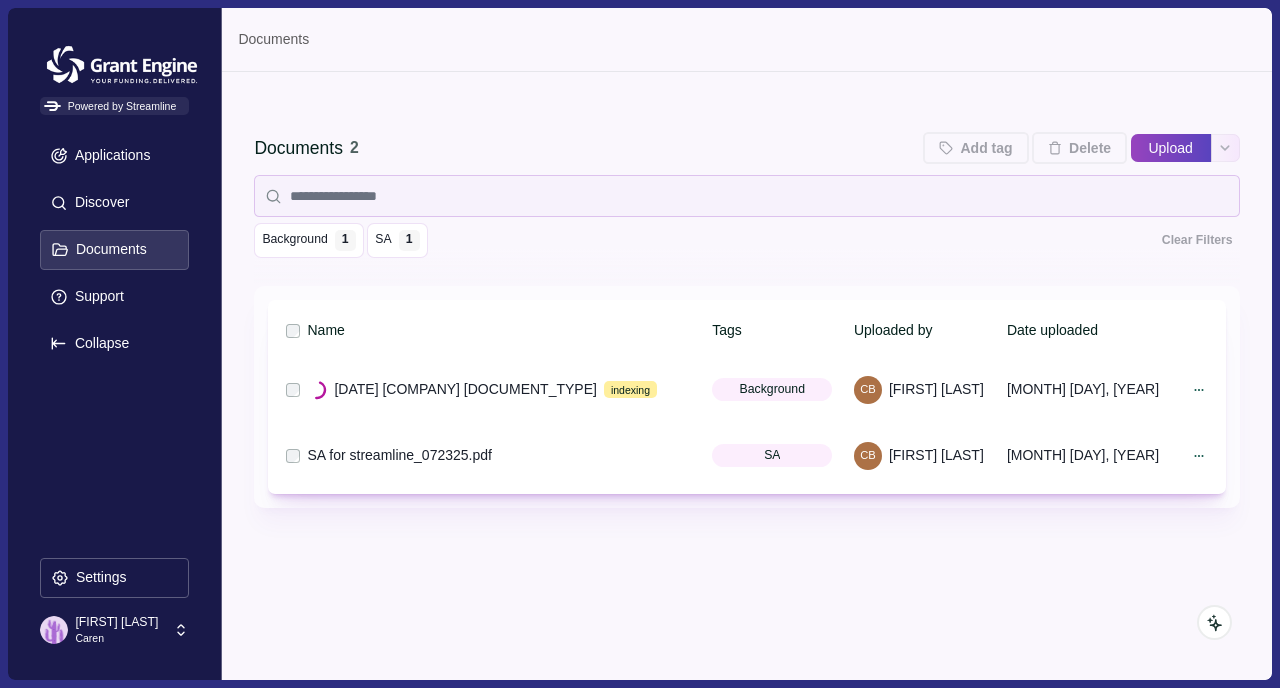 click on "Upload" at bounding box center [1130, 148] 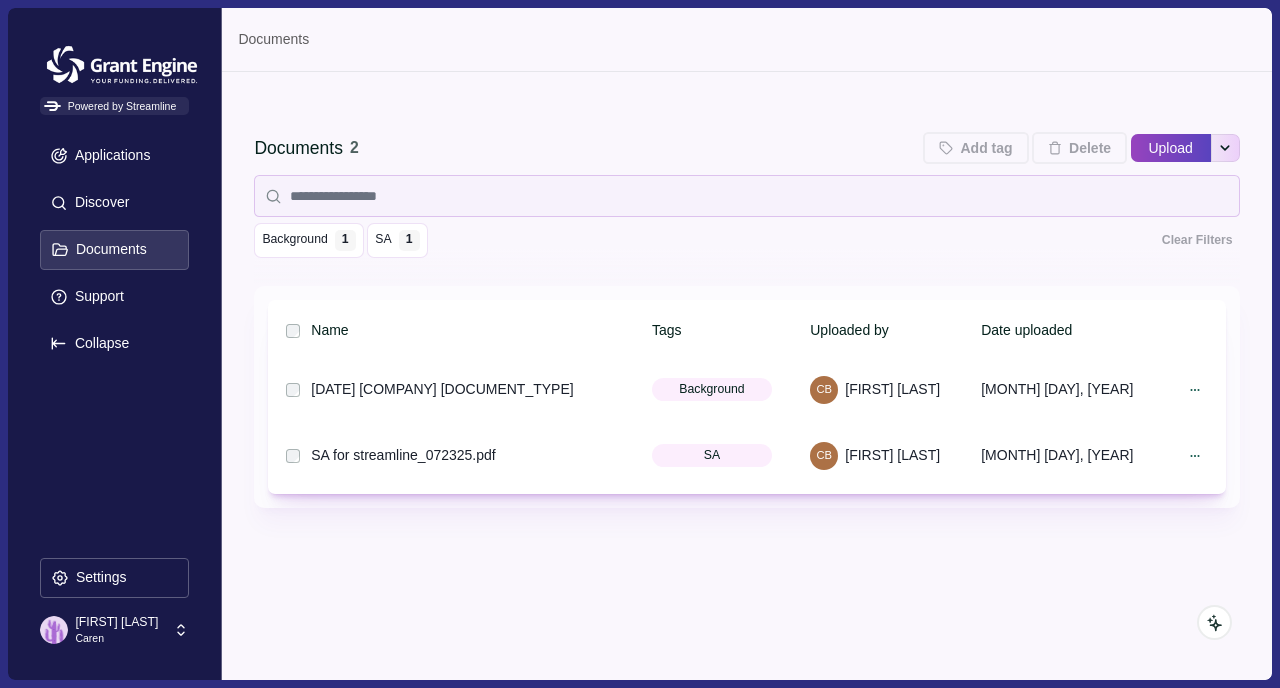 type on "**********" 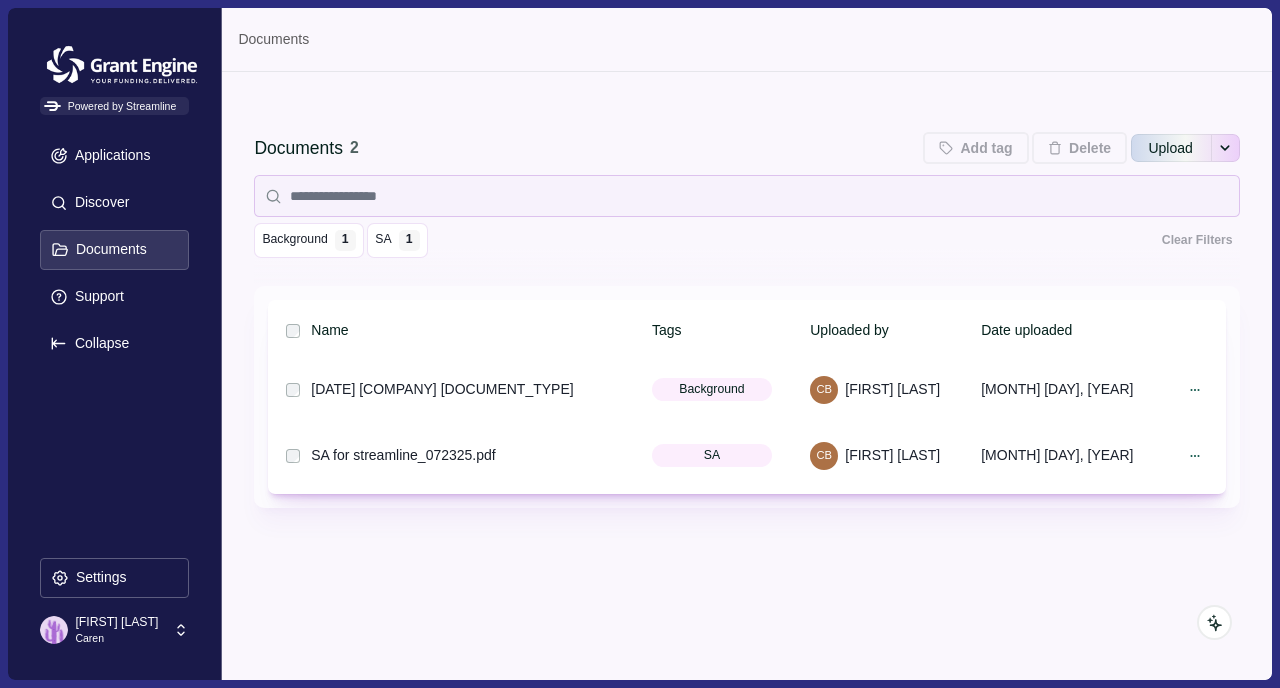 type 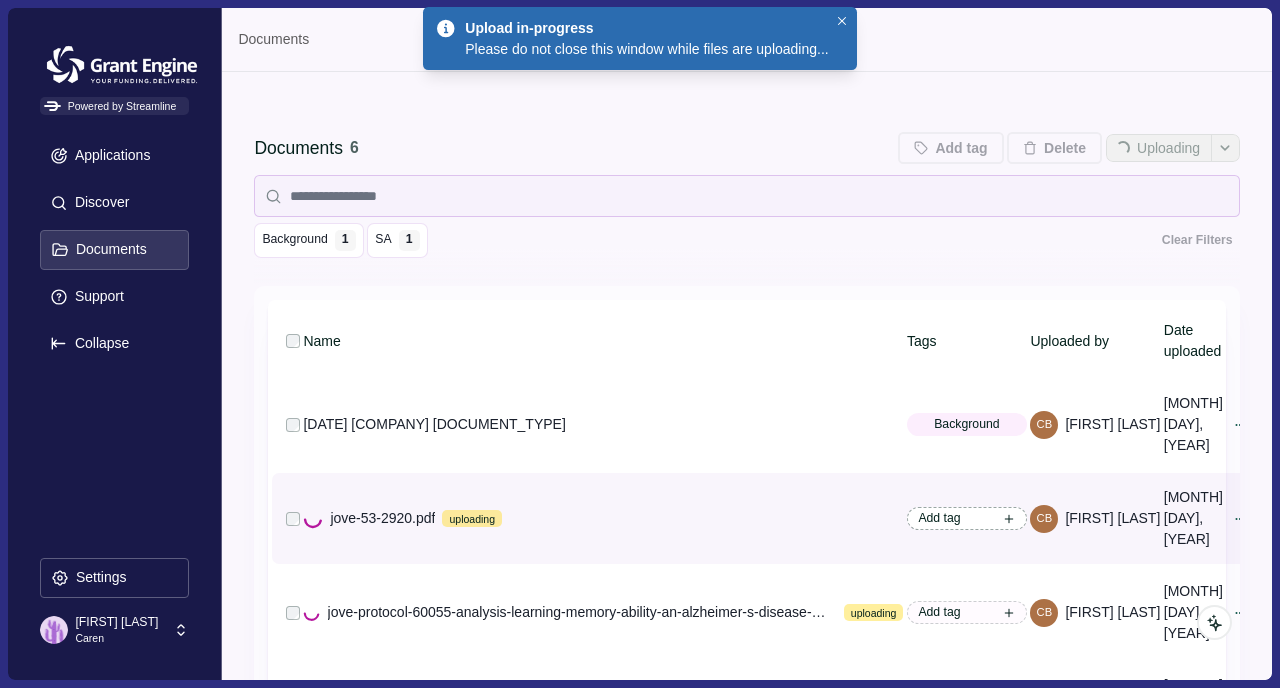 click on "Add tag" at bounding box center [939, 518] 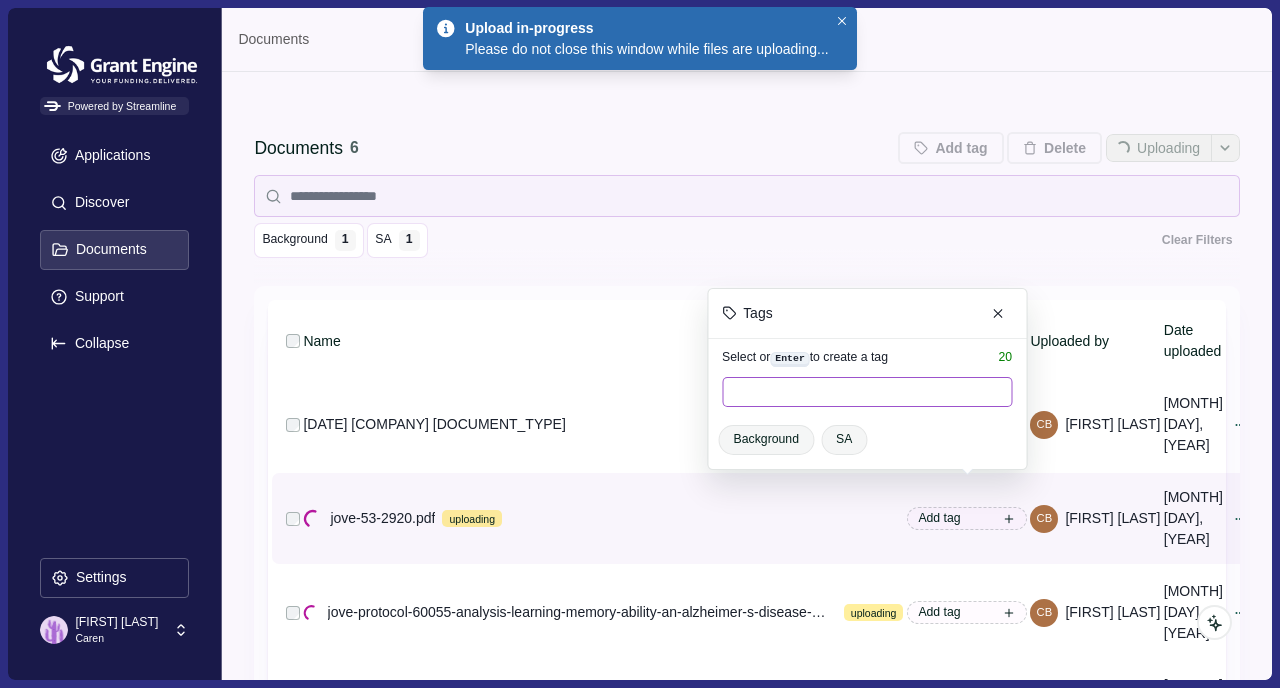 click at bounding box center (867, 392) 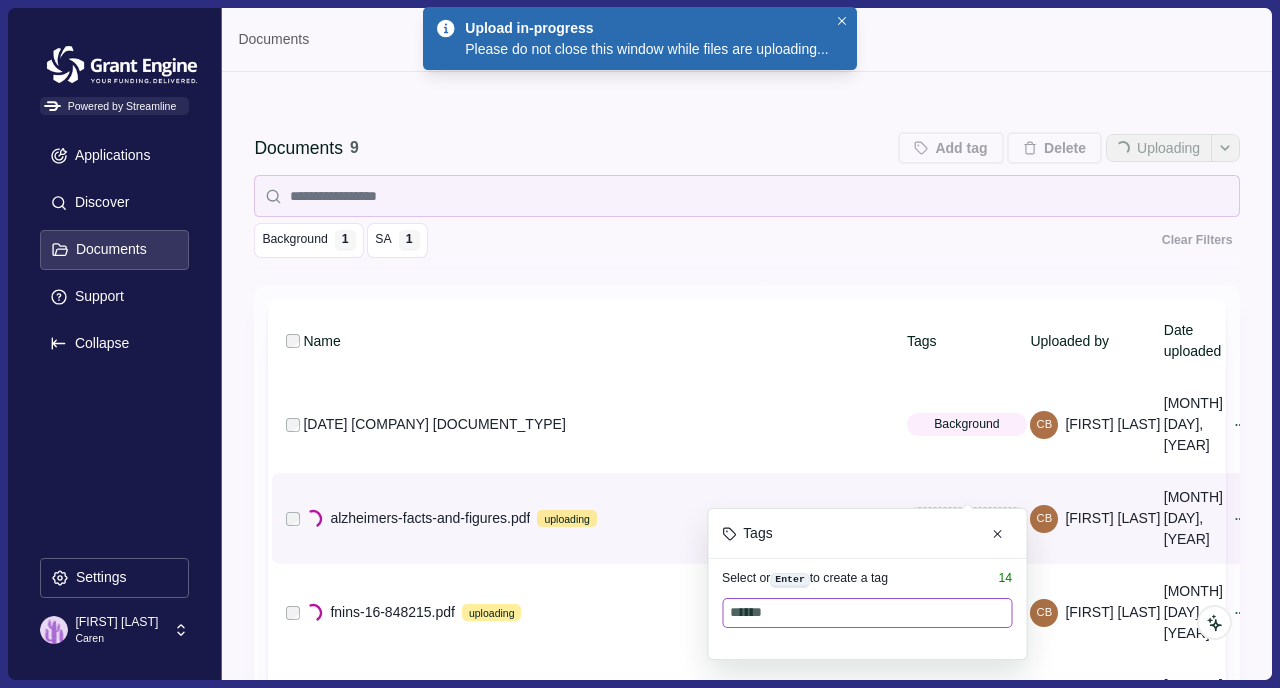 type on "*******" 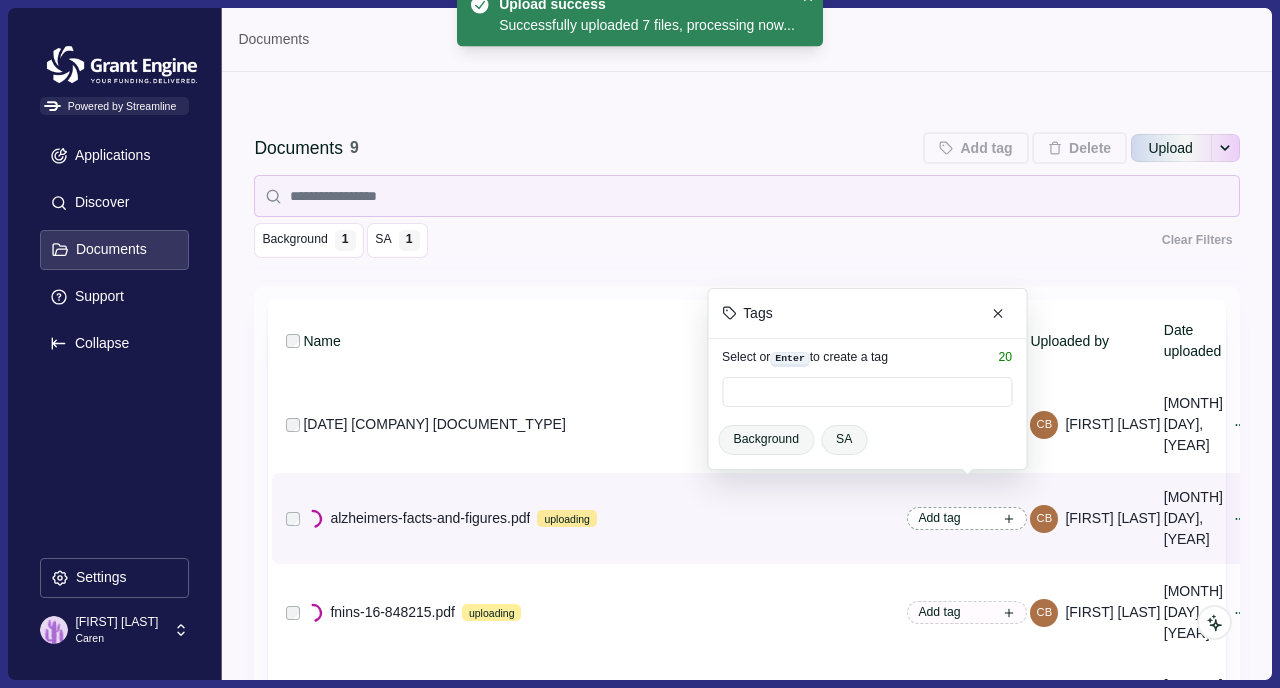 click on "Add tag" at bounding box center (939, 518) 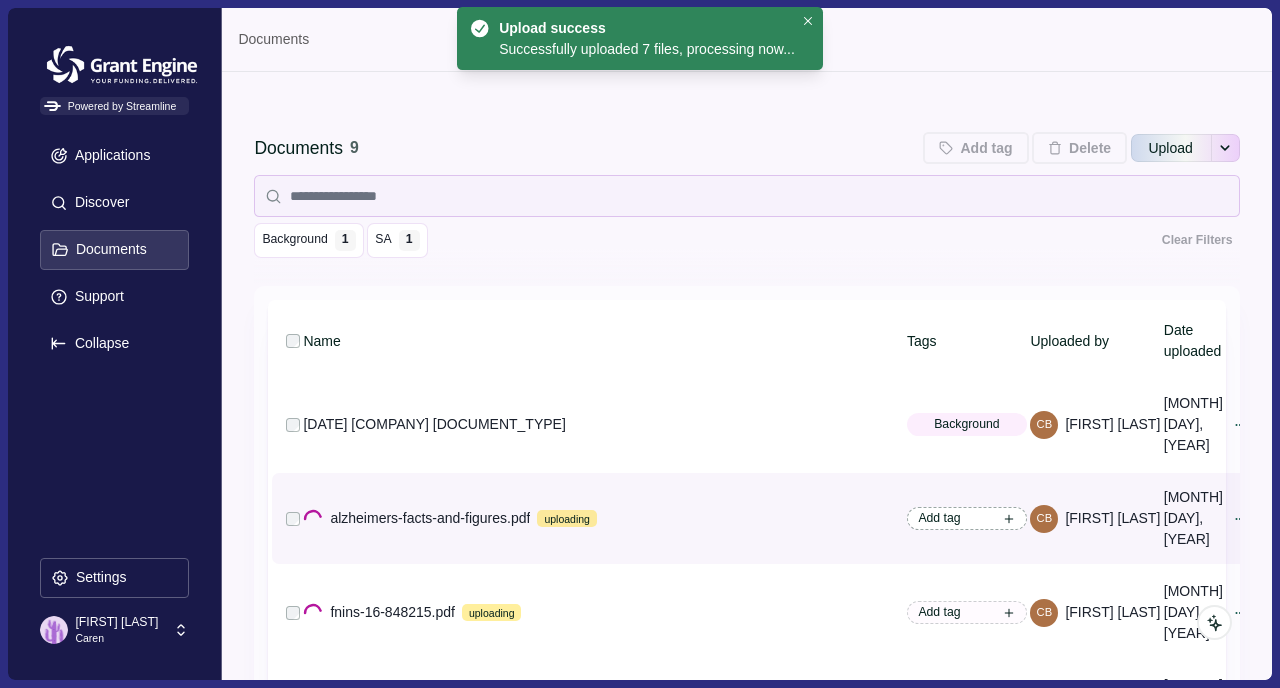 click 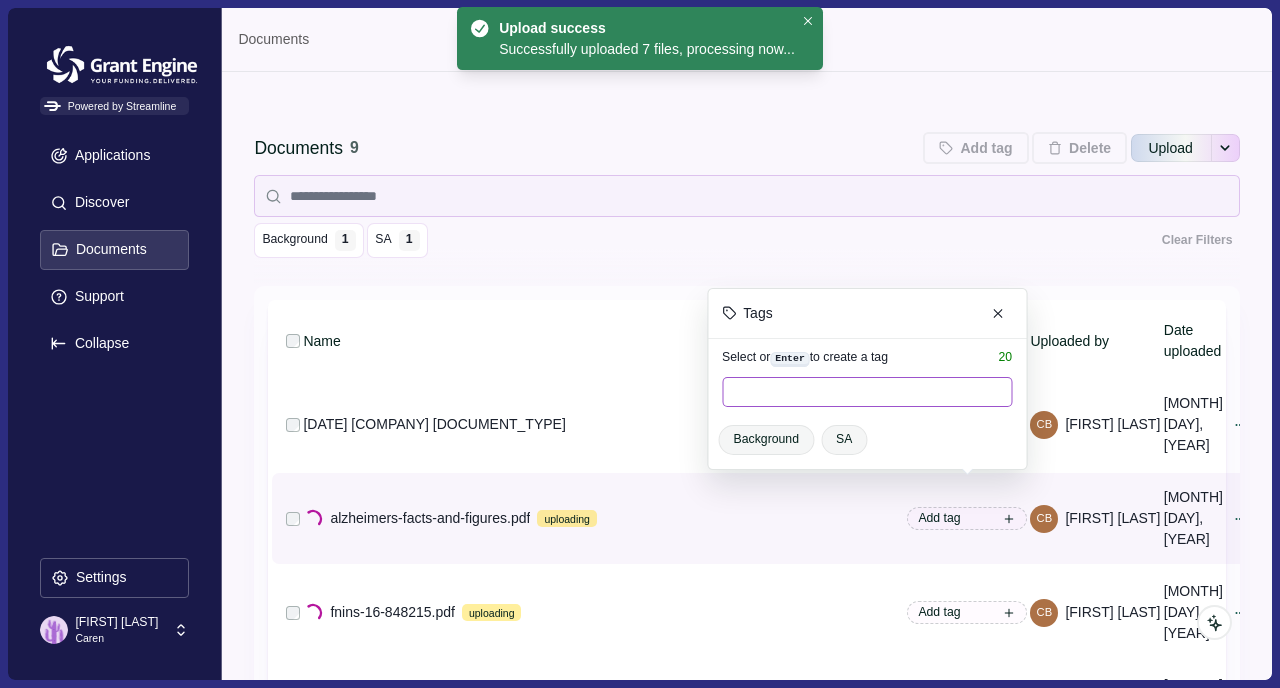 click at bounding box center (867, 392) 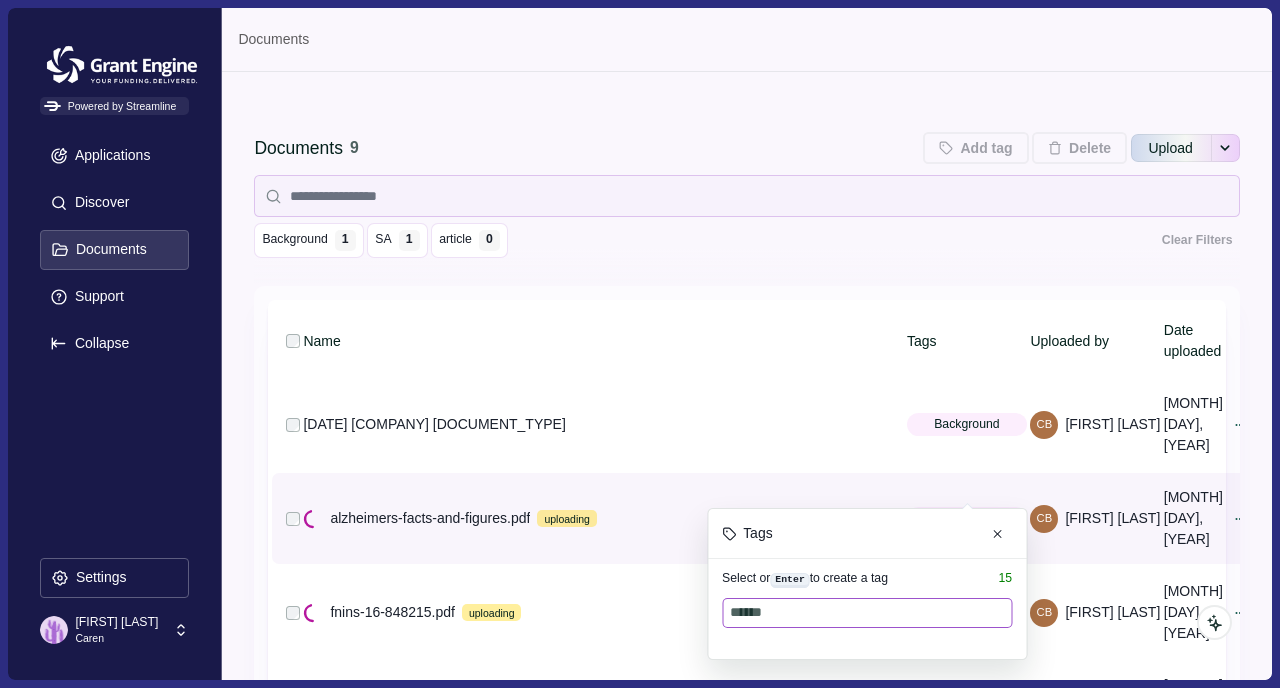 type on "*******" 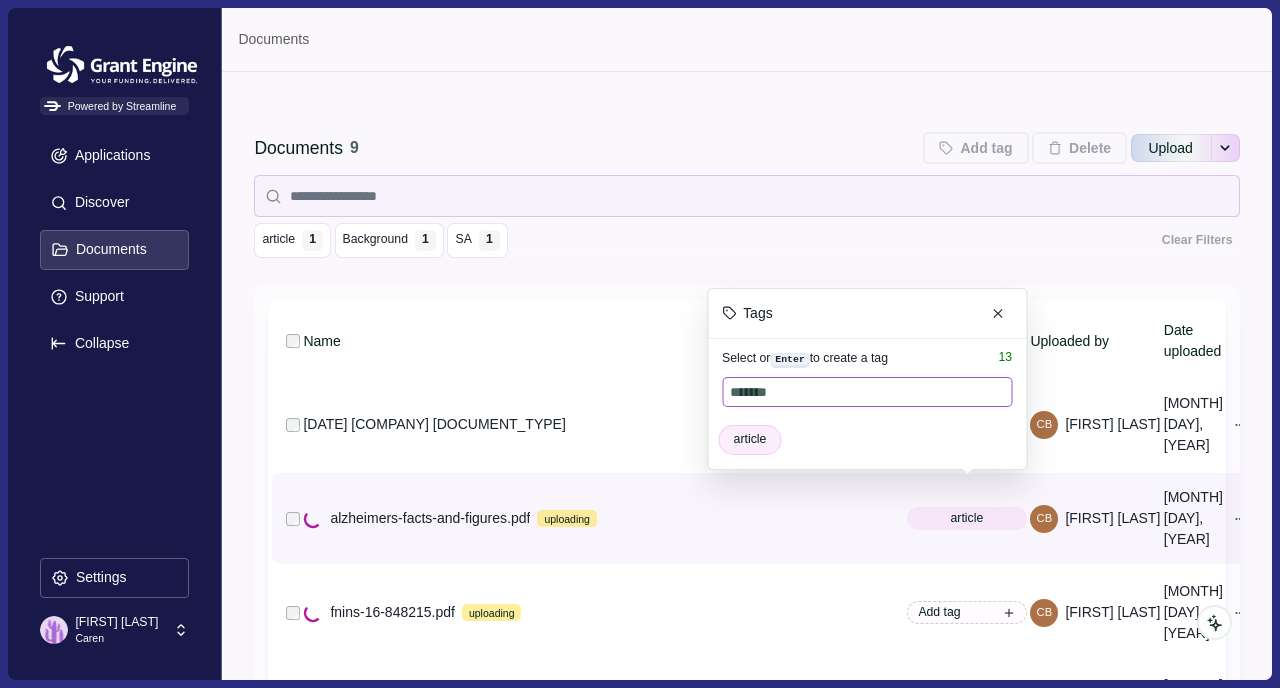 type 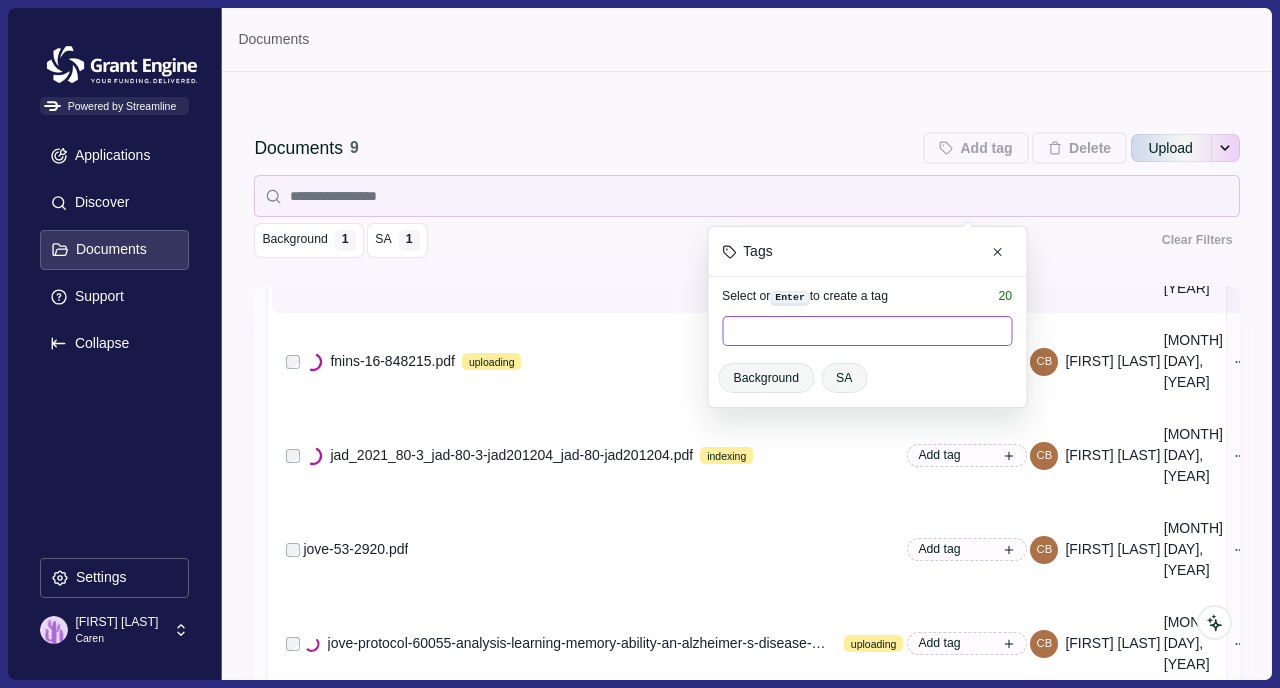 scroll, scrollTop: 285, scrollLeft: 0, axis: vertical 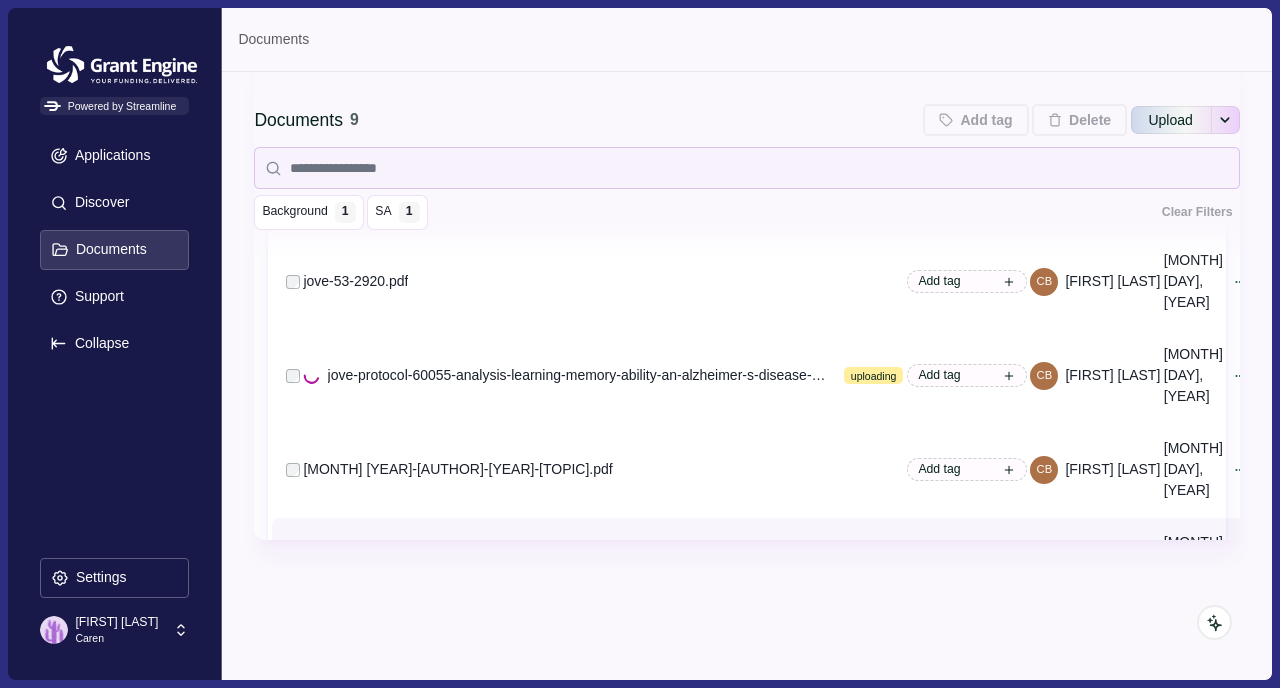 click on "Add tag" at bounding box center (939, 563) 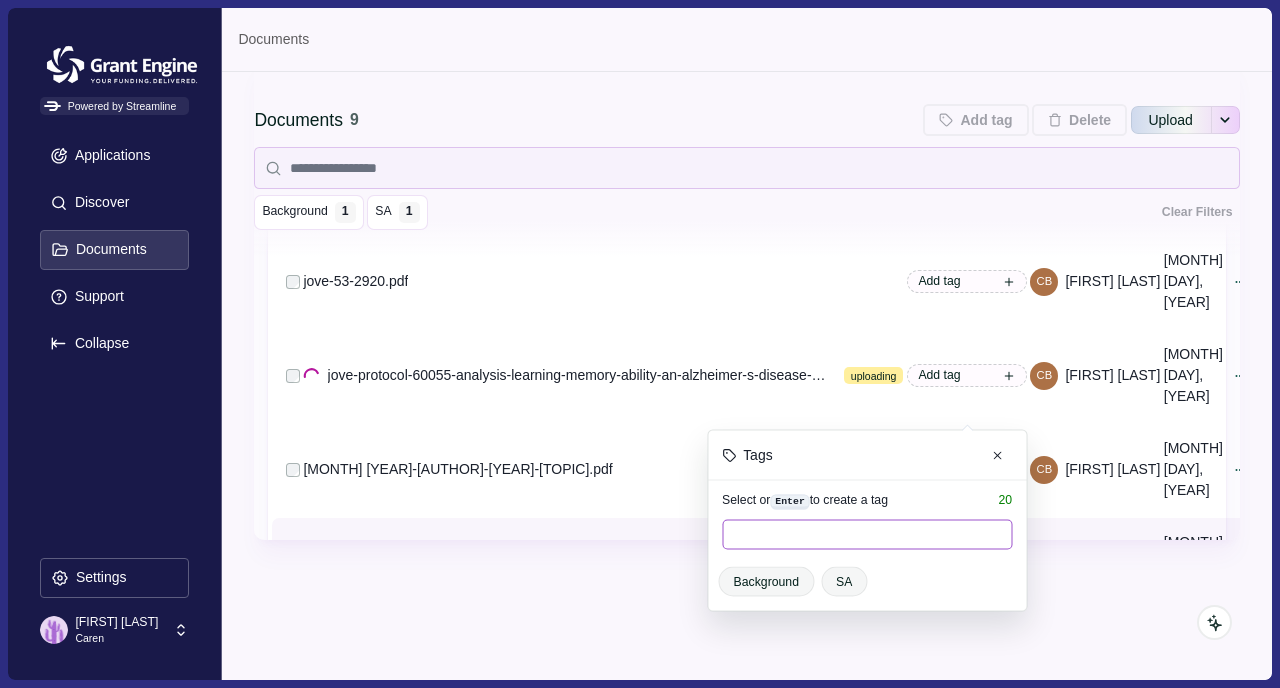 click at bounding box center [867, 534] 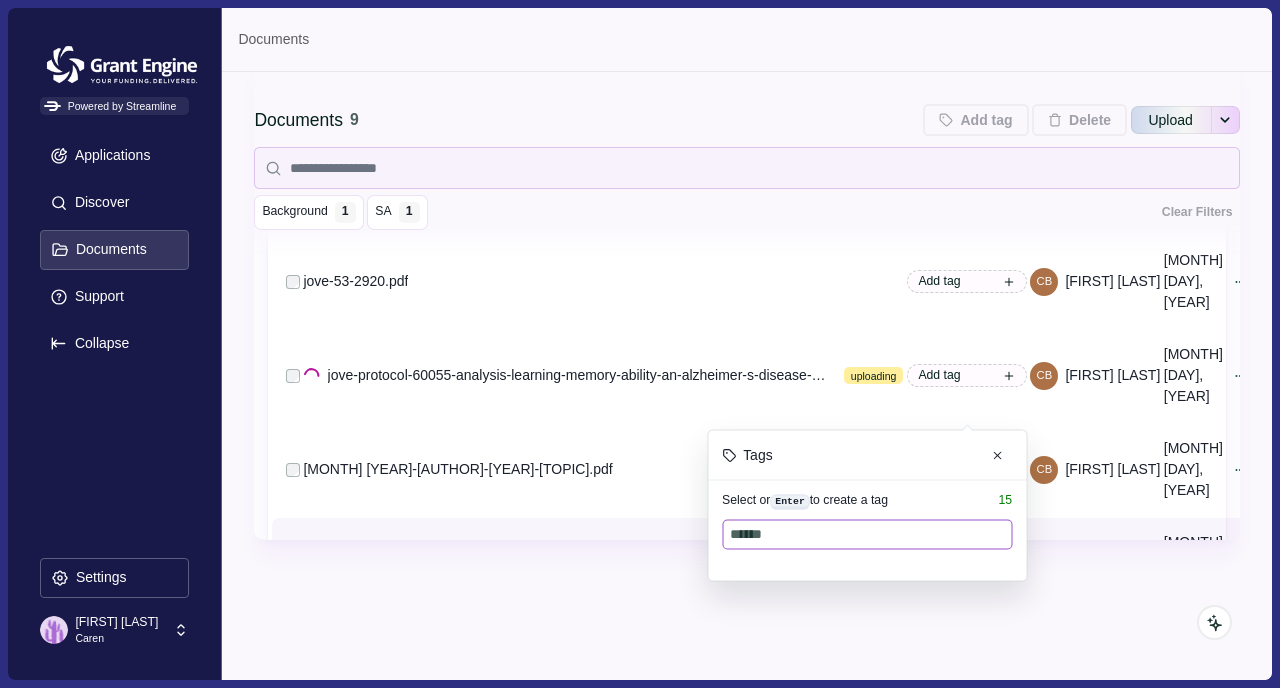 type on "*******" 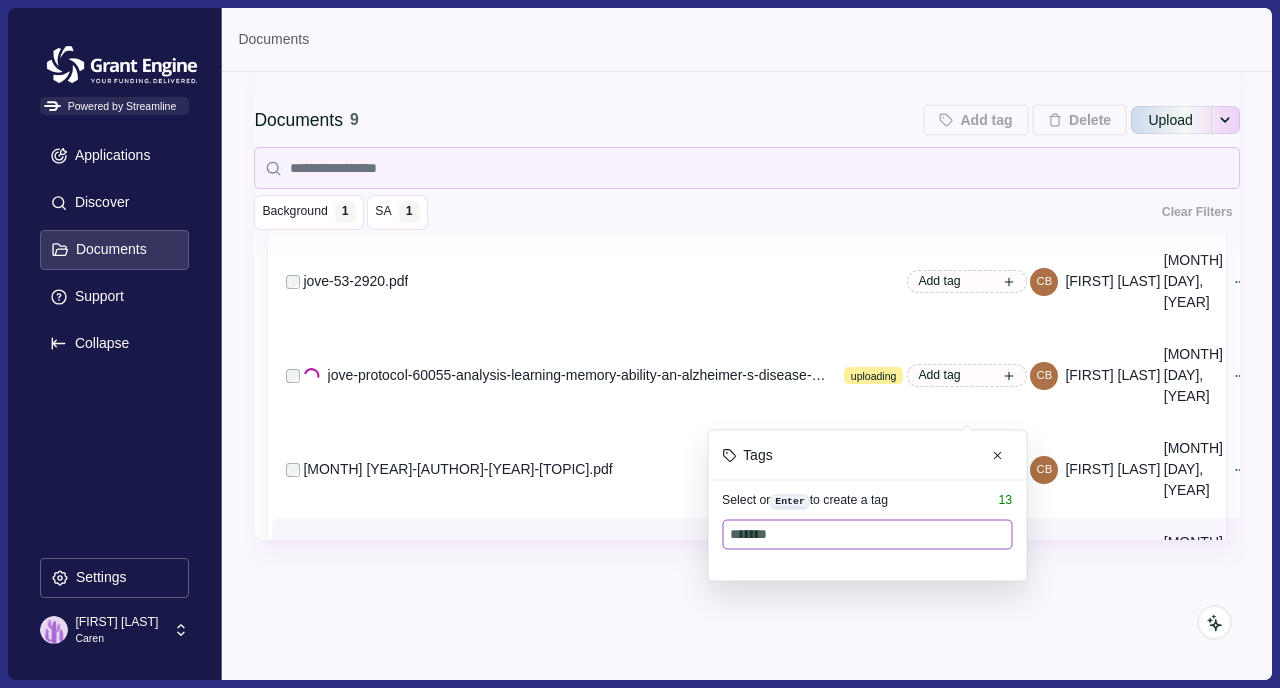 type 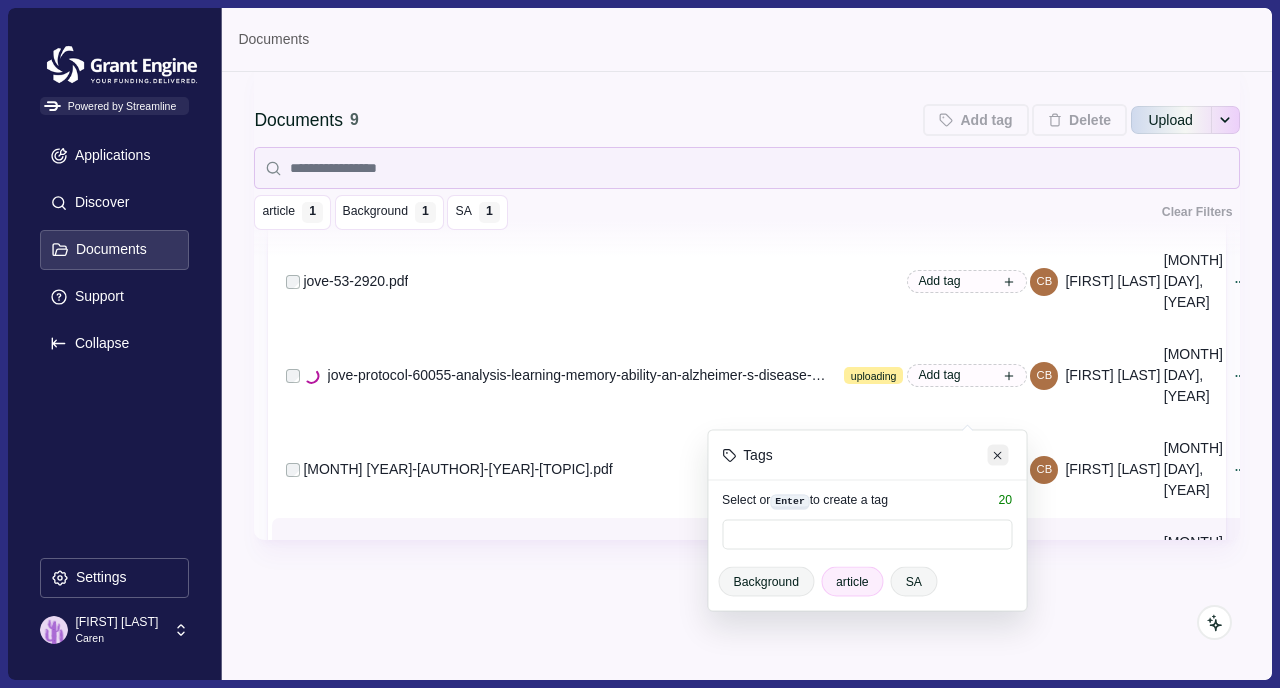 click 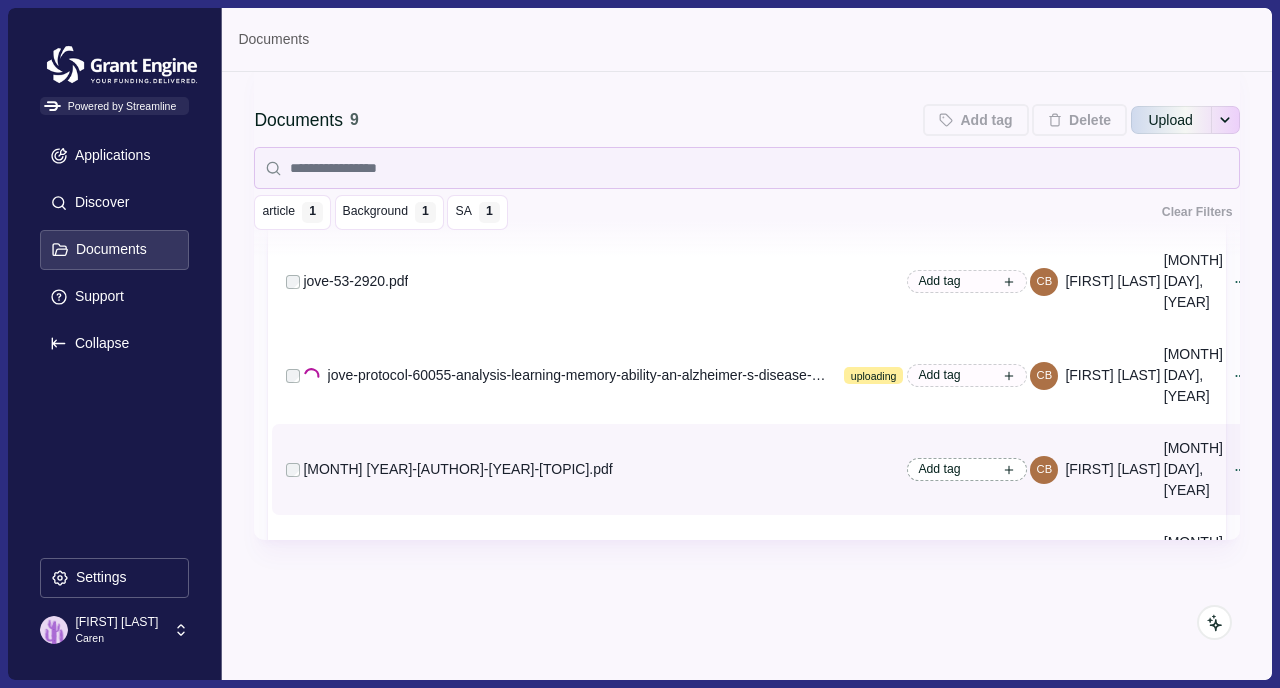 click on "Add tag" at bounding box center [939, 469] 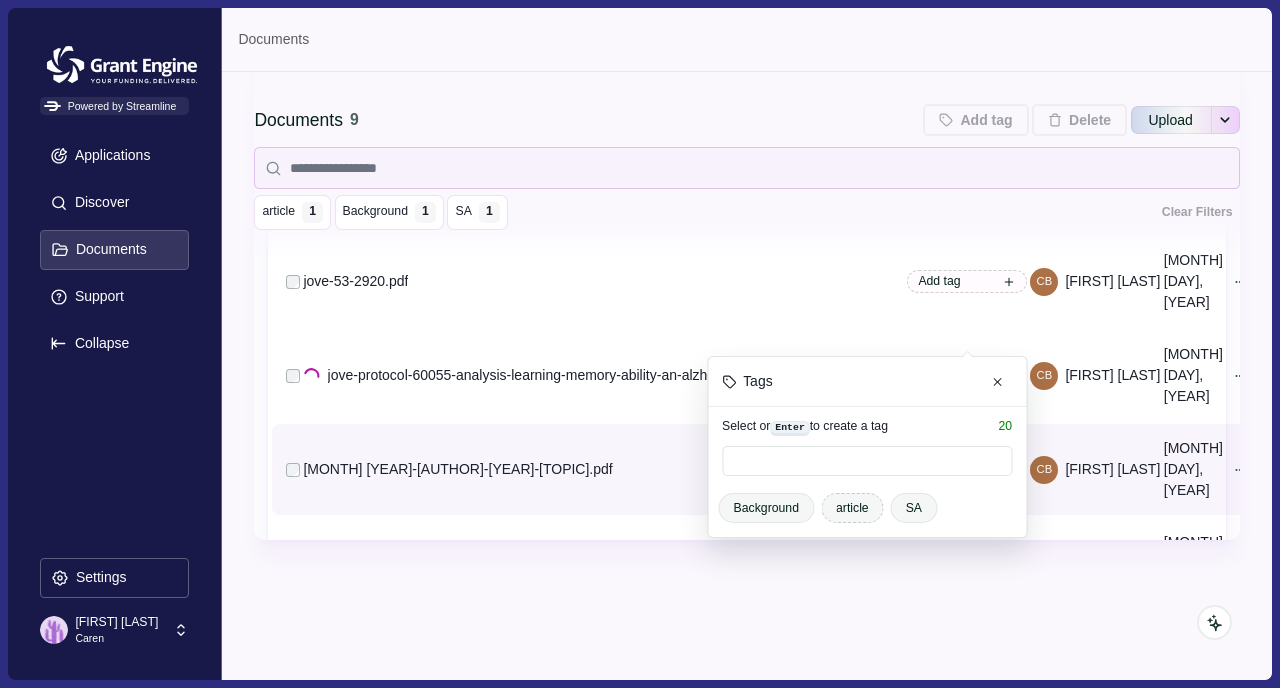 click on "article" at bounding box center (852, 508) 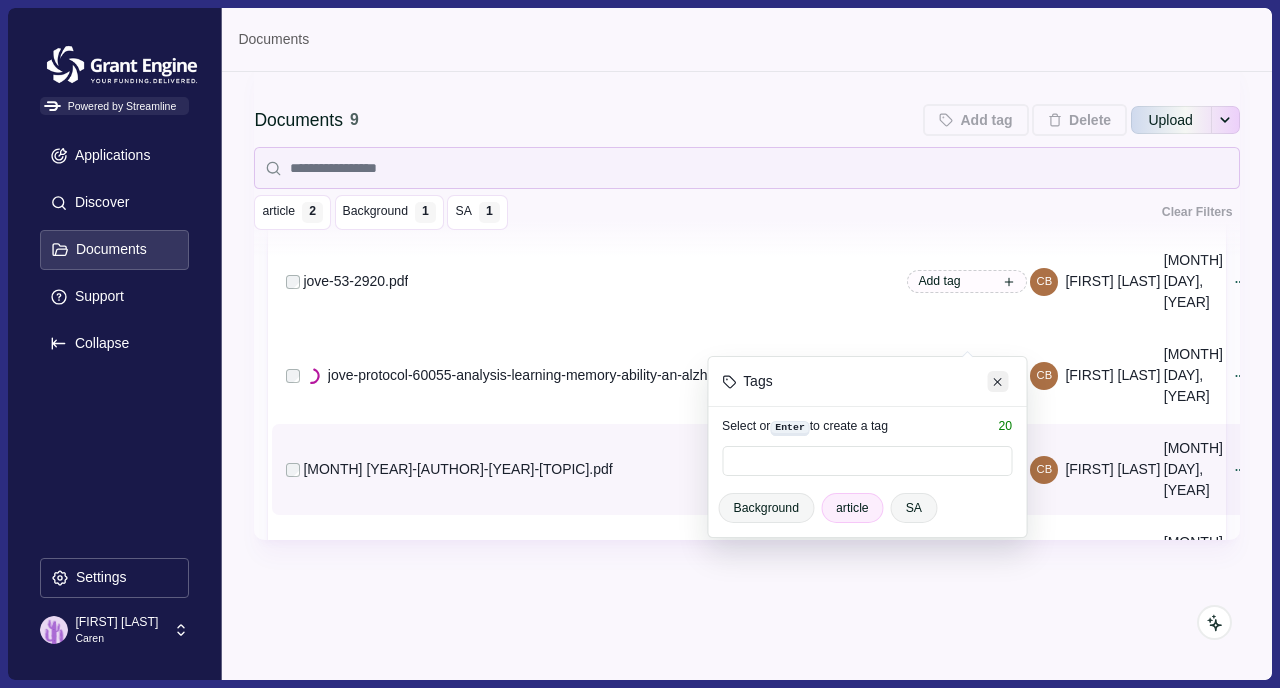 click 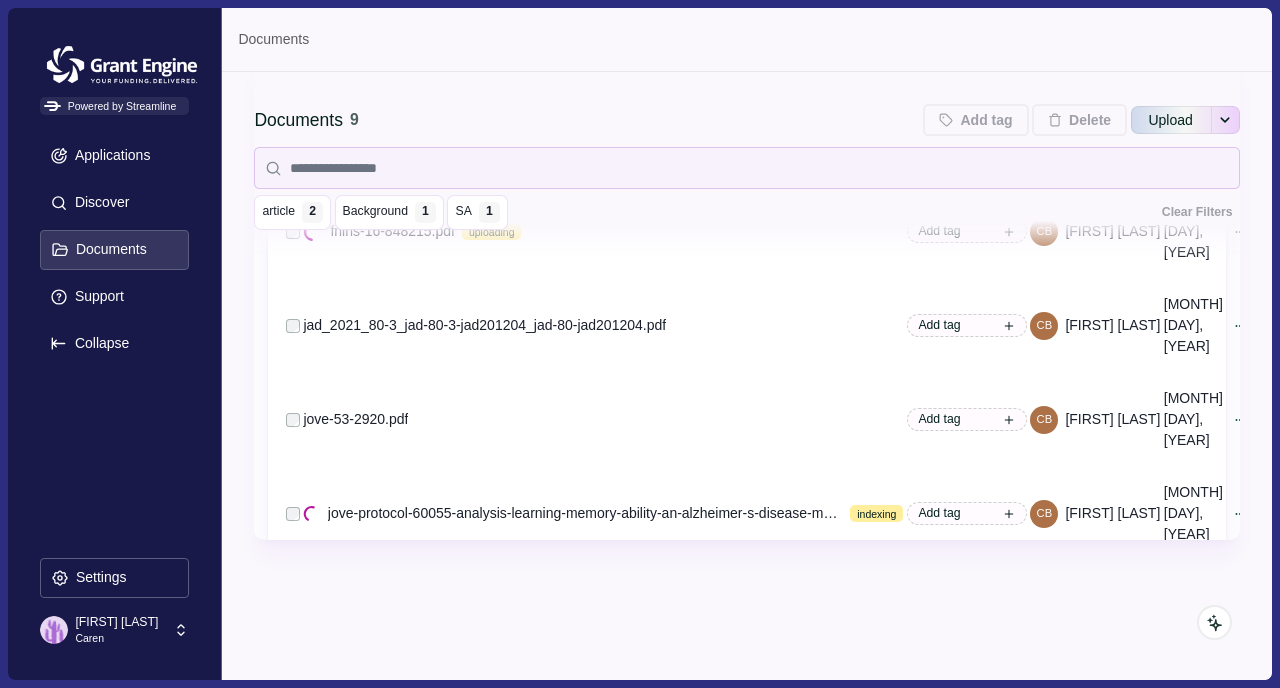 scroll, scrollTop: 144, scrollLeft: 0, axis: vertical 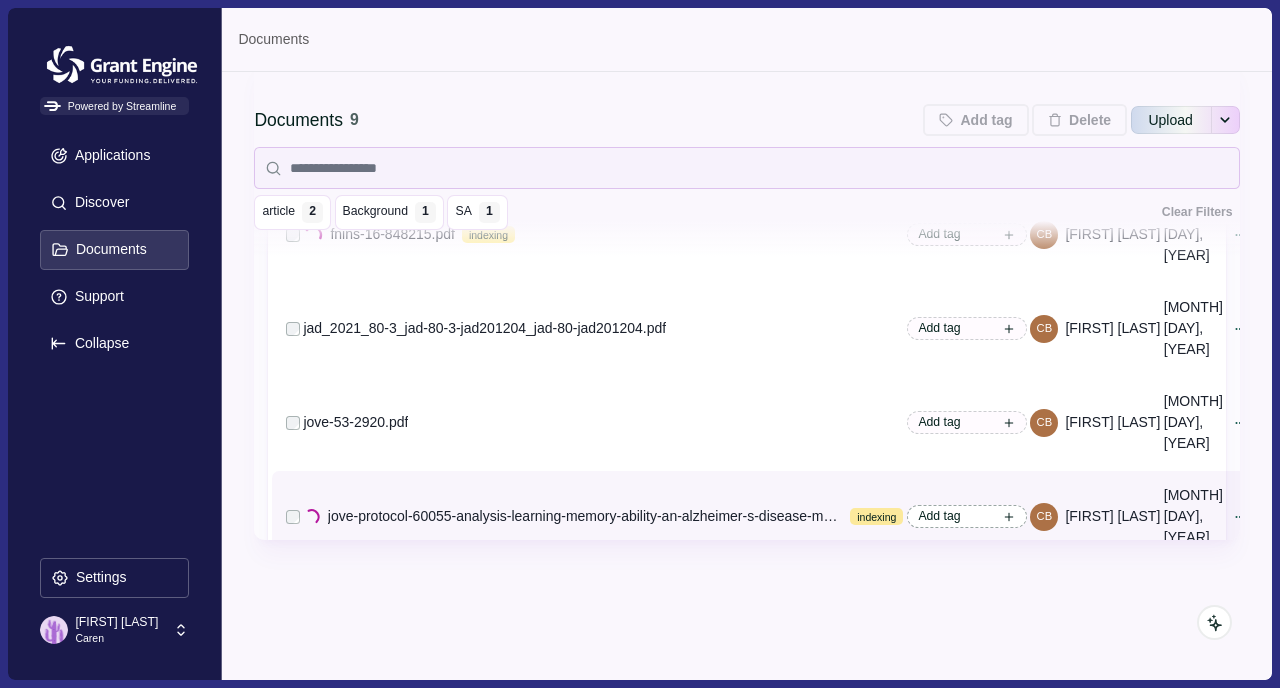 click 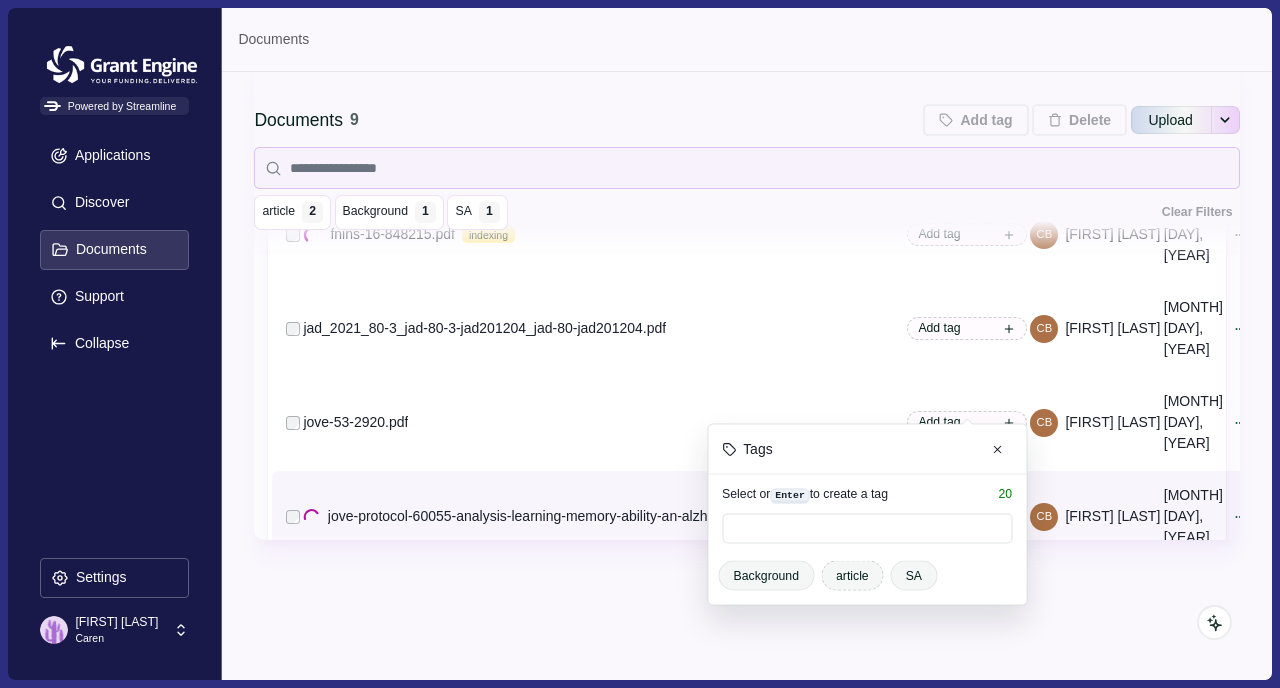 click on "article" at bounding box center (852, 576) 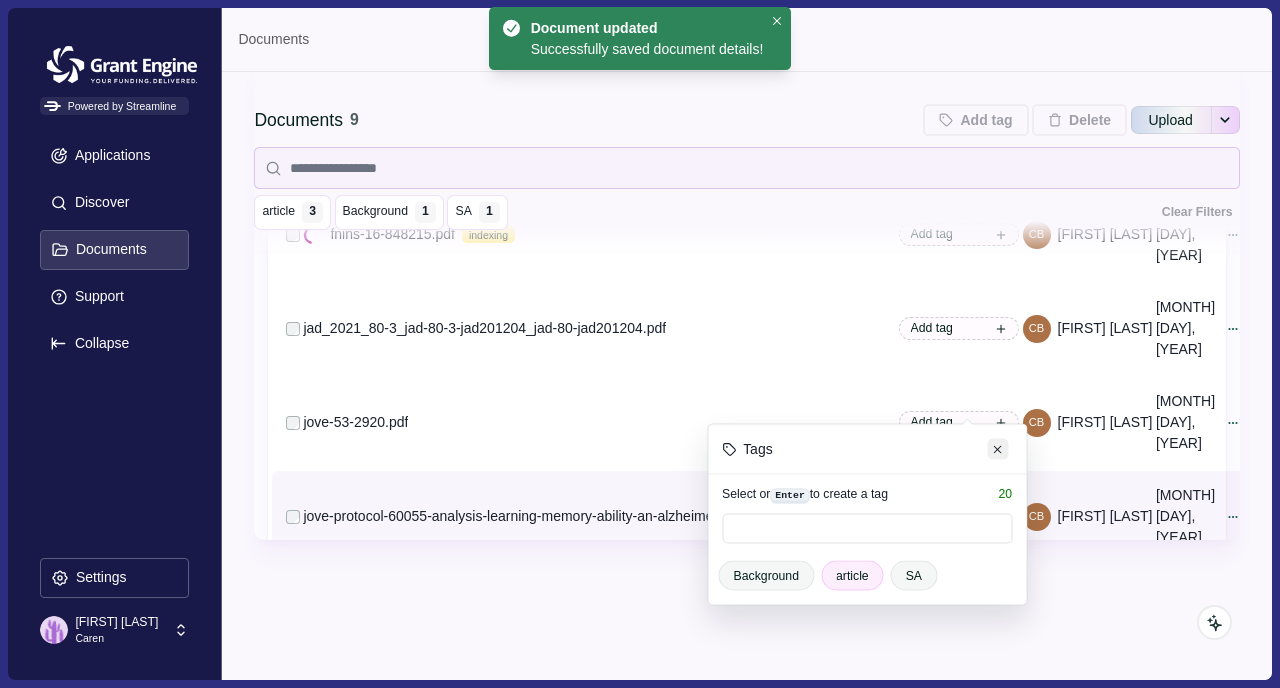 click 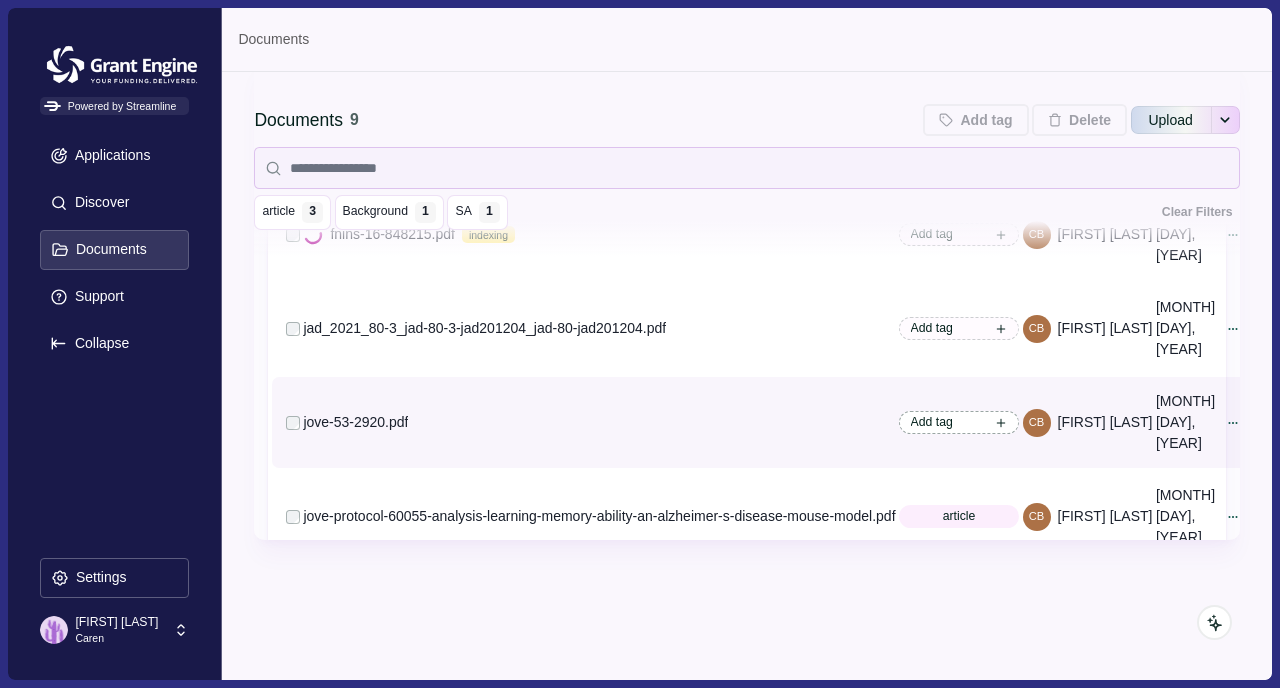 click on "Add tag" at bounding box center (959, 422) 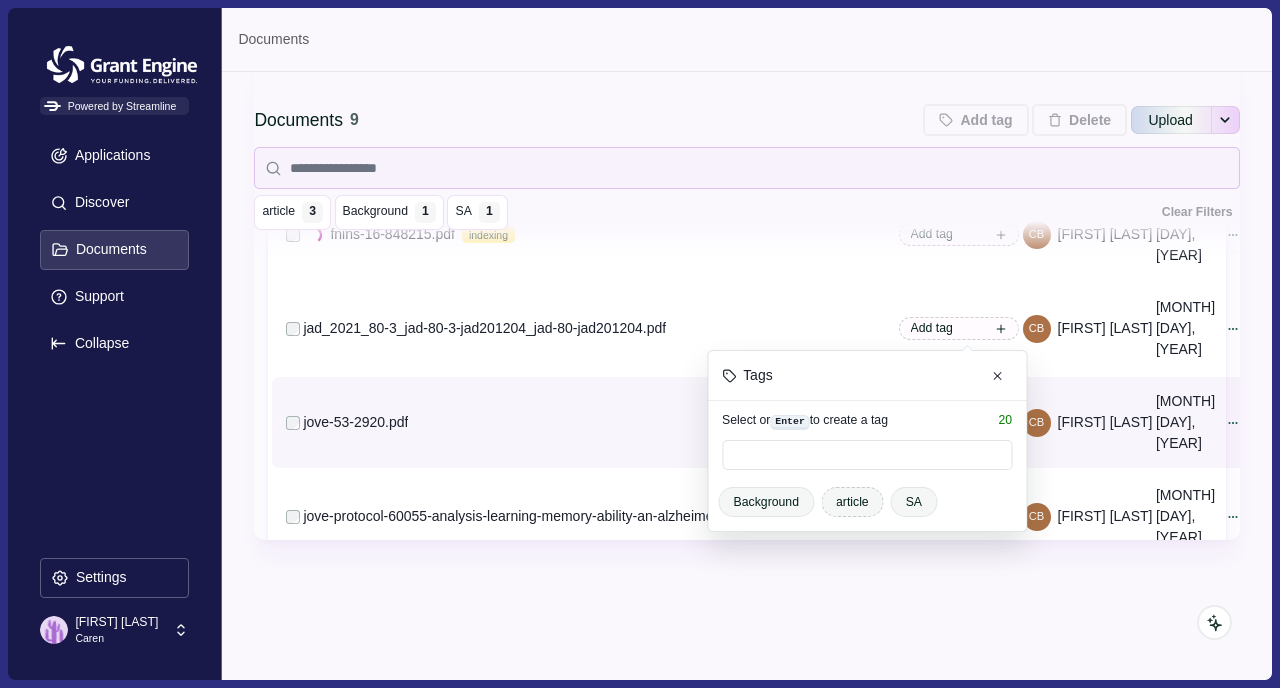 click on "article" at bounding box center (852, 502) 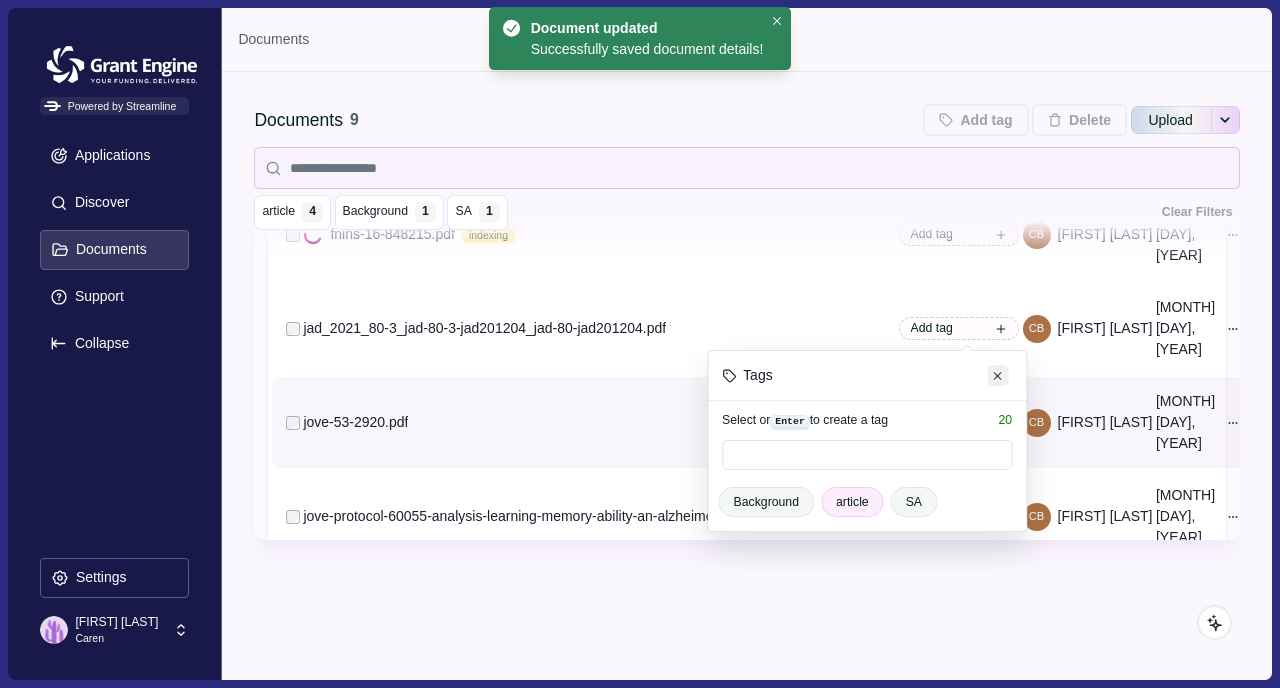 click 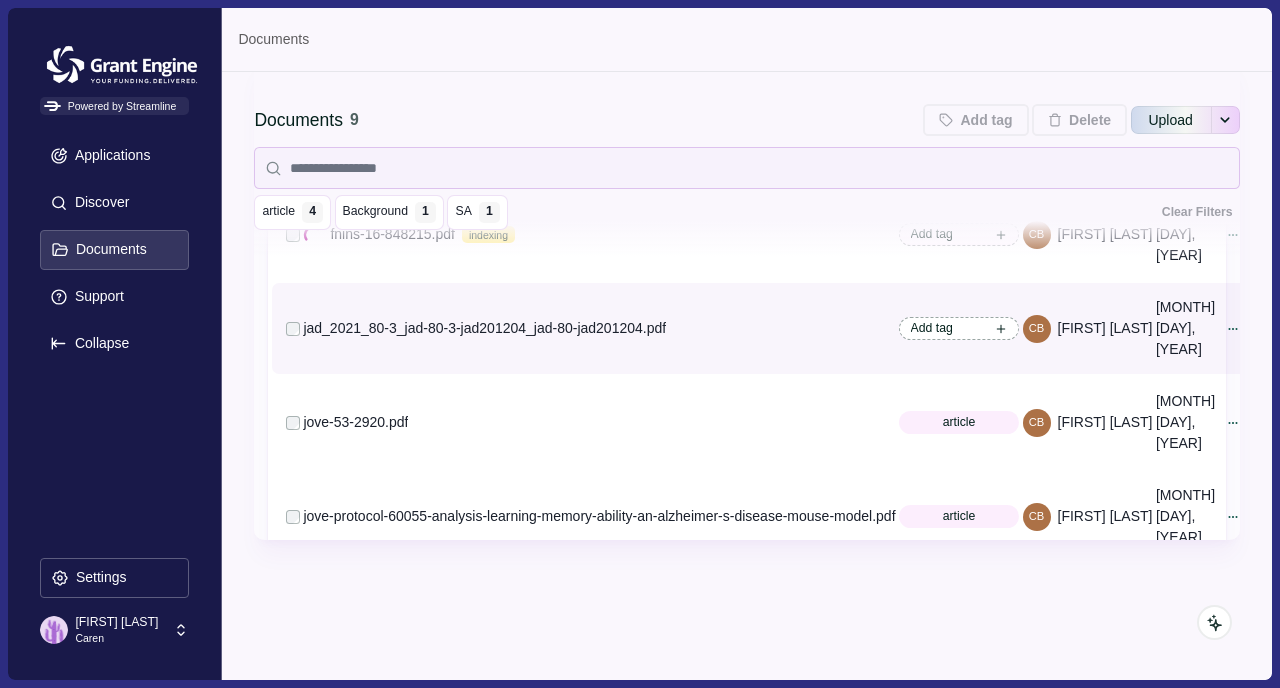click 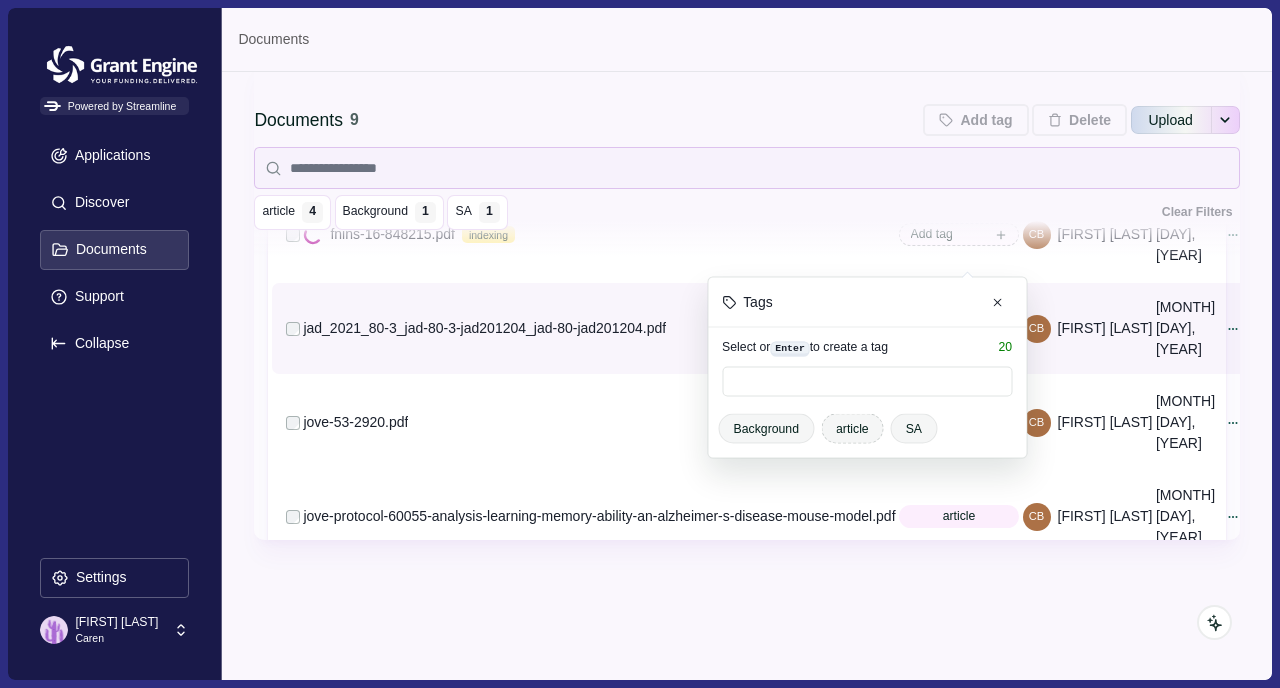 click on "article" at bounding box center (852, 429) 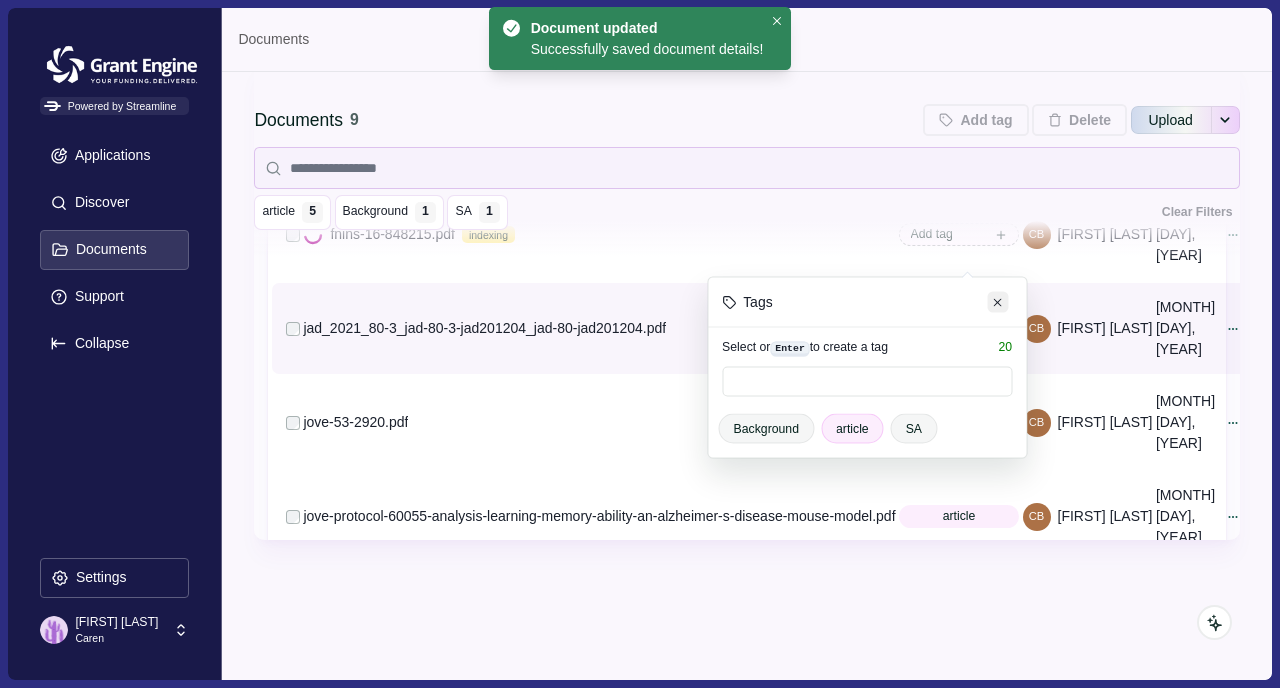 click 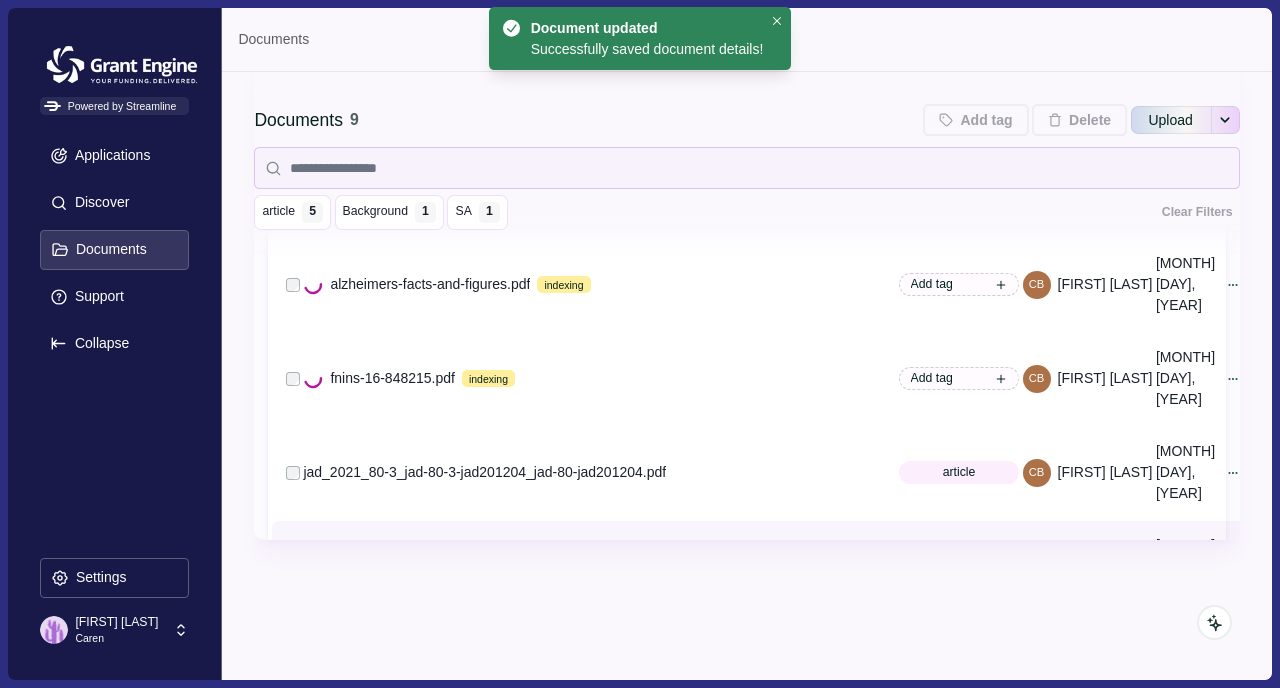 scroll, scrollTop: 0, scrollLeft: 2, axis: horizontal 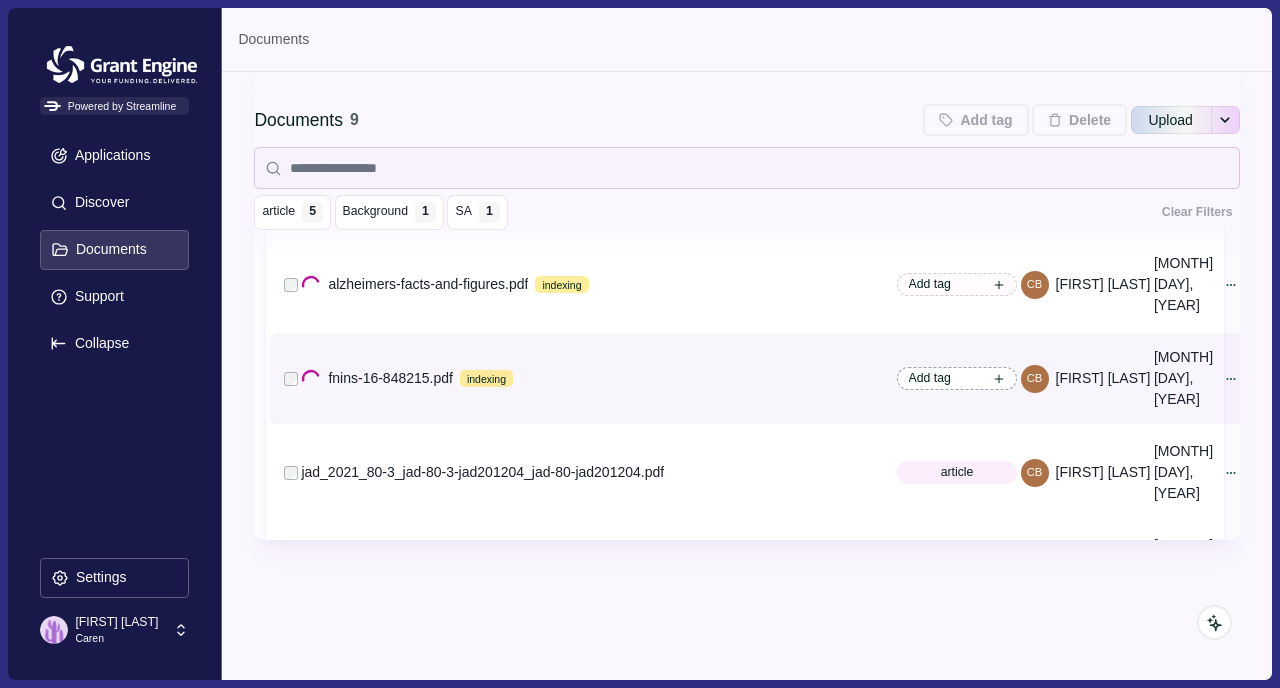 click 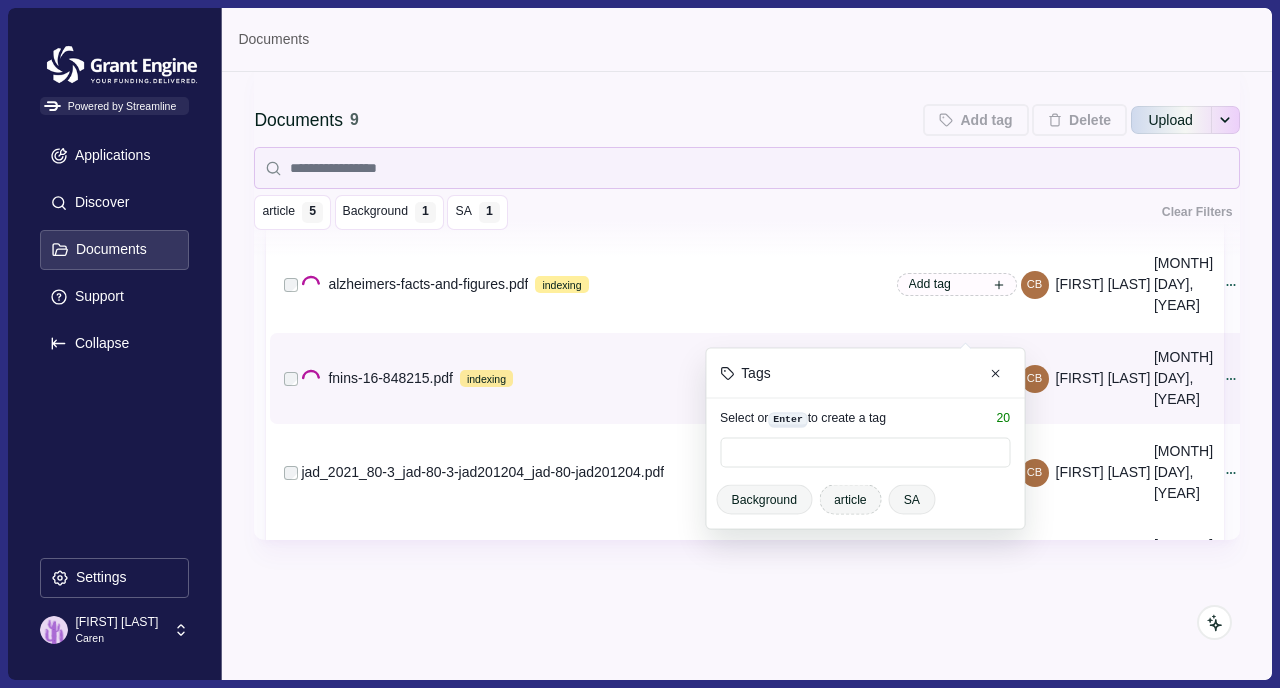click on "article" at bounding box center (850, 500) 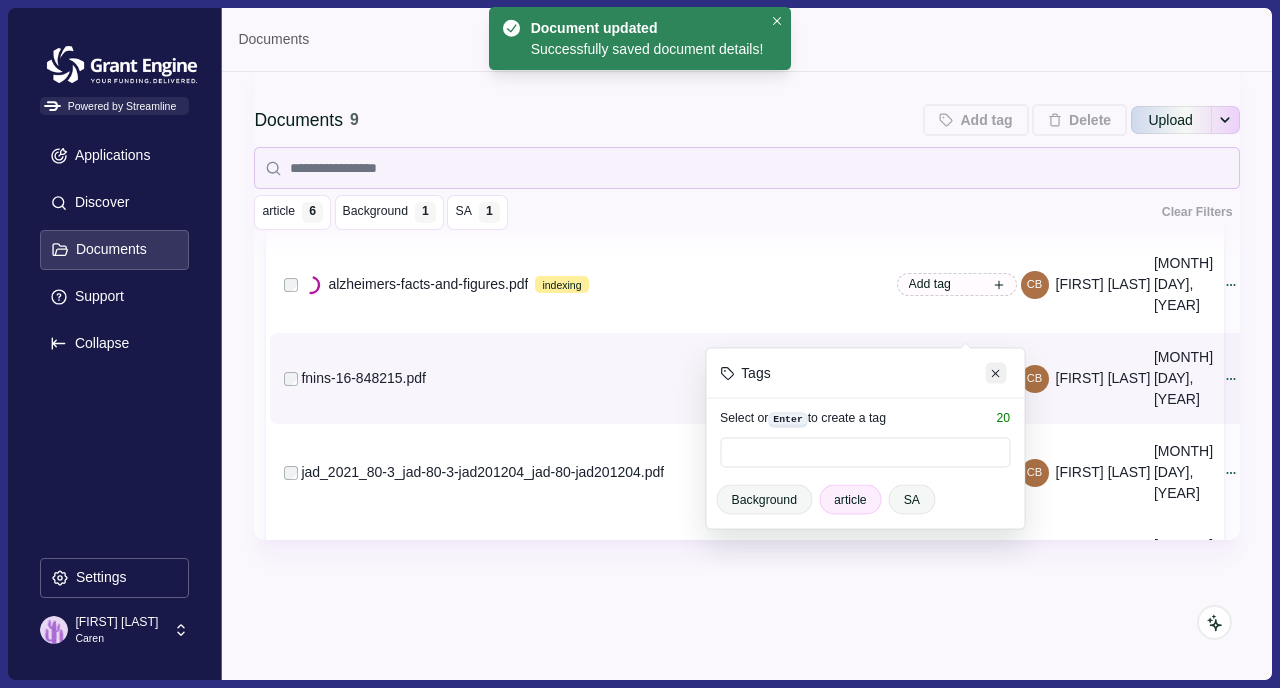 click 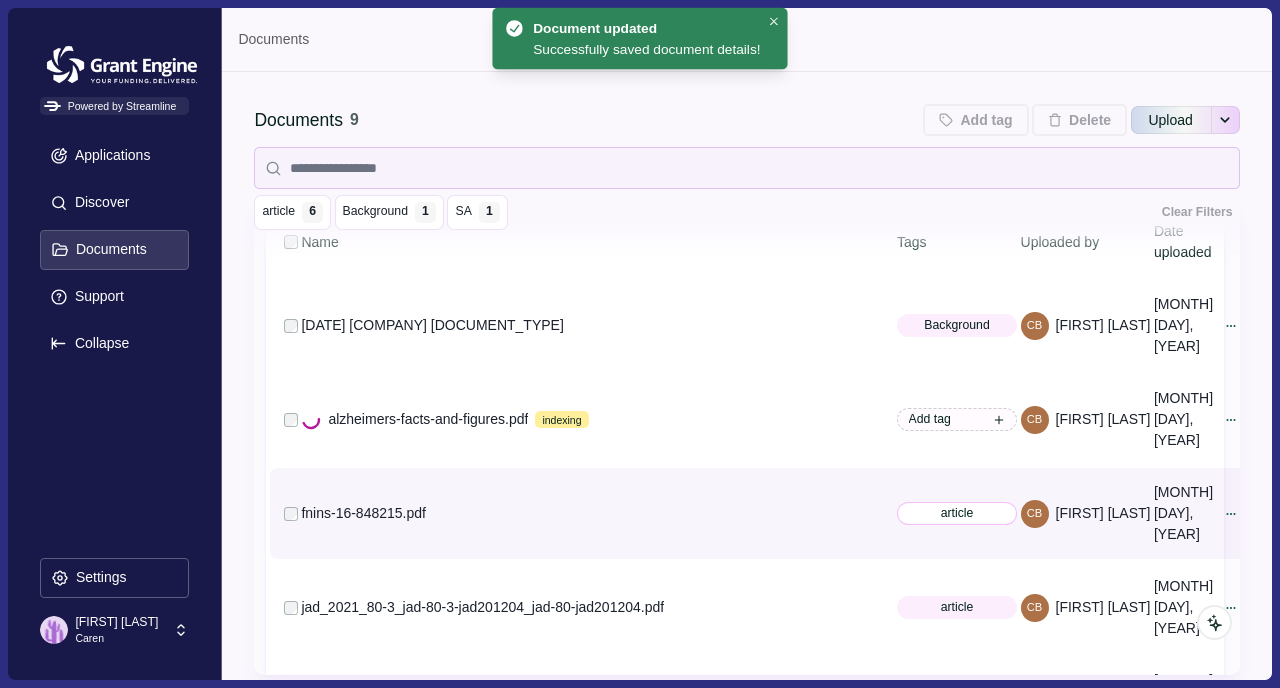 scroll, scrollTop: 90, scrollLeft: 0, axis: vertical 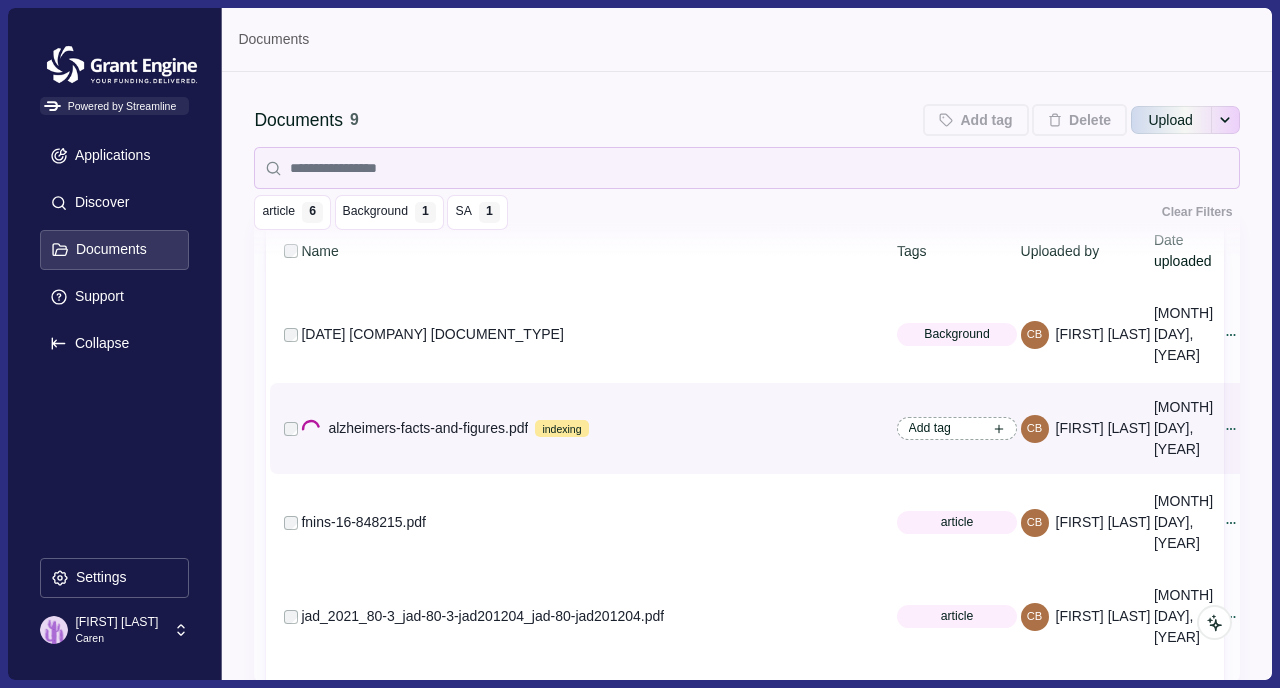 click 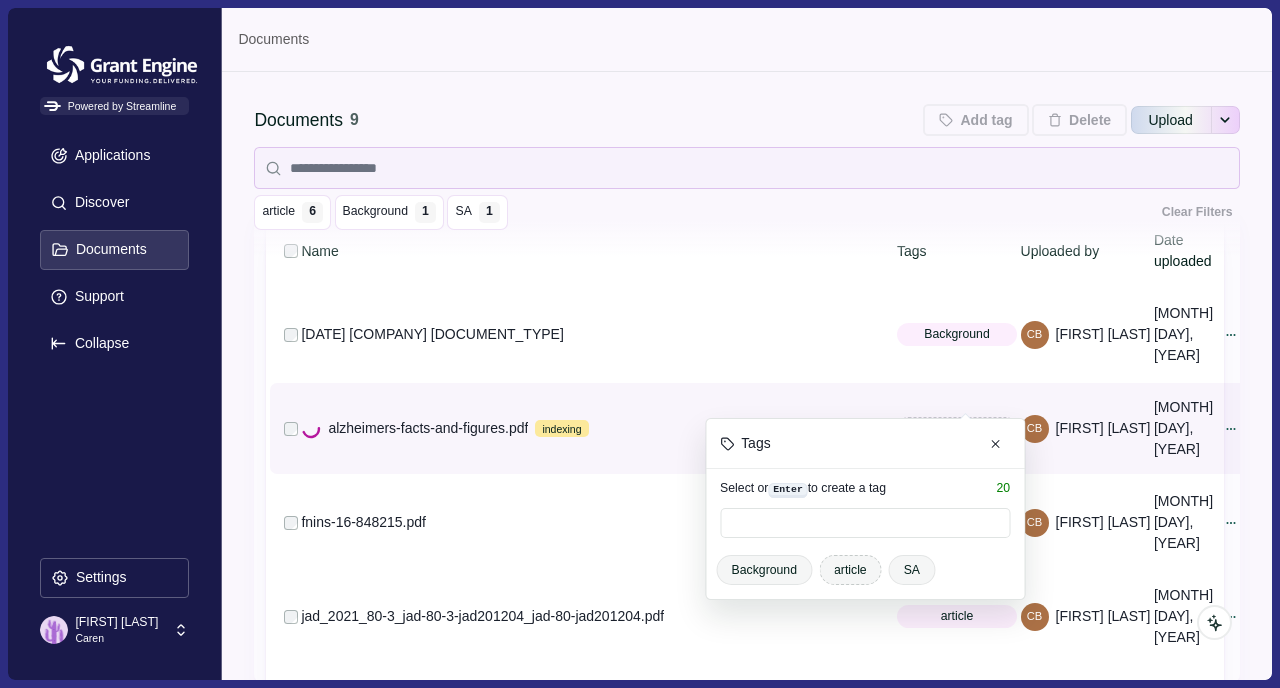 click on "article" at bounding box center (850, 570) 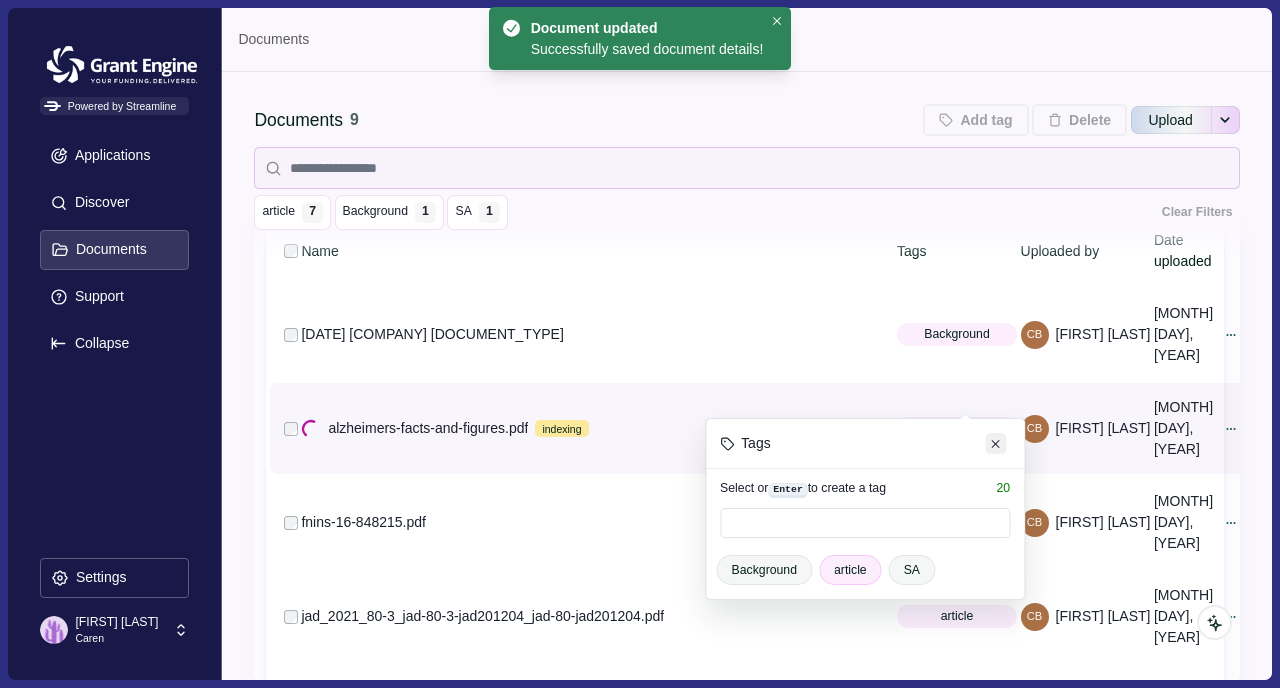 click 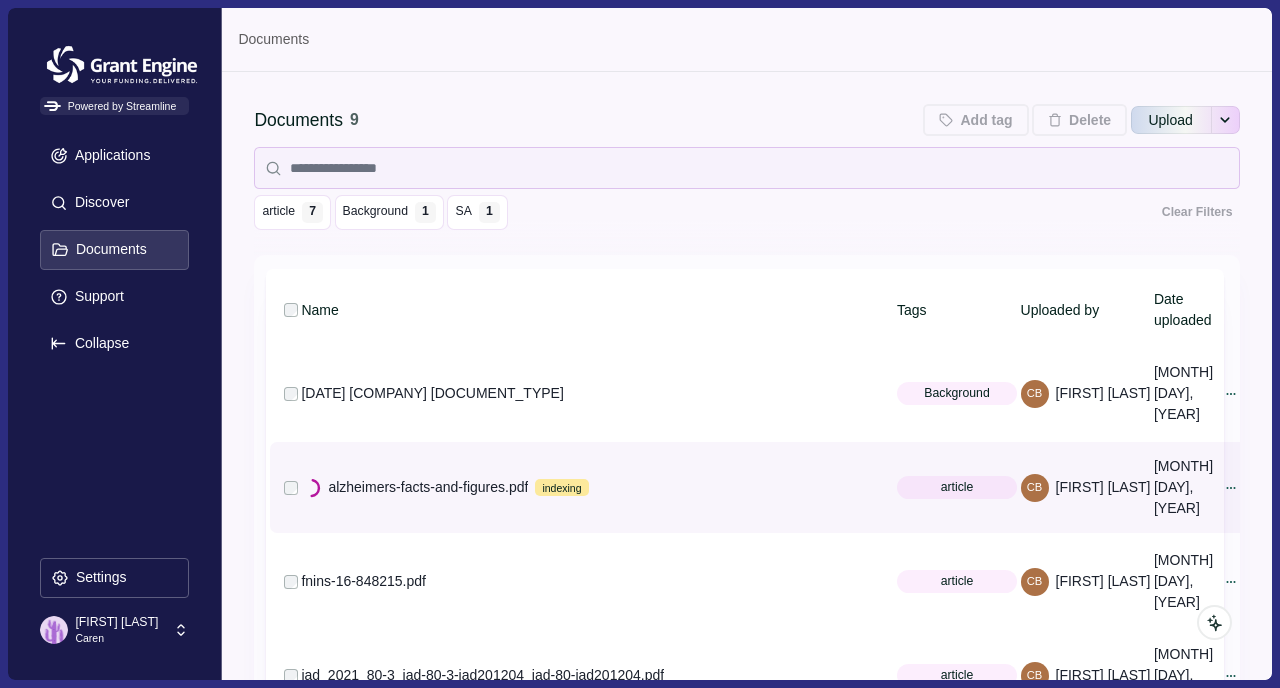 scroll, scrollTop: 0, scrollLeft: 0, axis: both 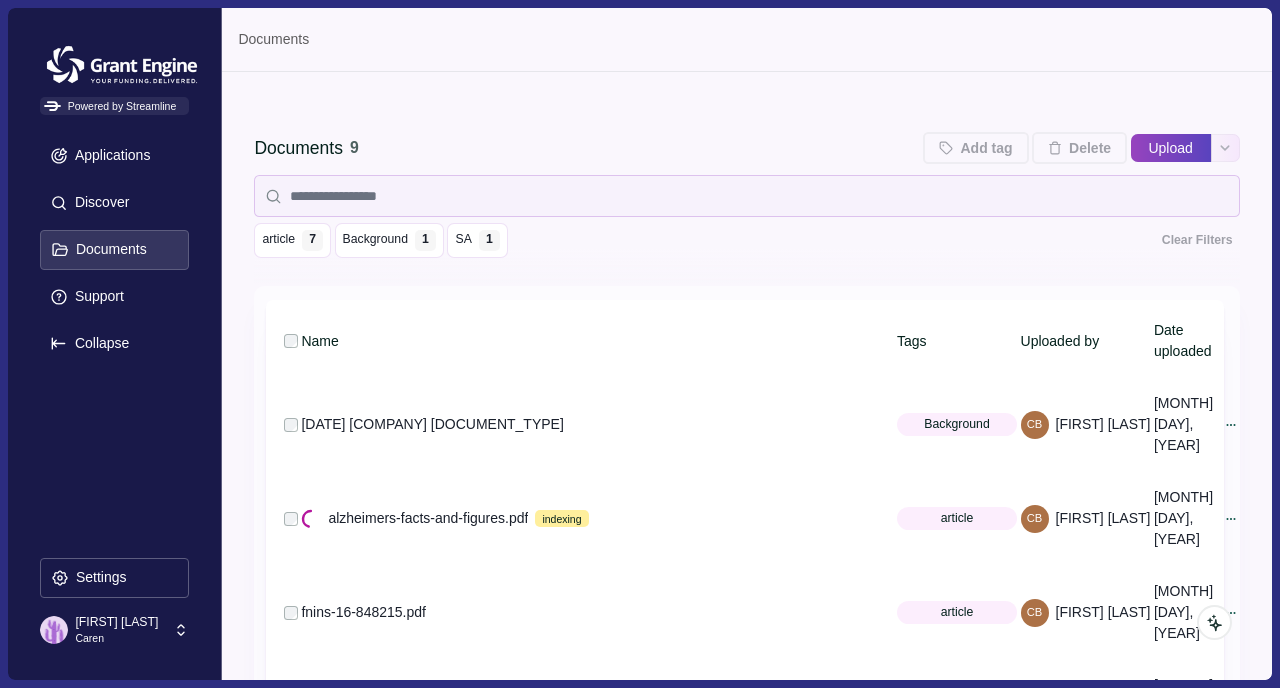 click on "Upload" at bounding box center (1171, 148) 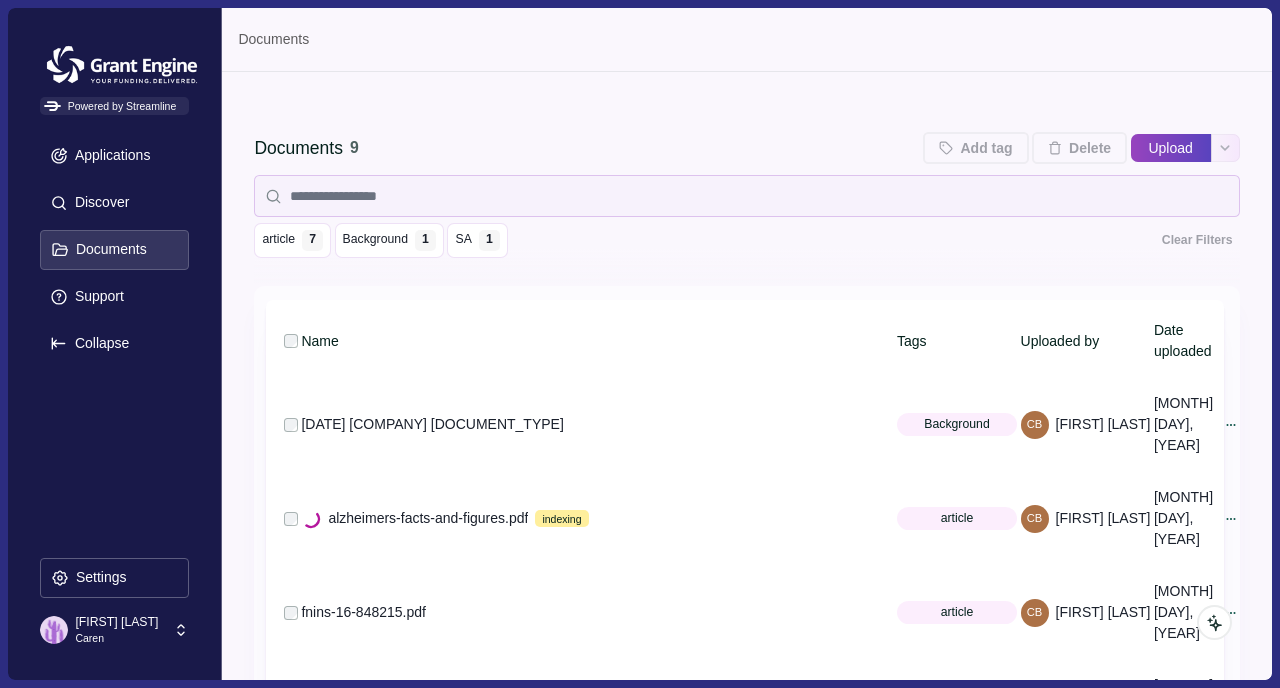 click on "Upload" at bounding box center (1130, 148) 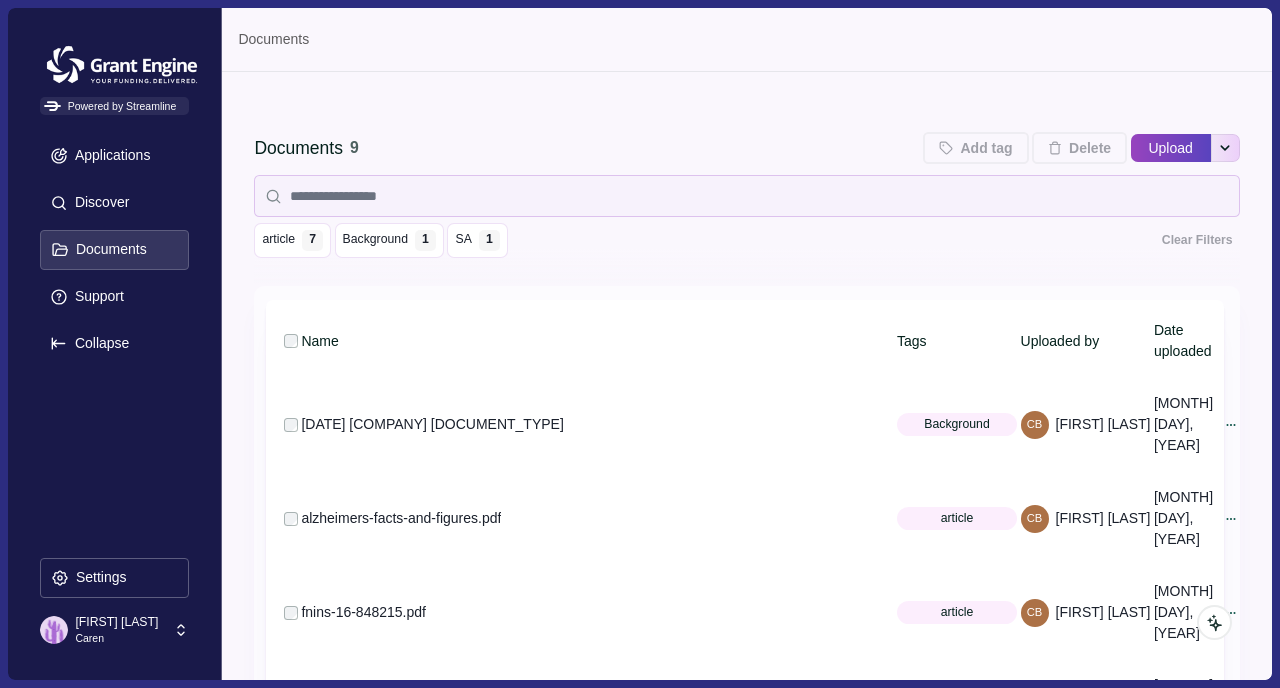 type on "**********" 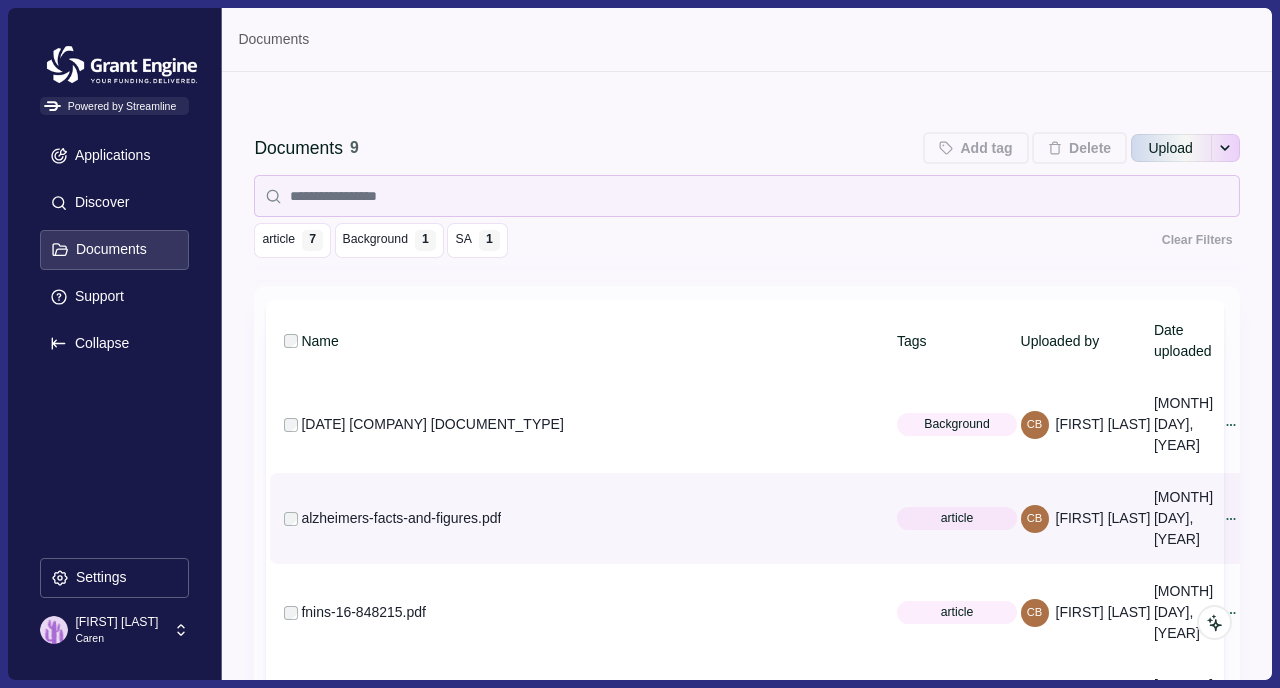 type 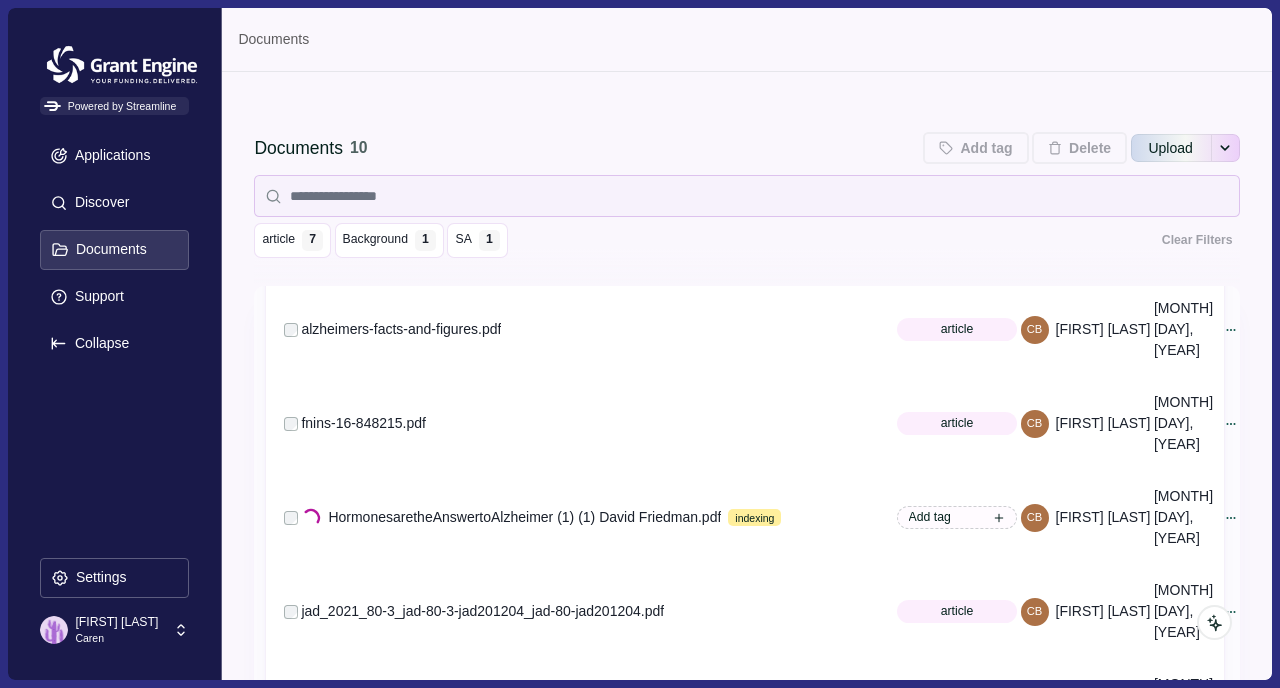 scroll, scrollTop: 188, scrollLeft: 2, axis: both 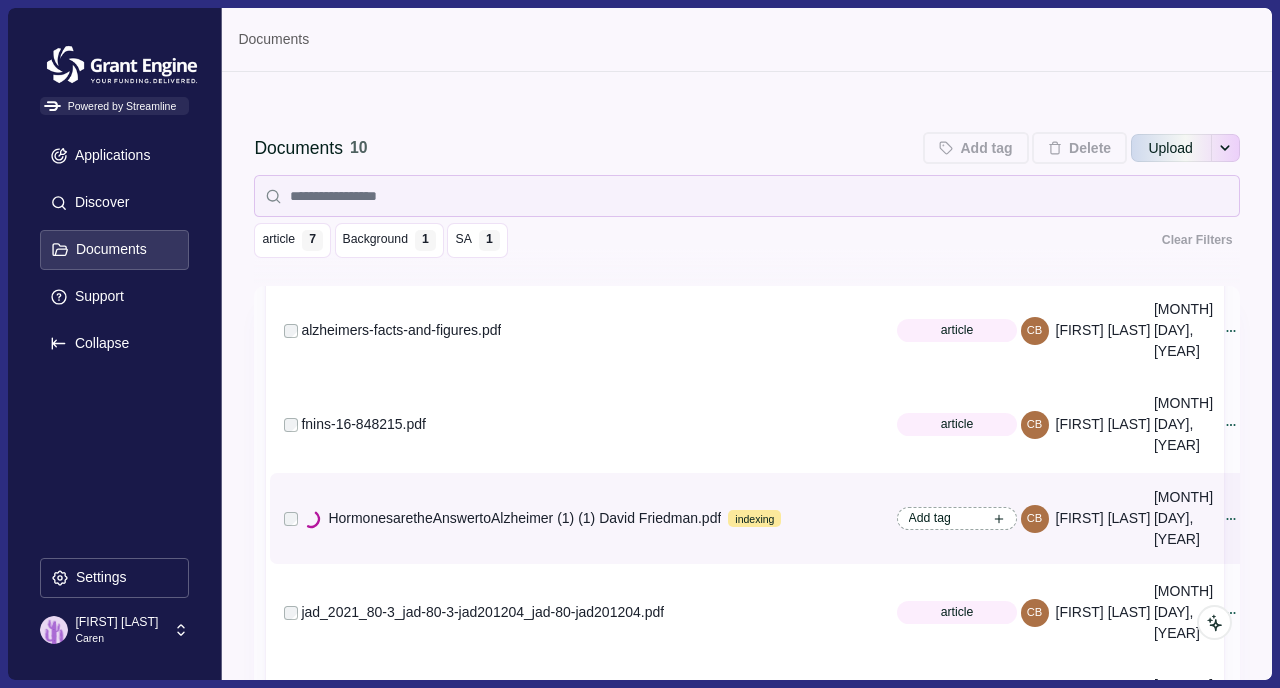 click 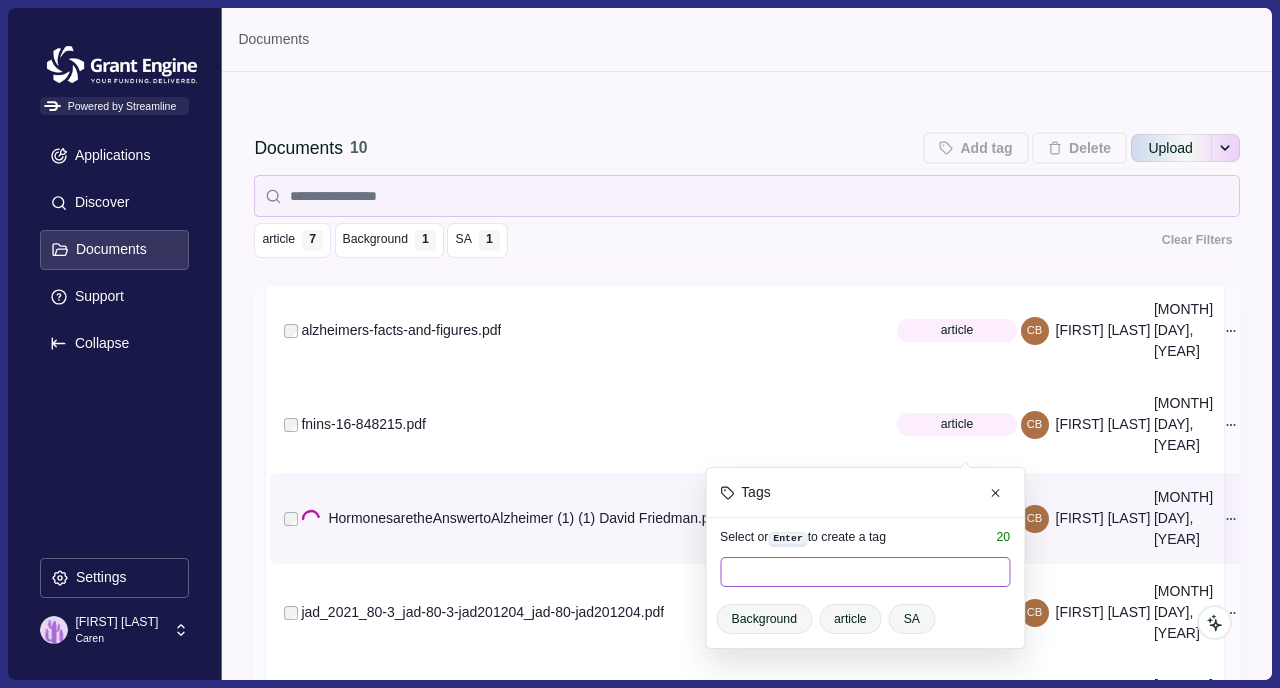click at bounding box center (865, 572) 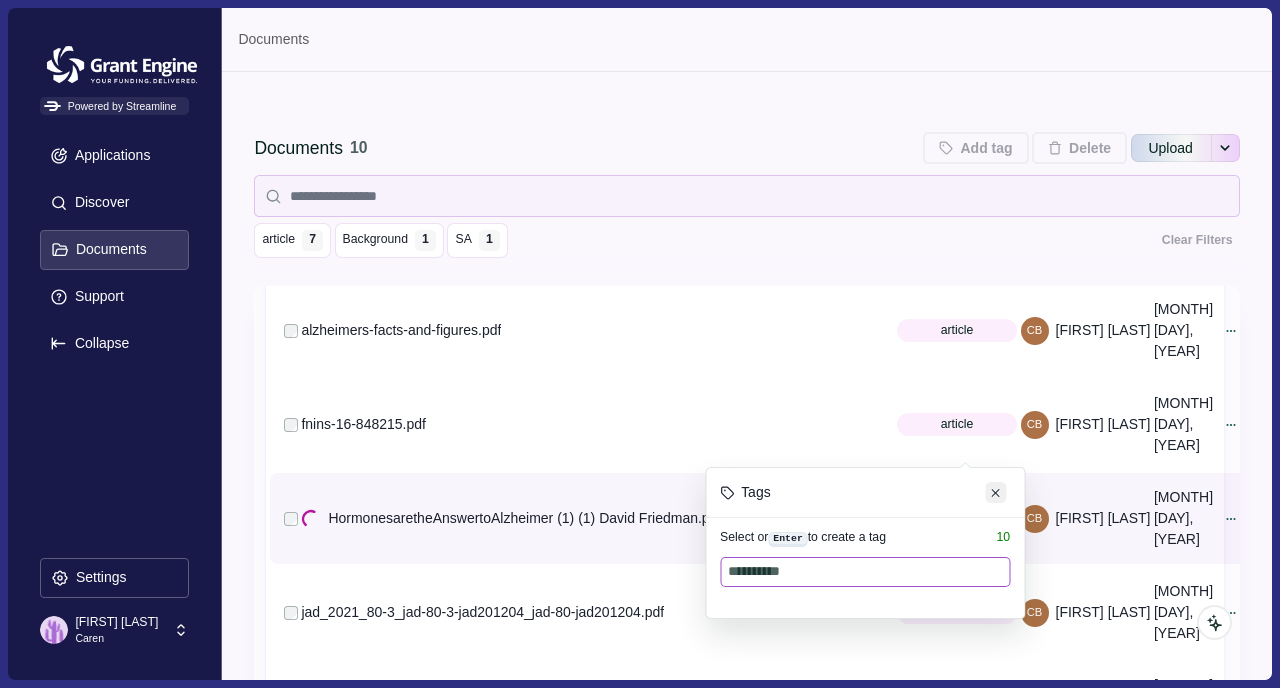 type on "**********" 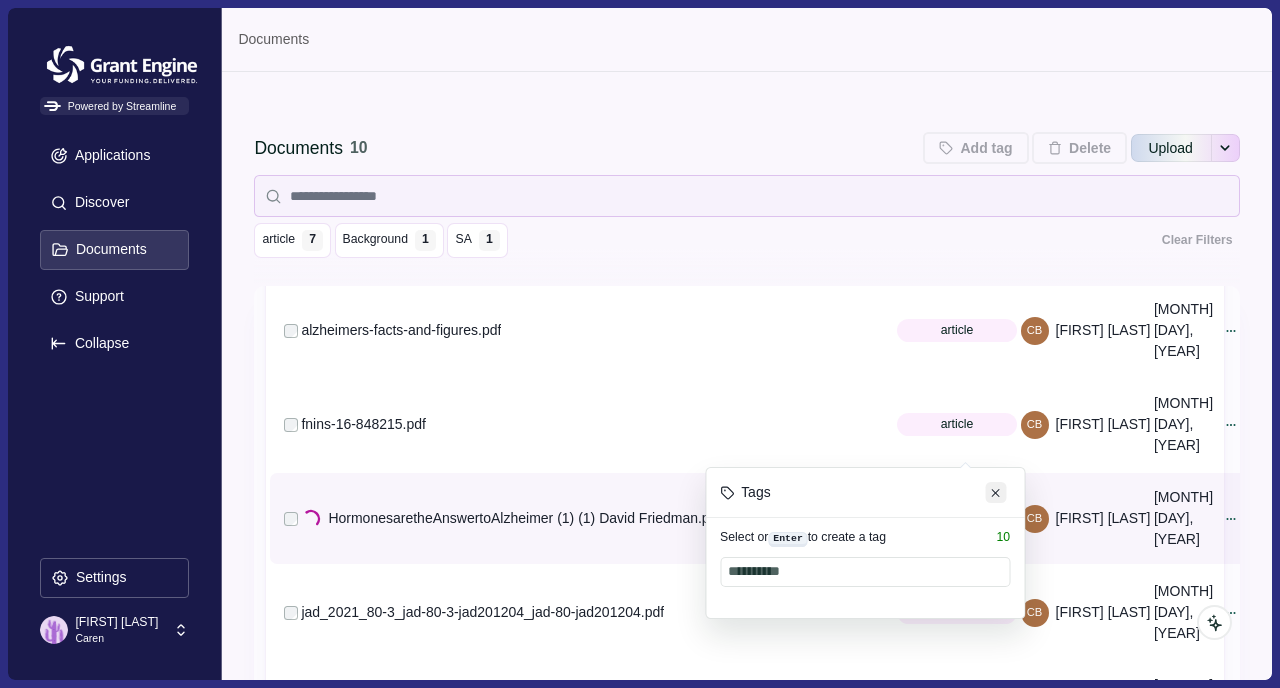 click 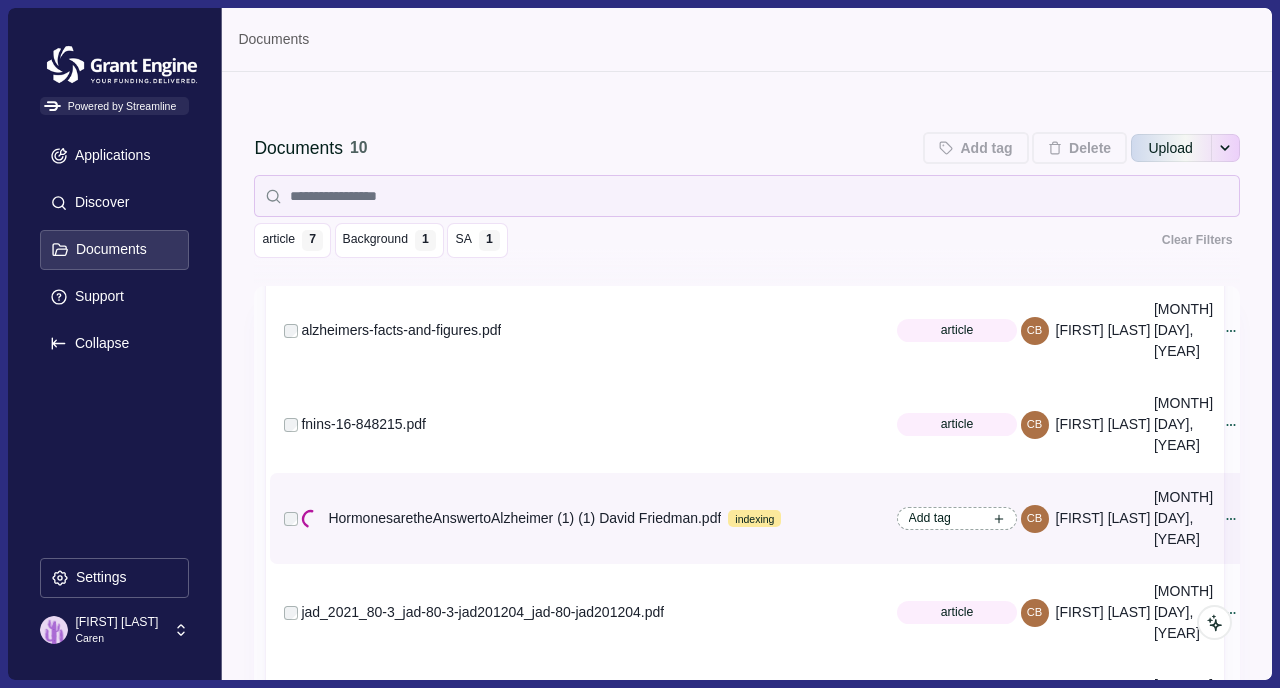 click 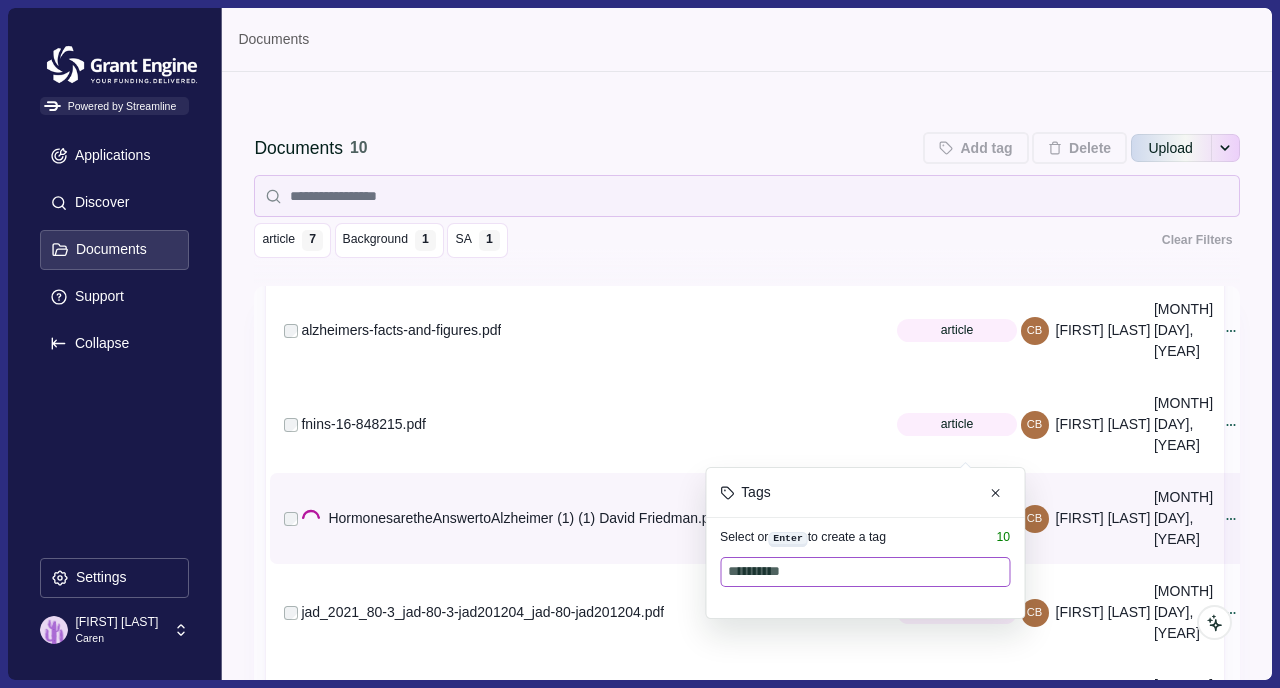 click on "**********" at bounding box center (865, 572) 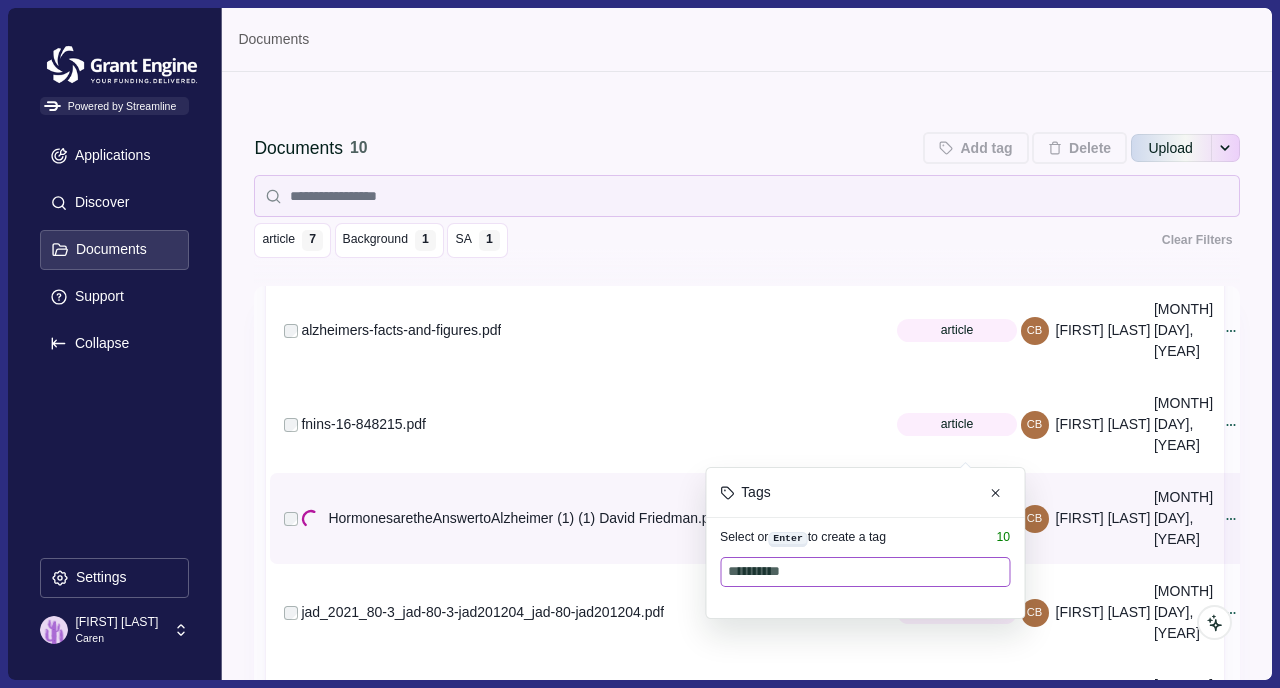 type 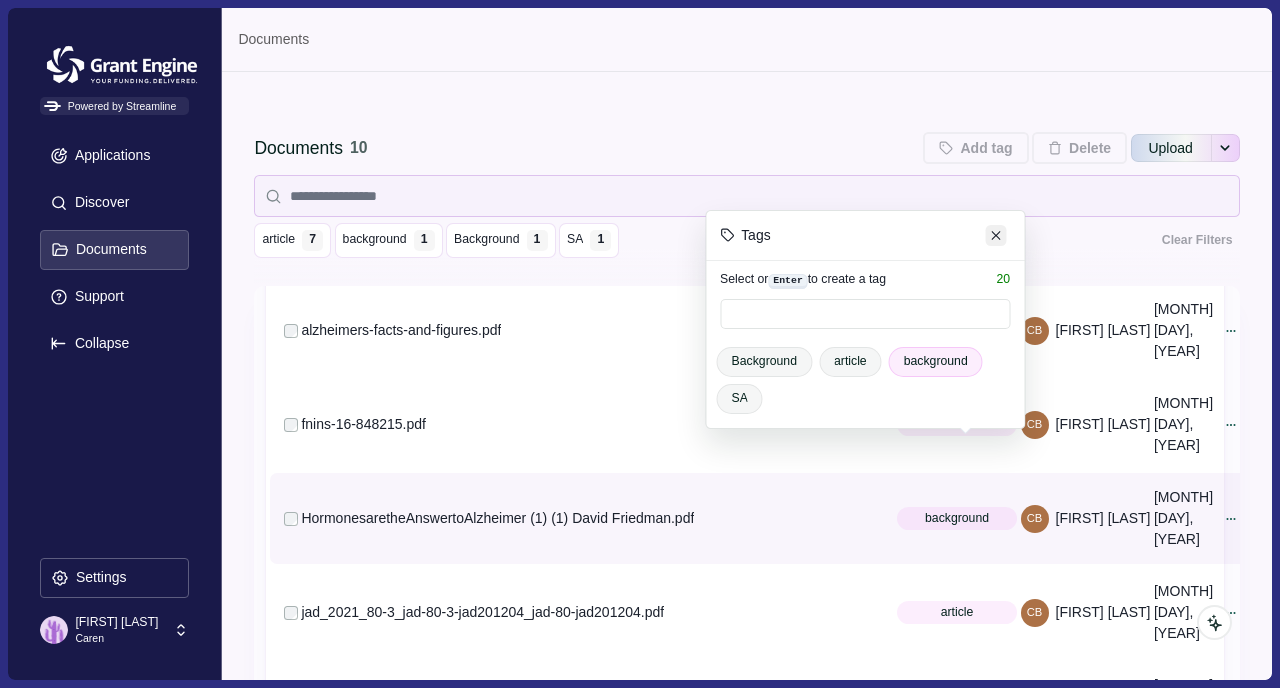 click at bounding box center [996, 235] 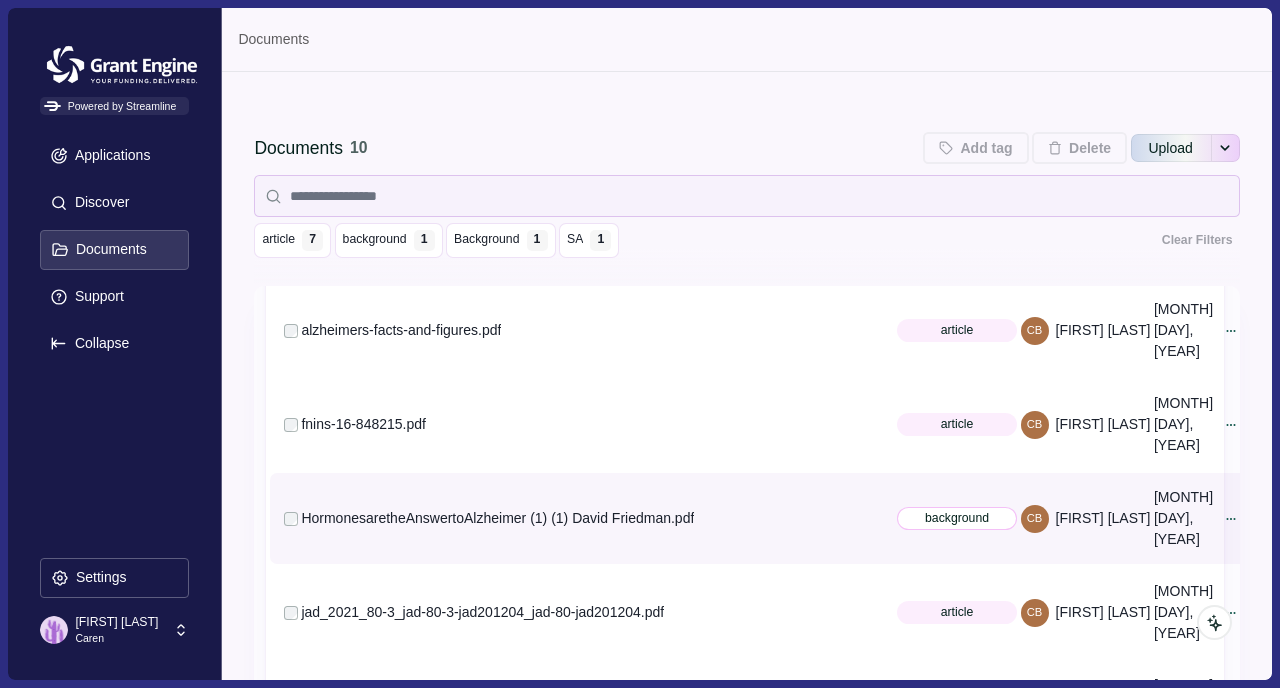 click on "background" at bounding box center (957, 518) 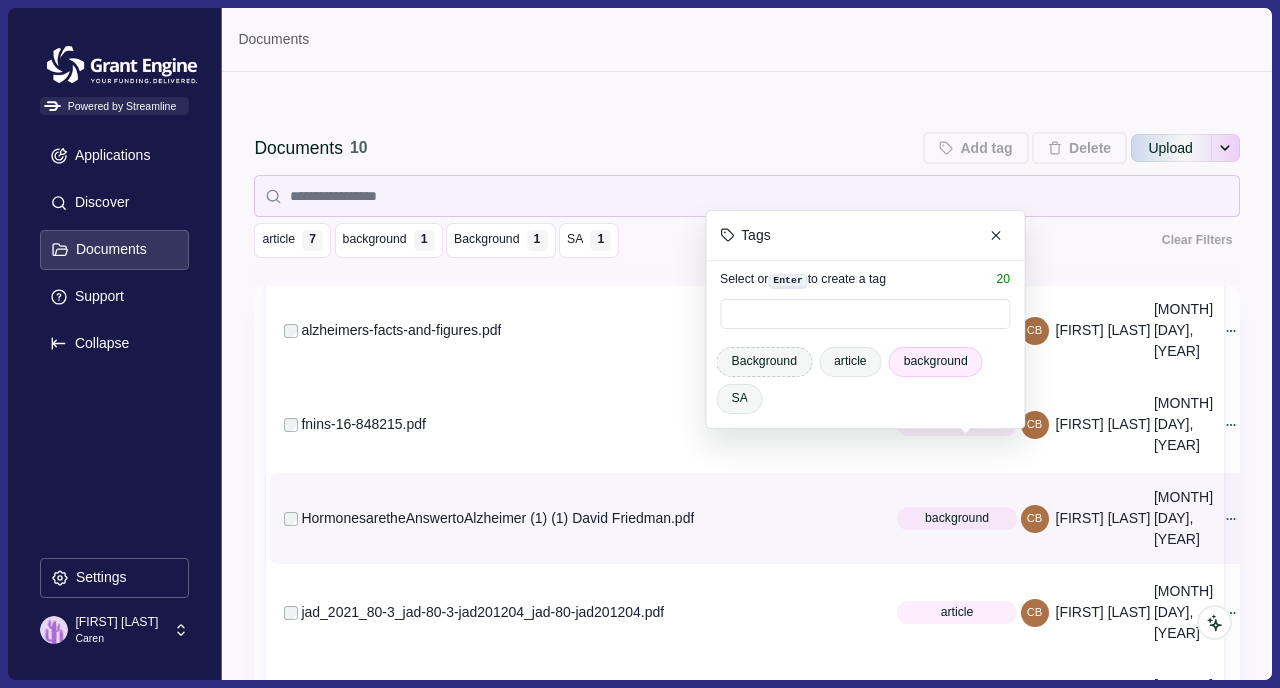 click on "Background" at bounding box center (764, 361) 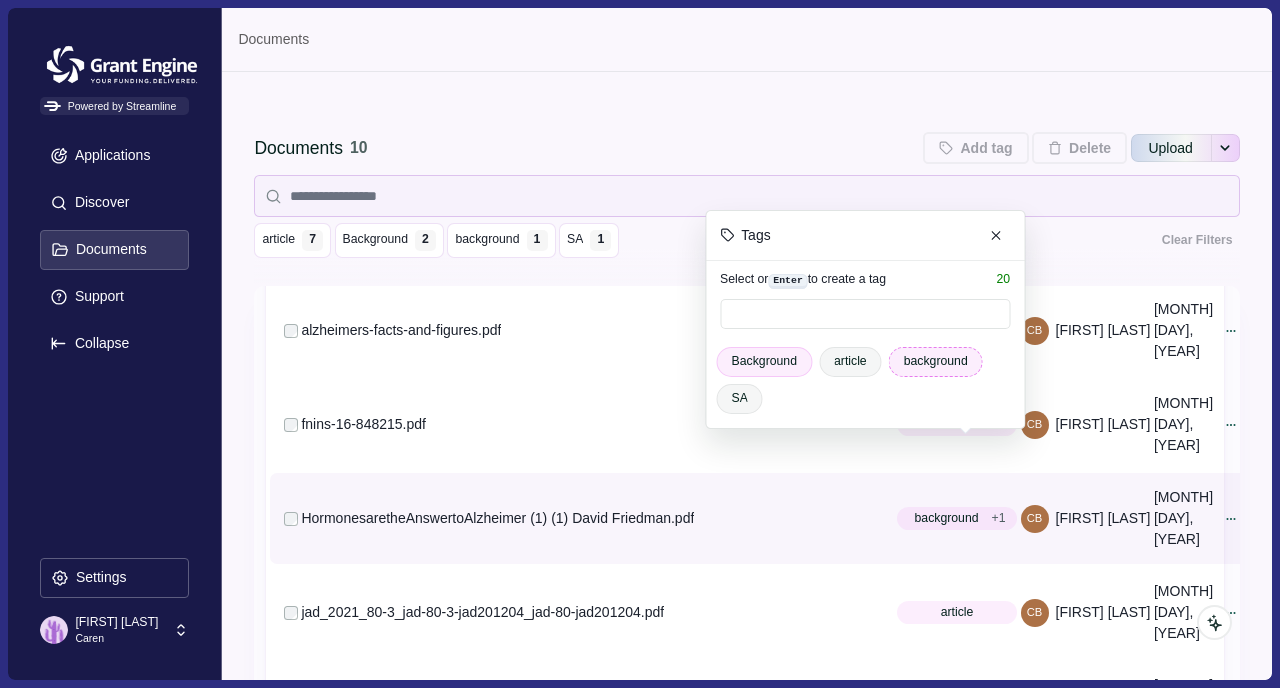 click on "background" at bounding box center (936, 361) 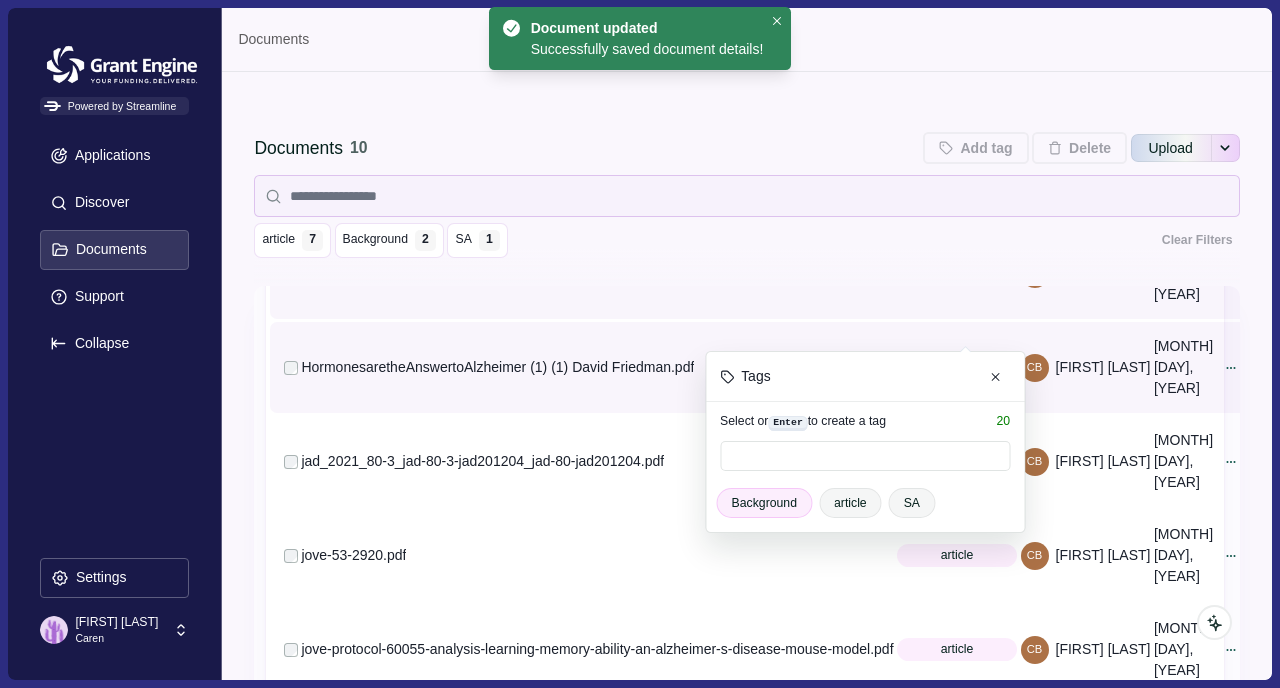 scroll, scrollTop: 359, scrollLeft: 2, axis: both 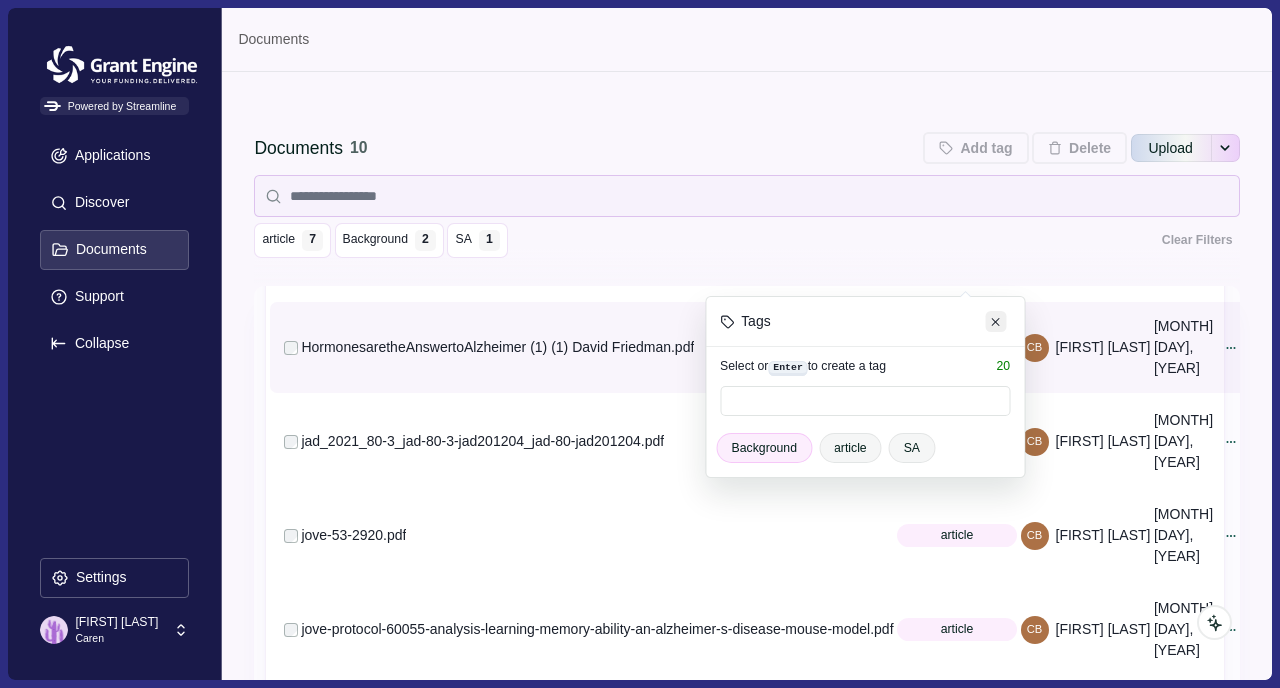 click 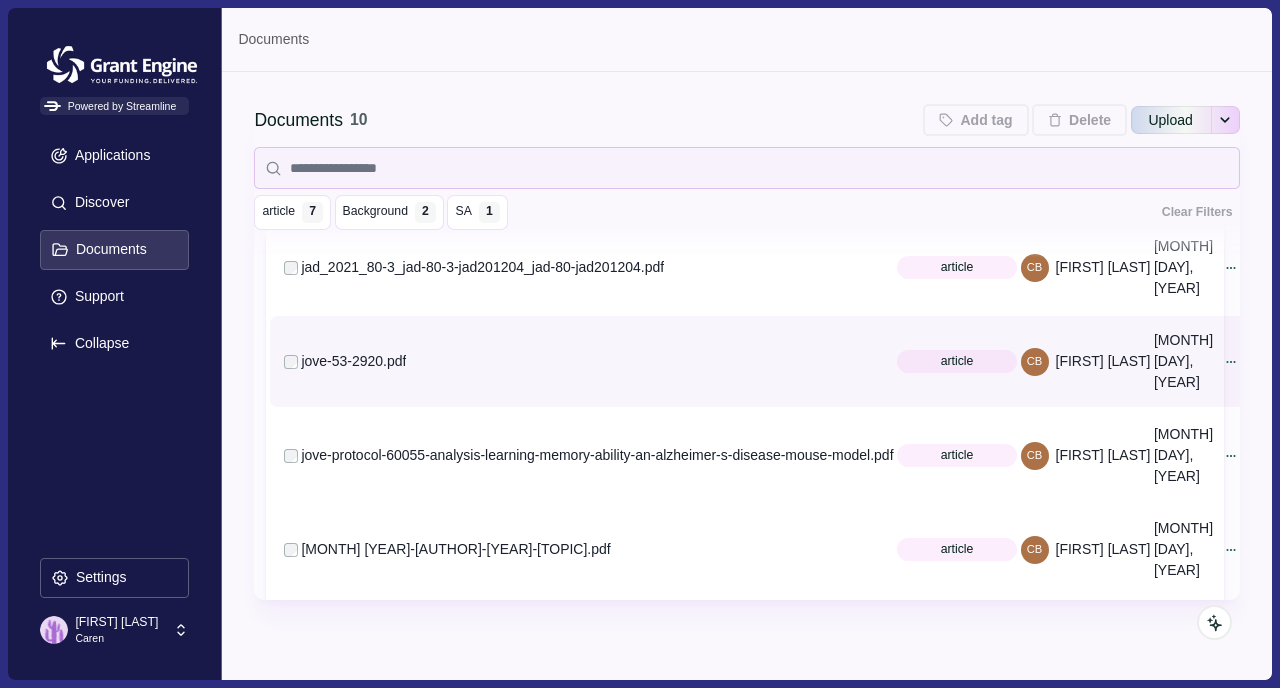 scroll, scrollTop: 234, scrollLeft: 0, axis: vertical 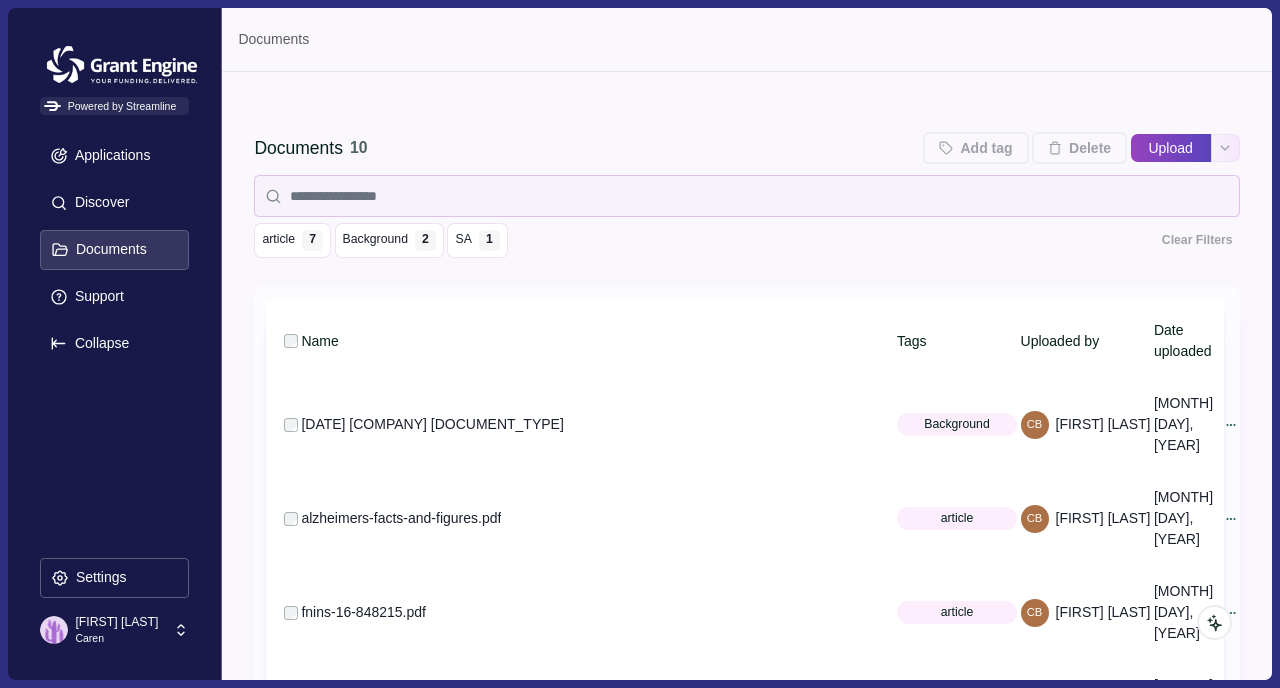 click on "Upload" at bounding box center (1171, 148) 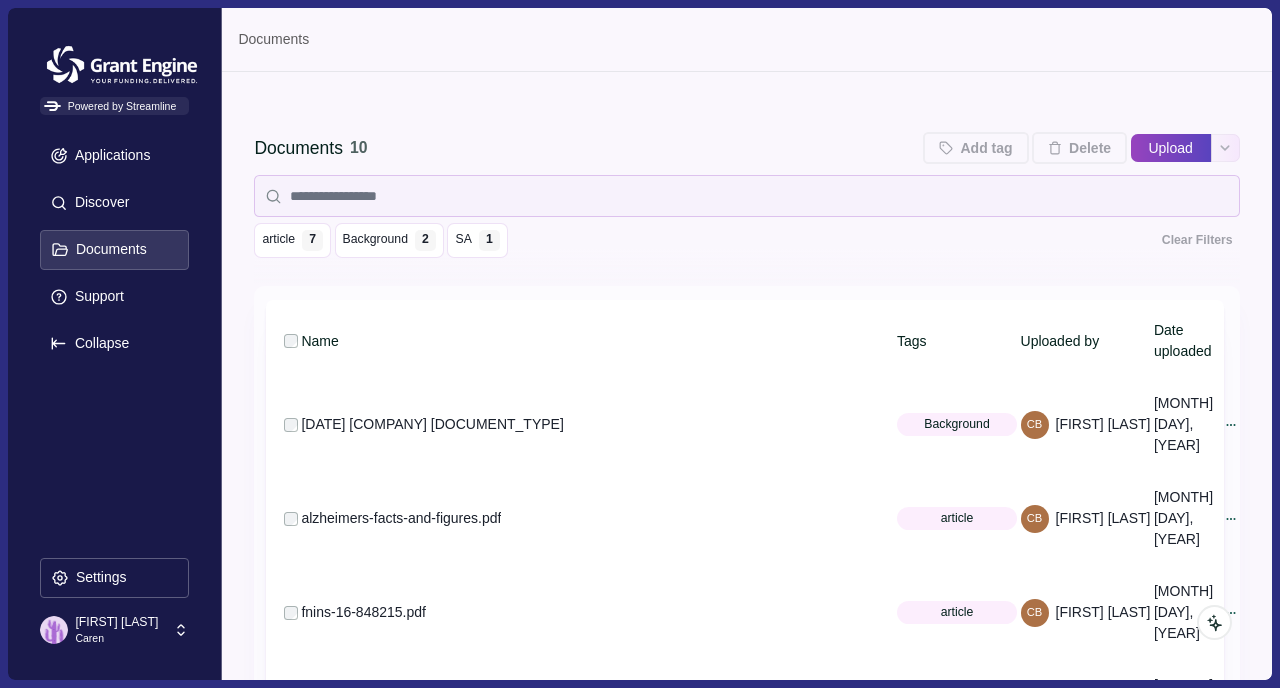 click on "Upload" at bounding box center (1130, 148) 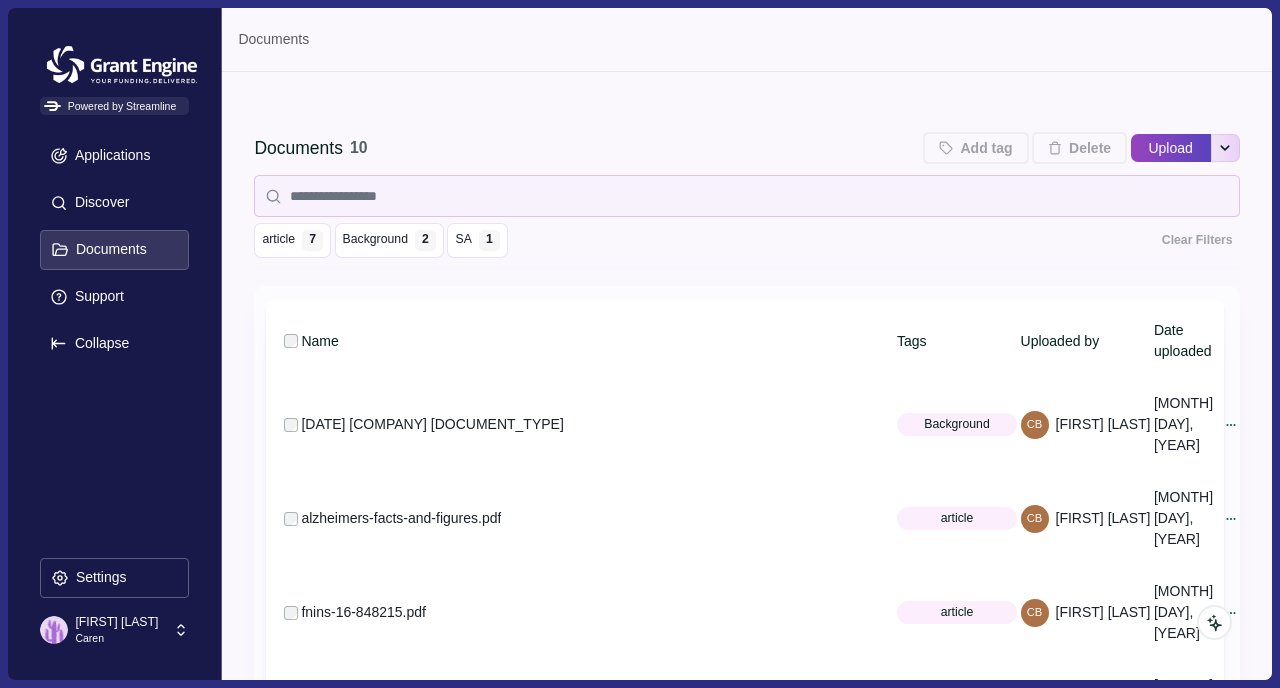 type on "**********" 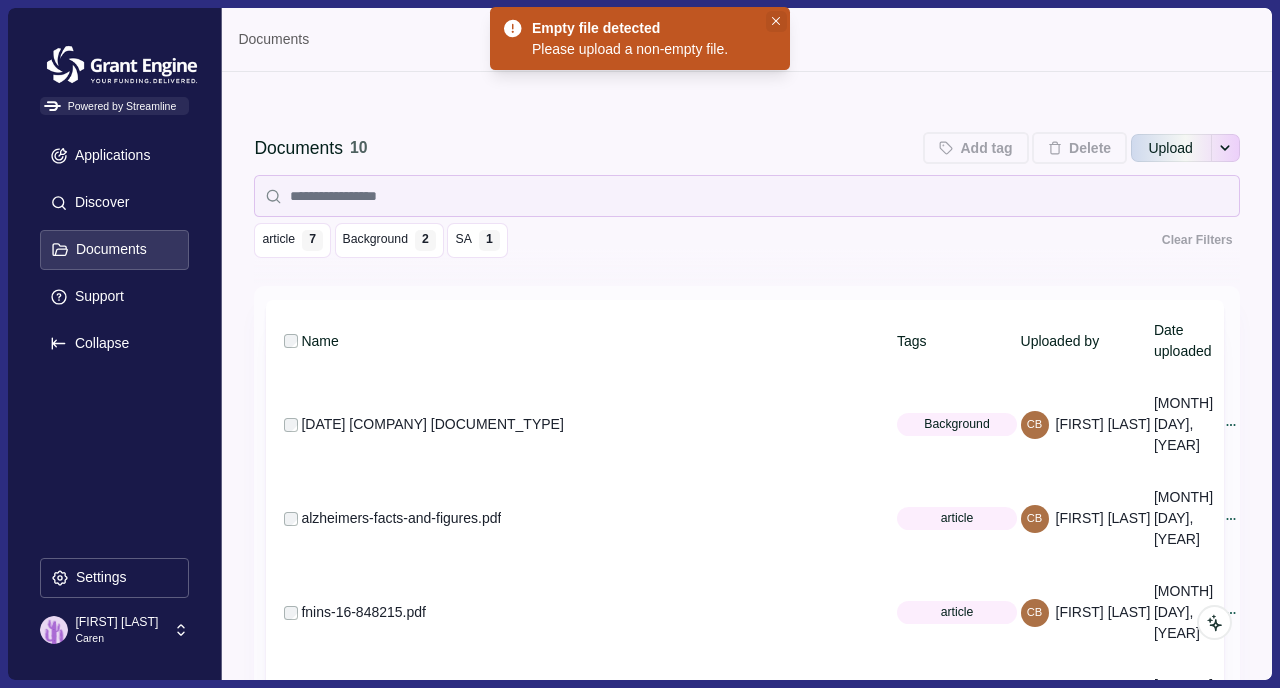 click 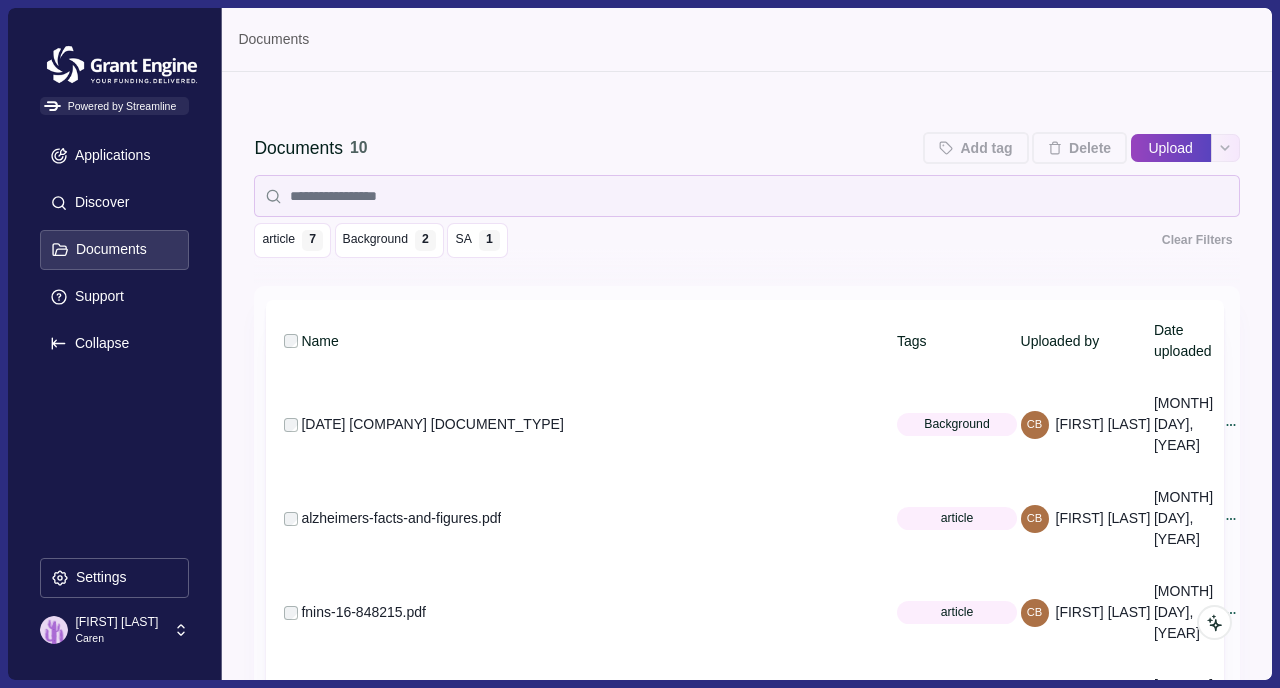 click on "Upload" at bounding box center [1171, 148] 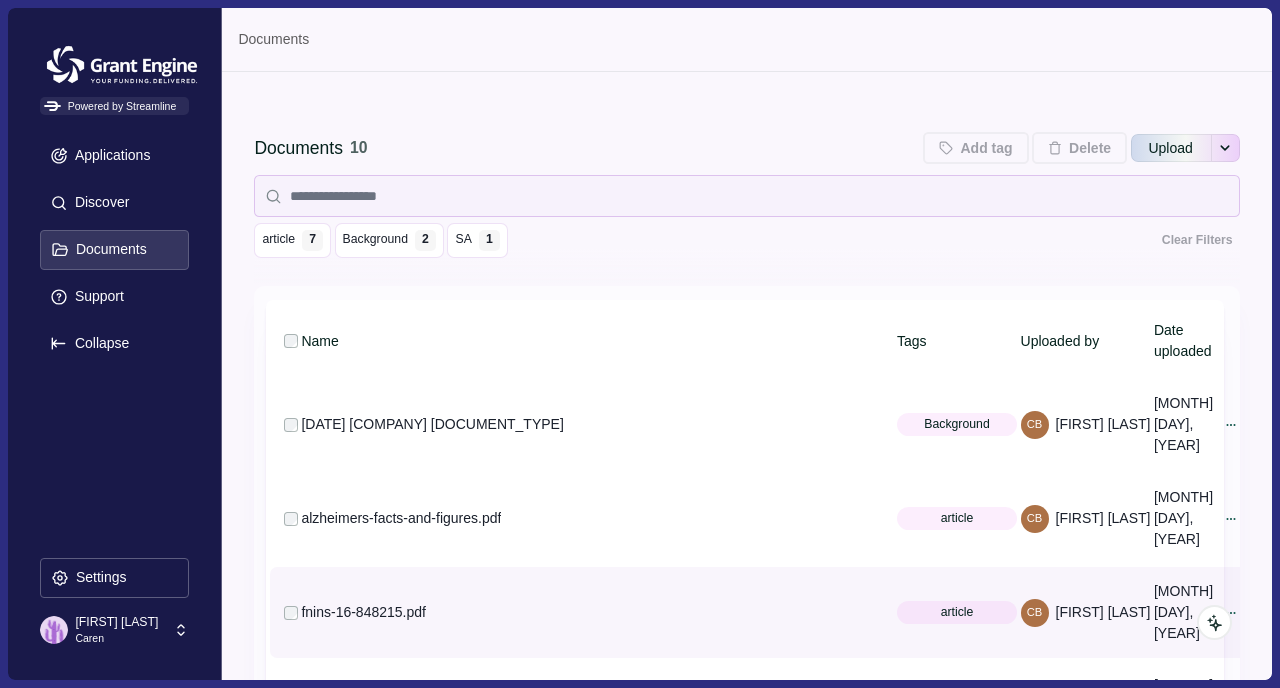 type on "**********" 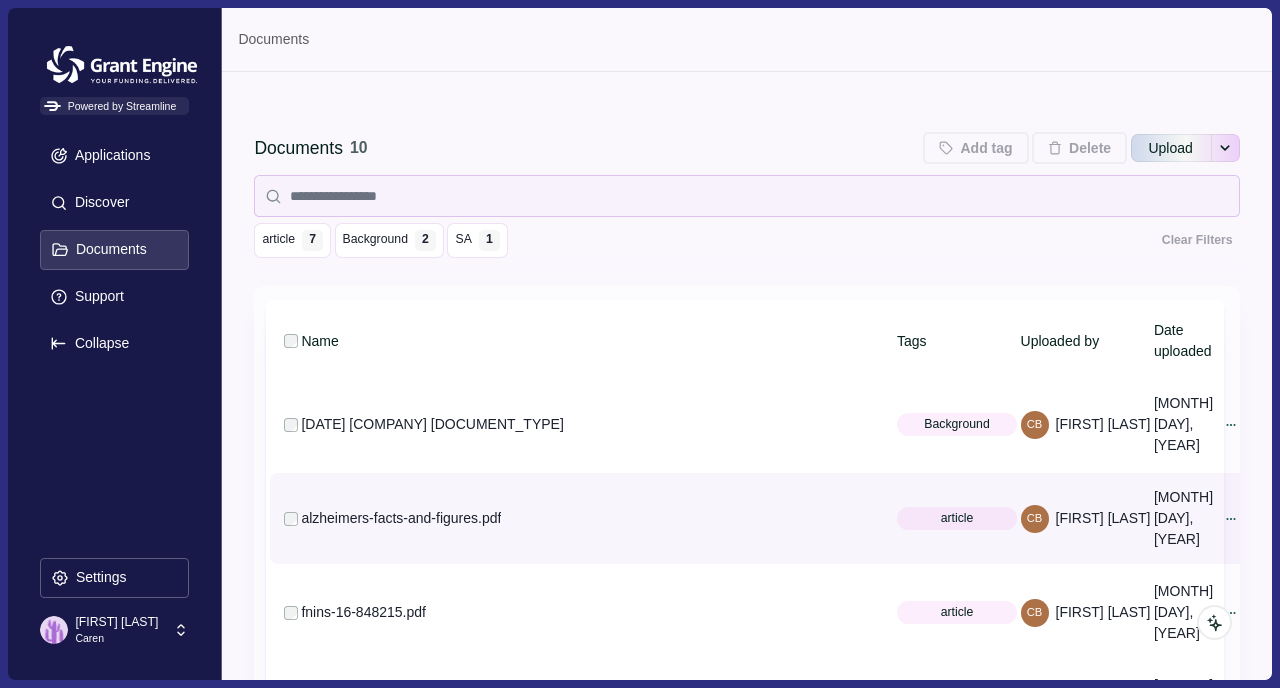 type 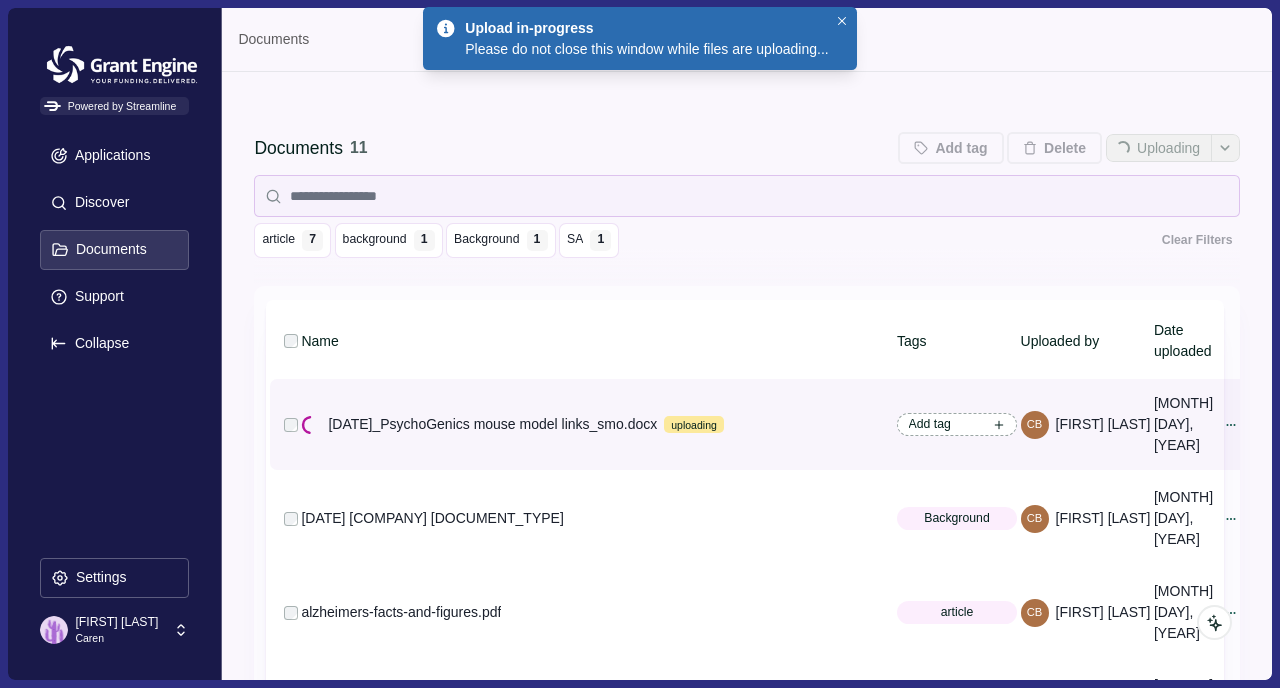click 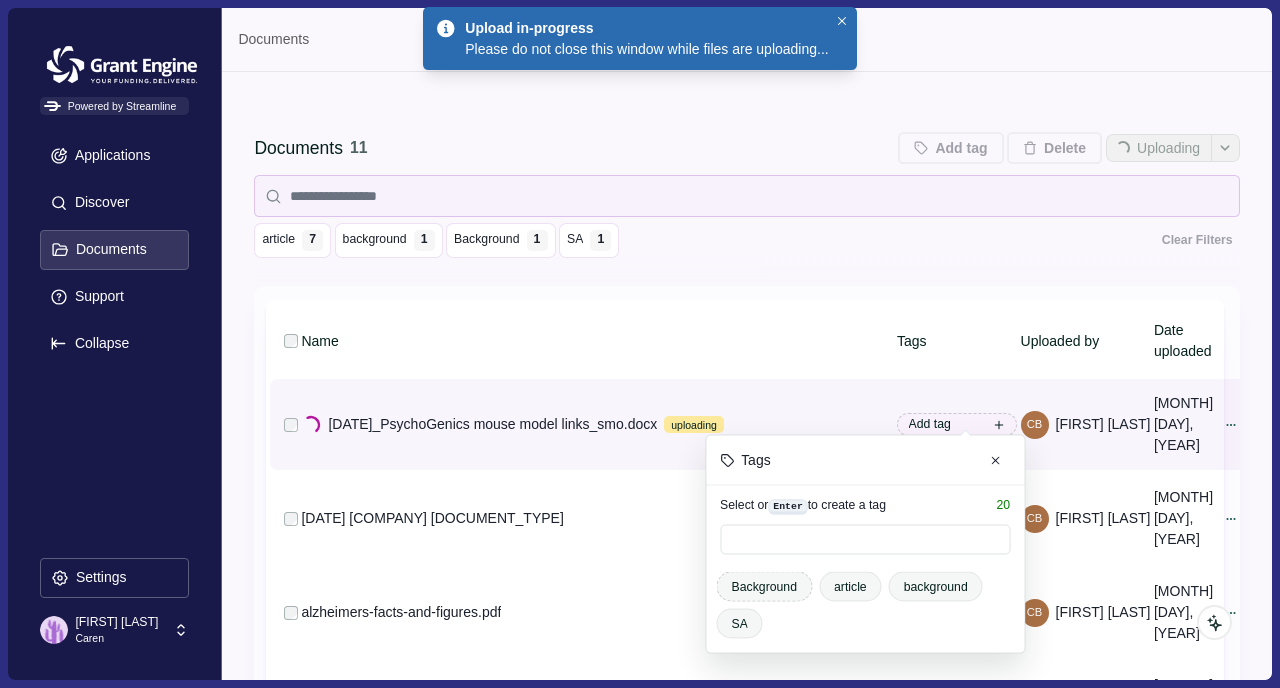 click on "Background" at bounding box center [764, 587] 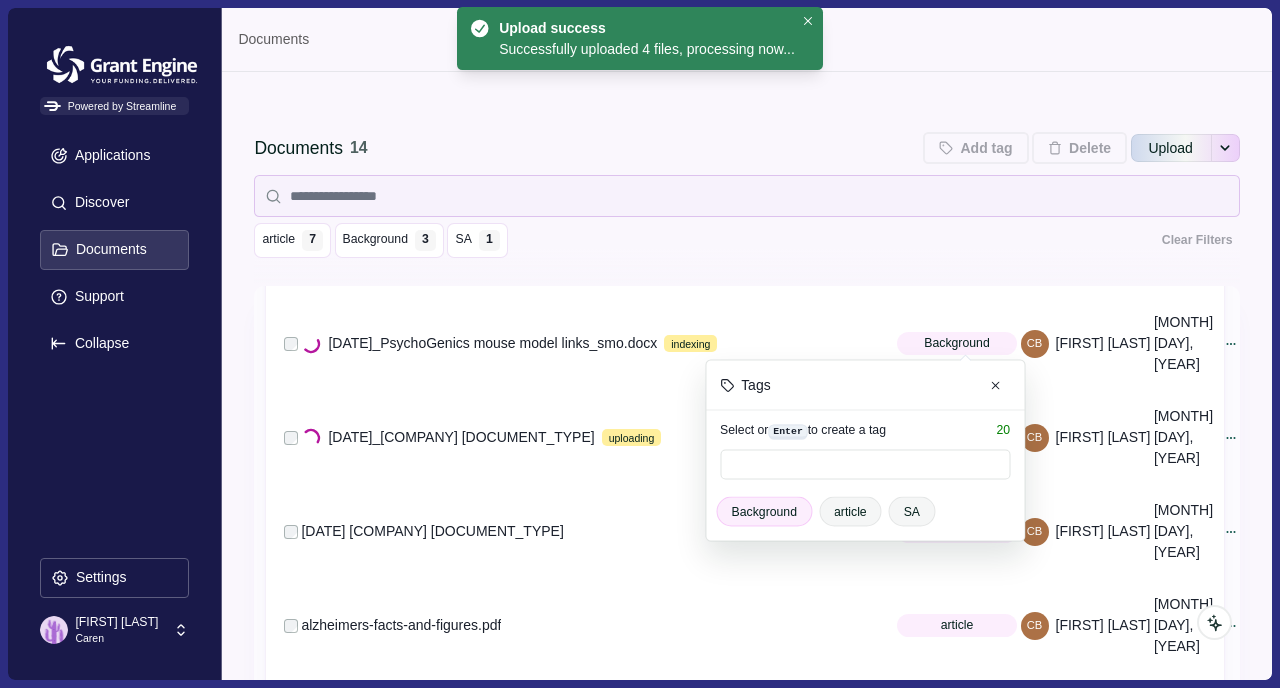 scroll, scrollTop: 105, scrollLeft: 2, axis: both 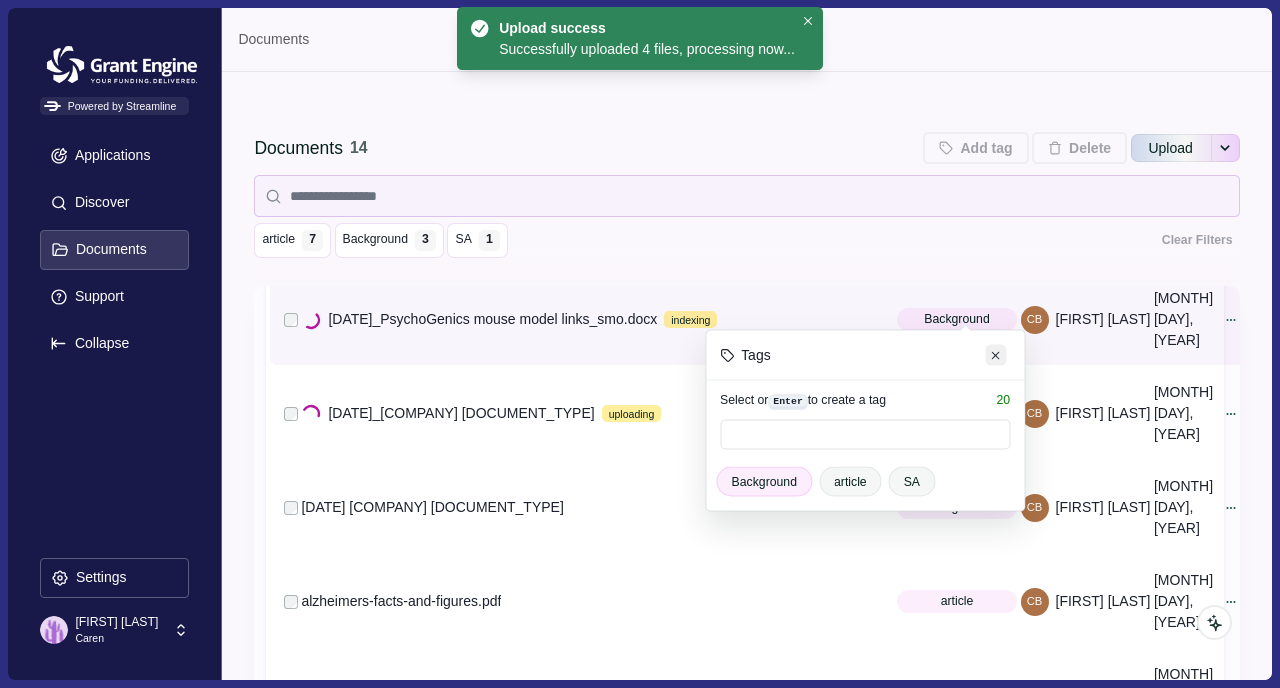 click at bounding box center (996, 355) 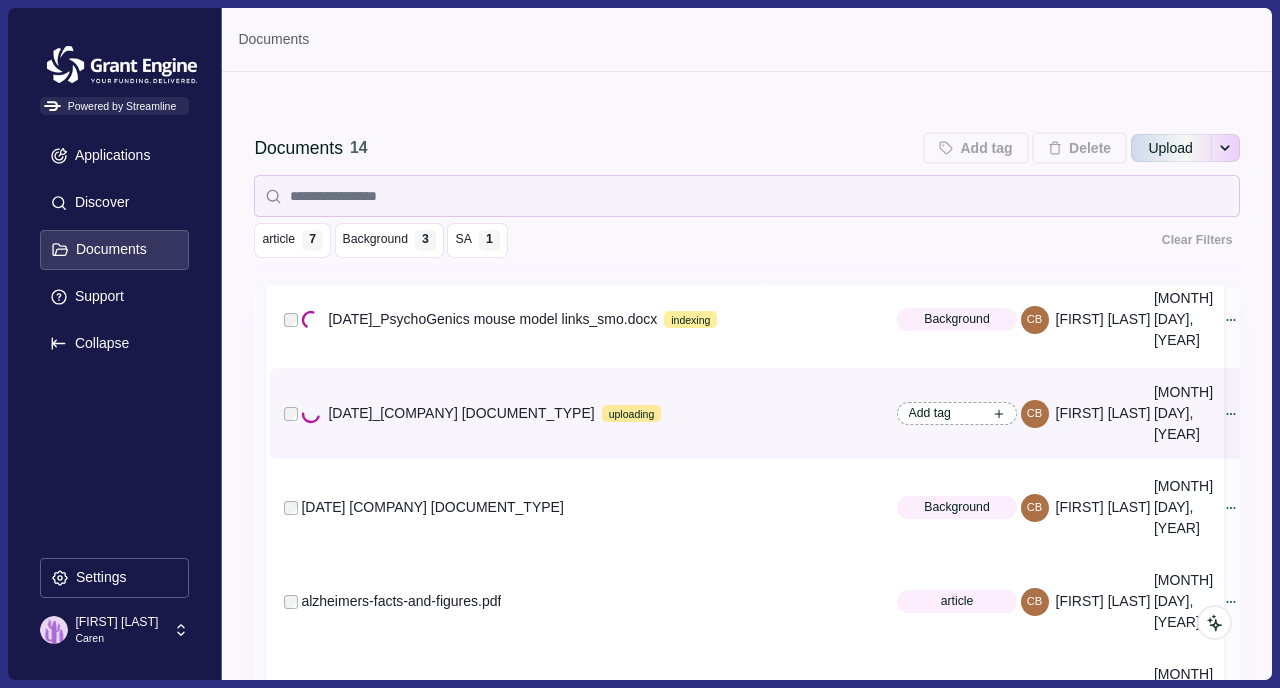 click 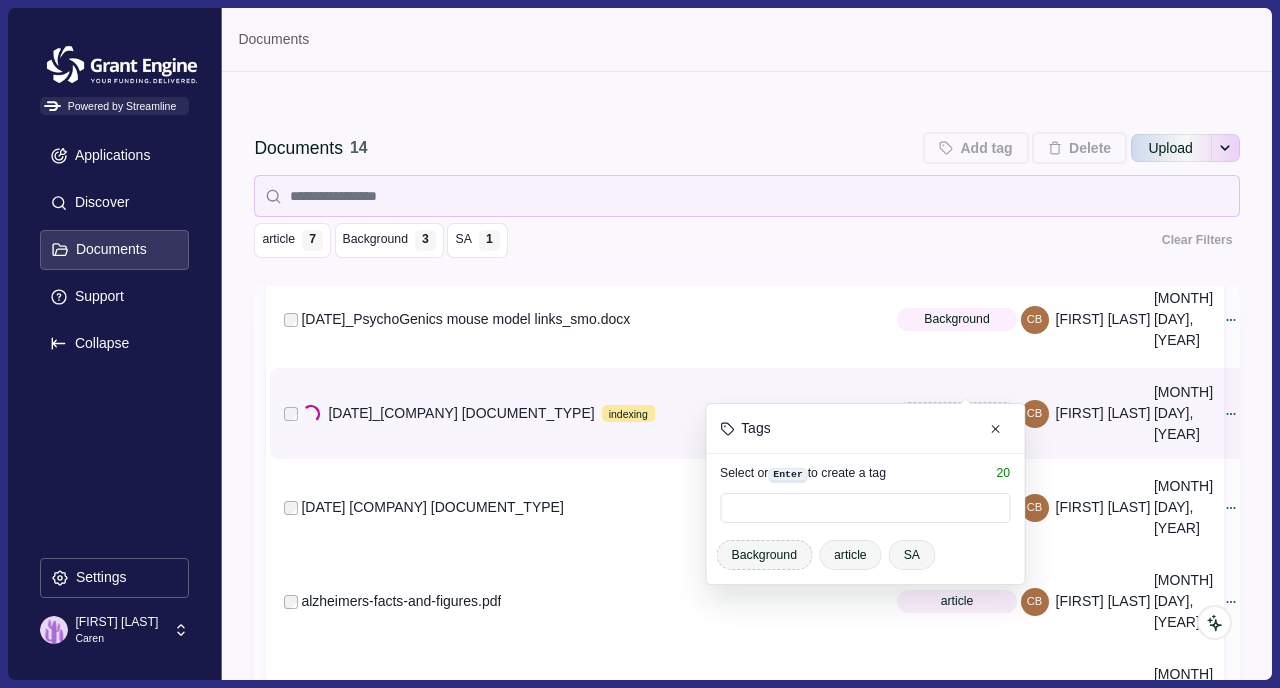 click on "Background" at bounding box center (764, 555) 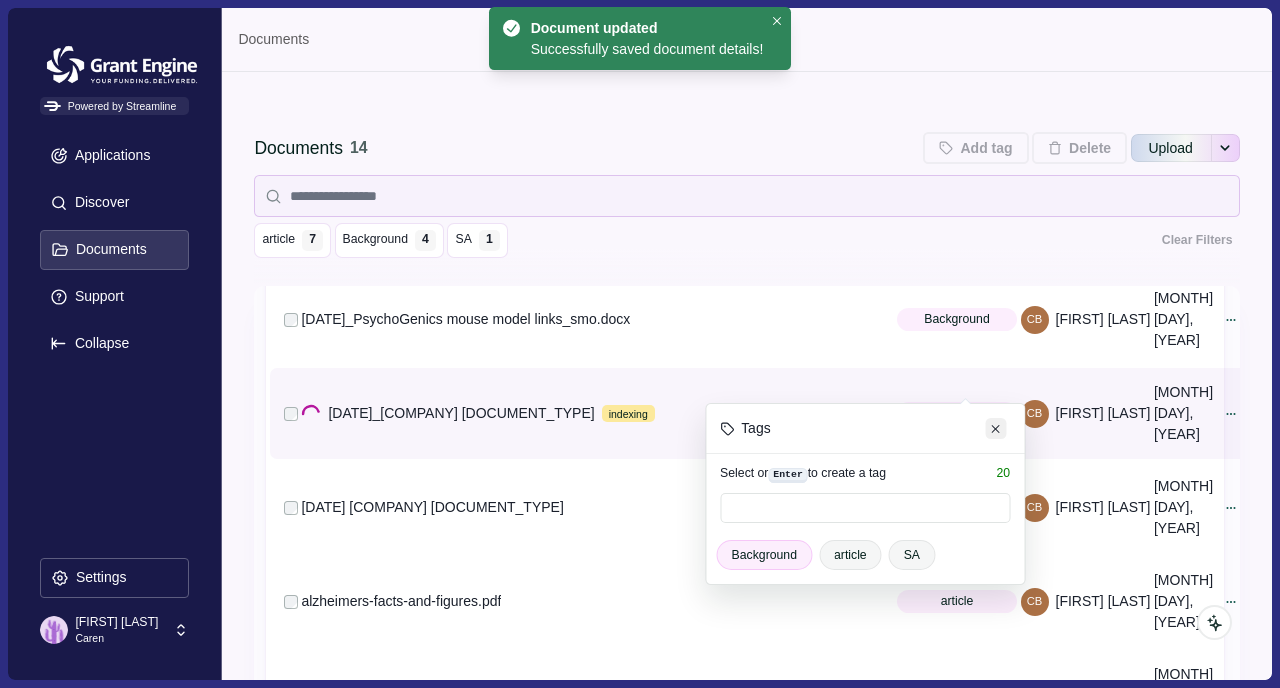 click 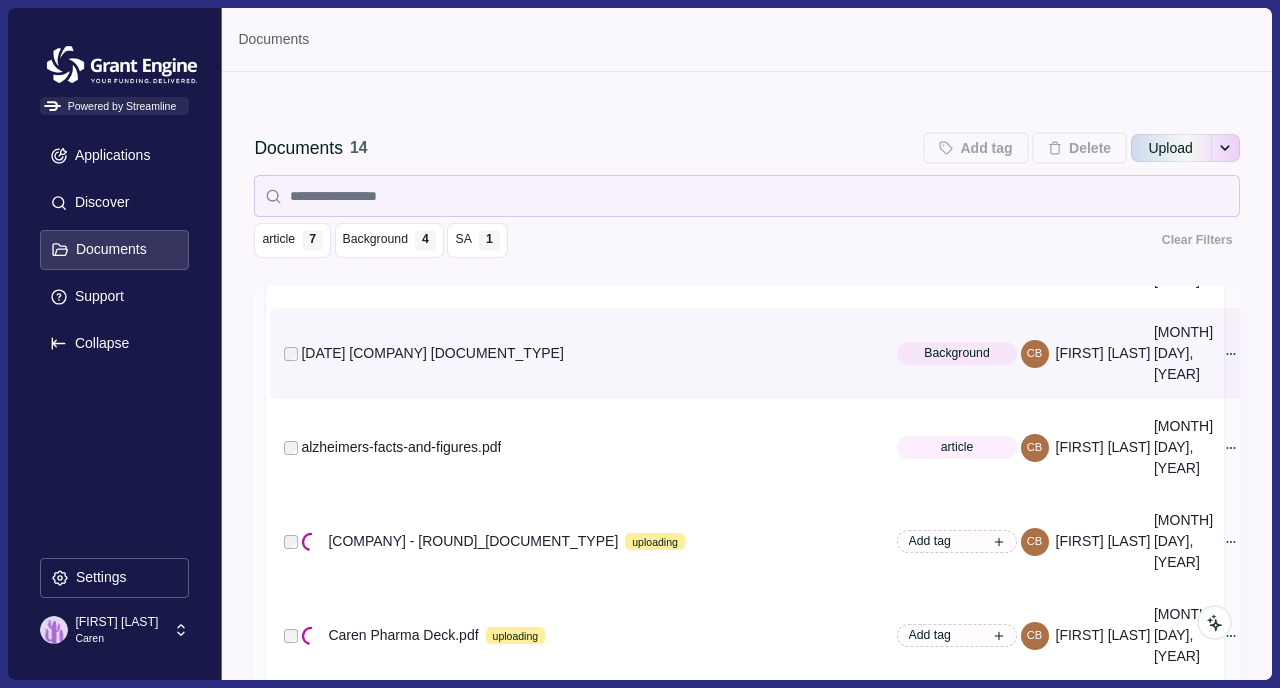scroll, scrollTop: 262, scrollLeft: 2, axis: both 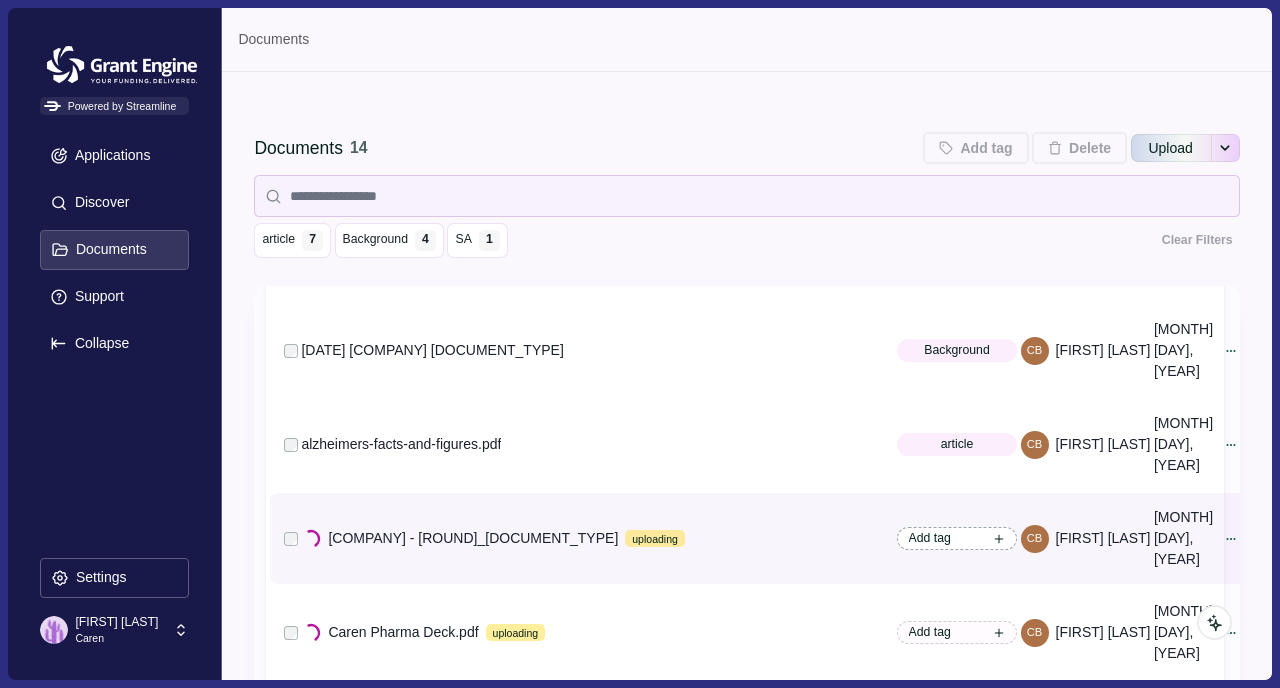 click 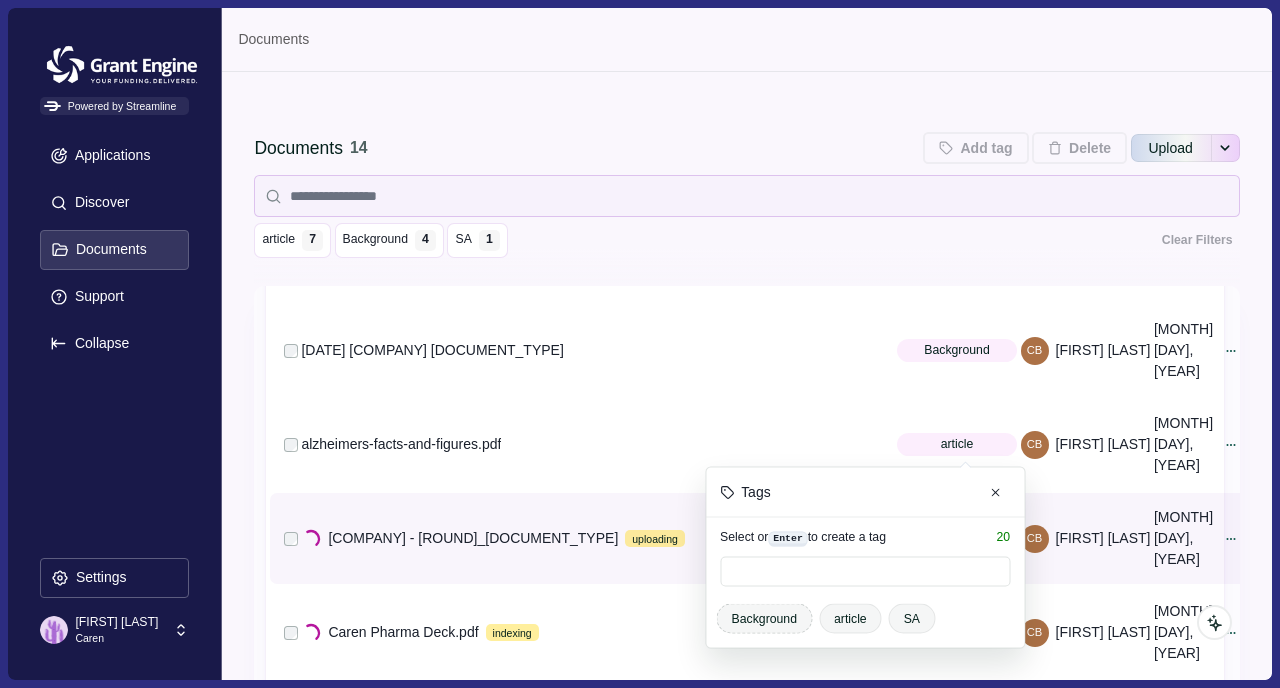 click on "Background" at bounding box center (764, 619) 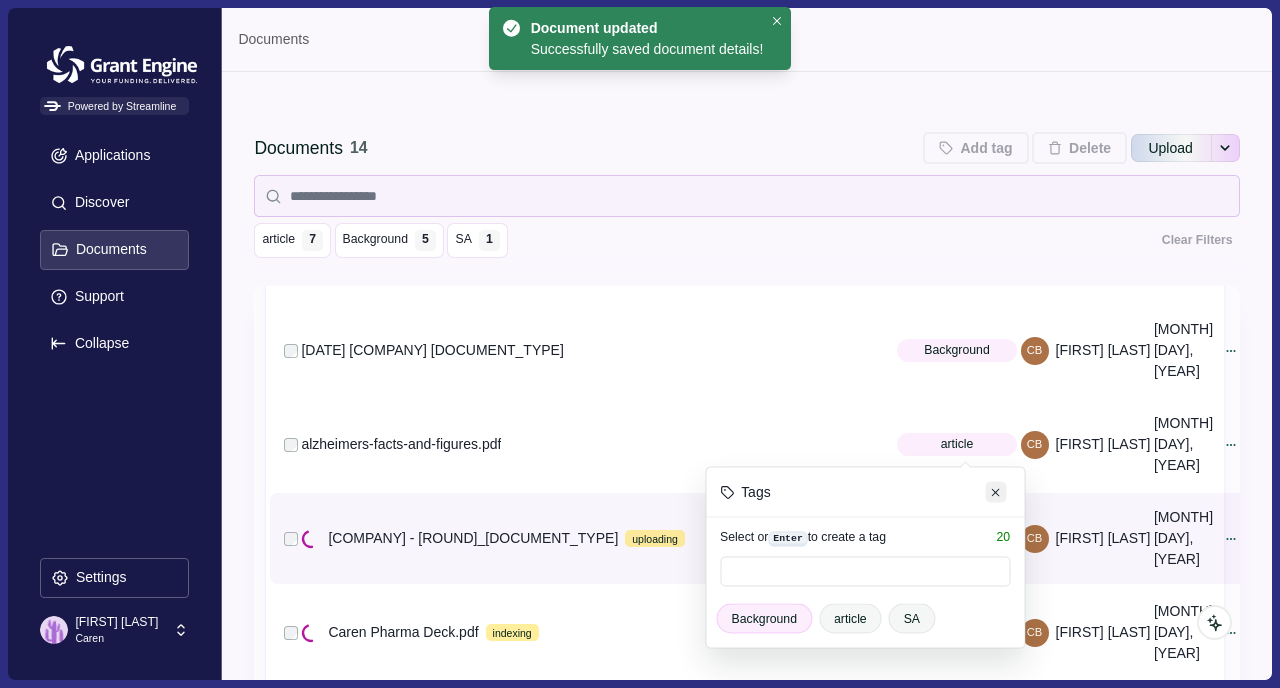 click 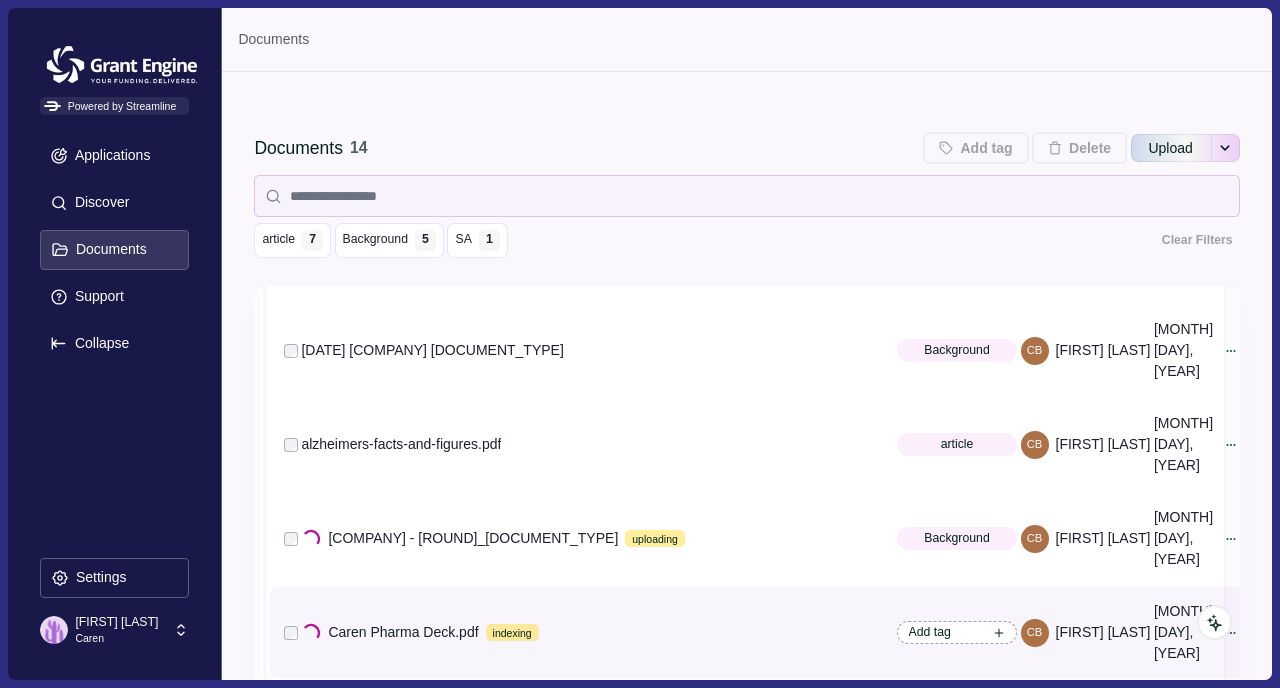 click 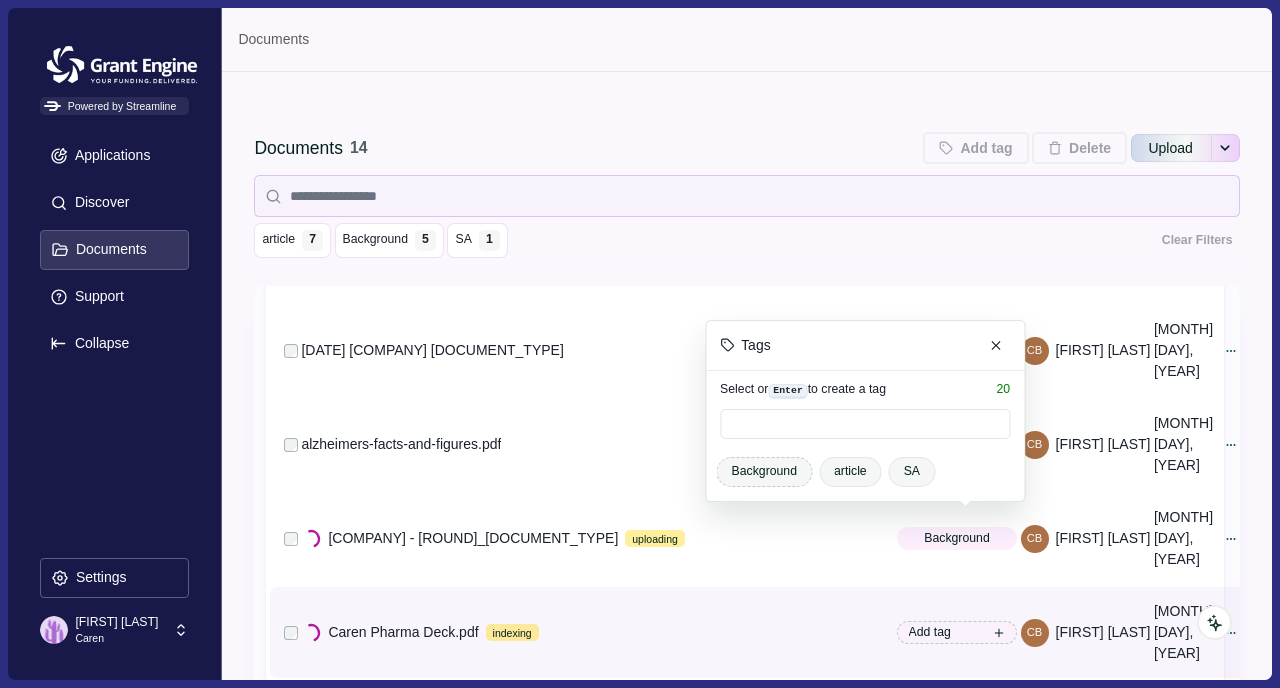 click on "Background" at bounding box center (764, 471) 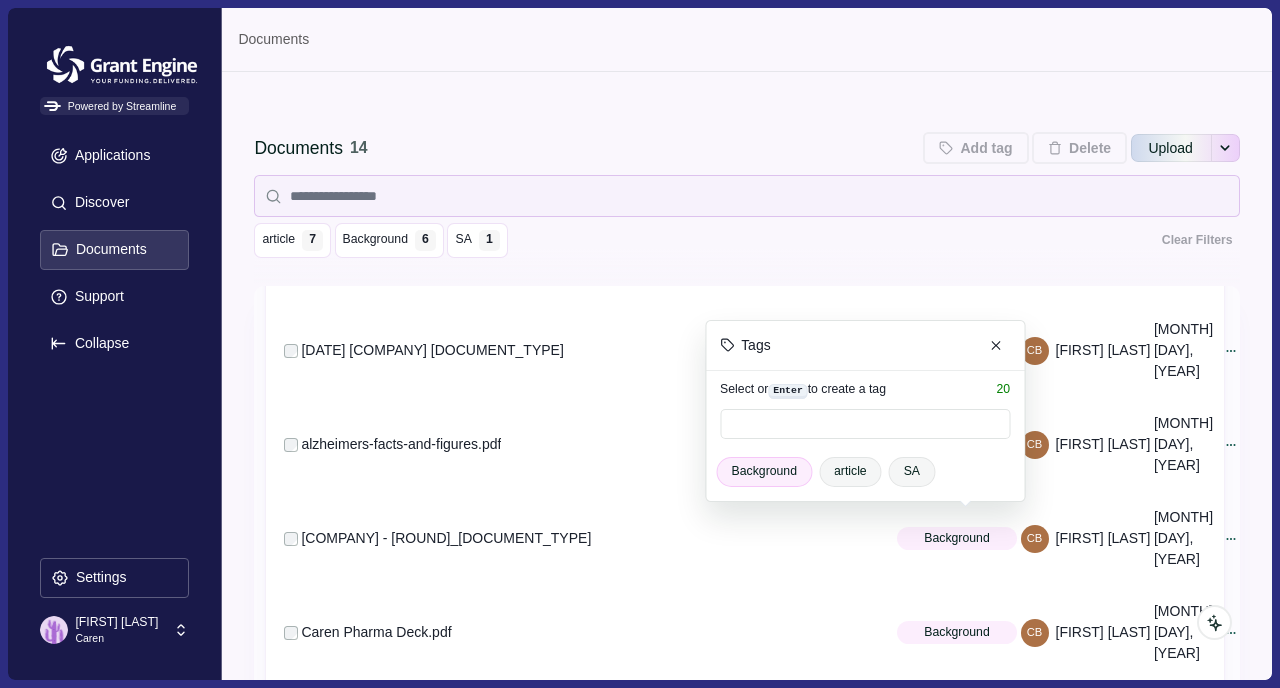 type 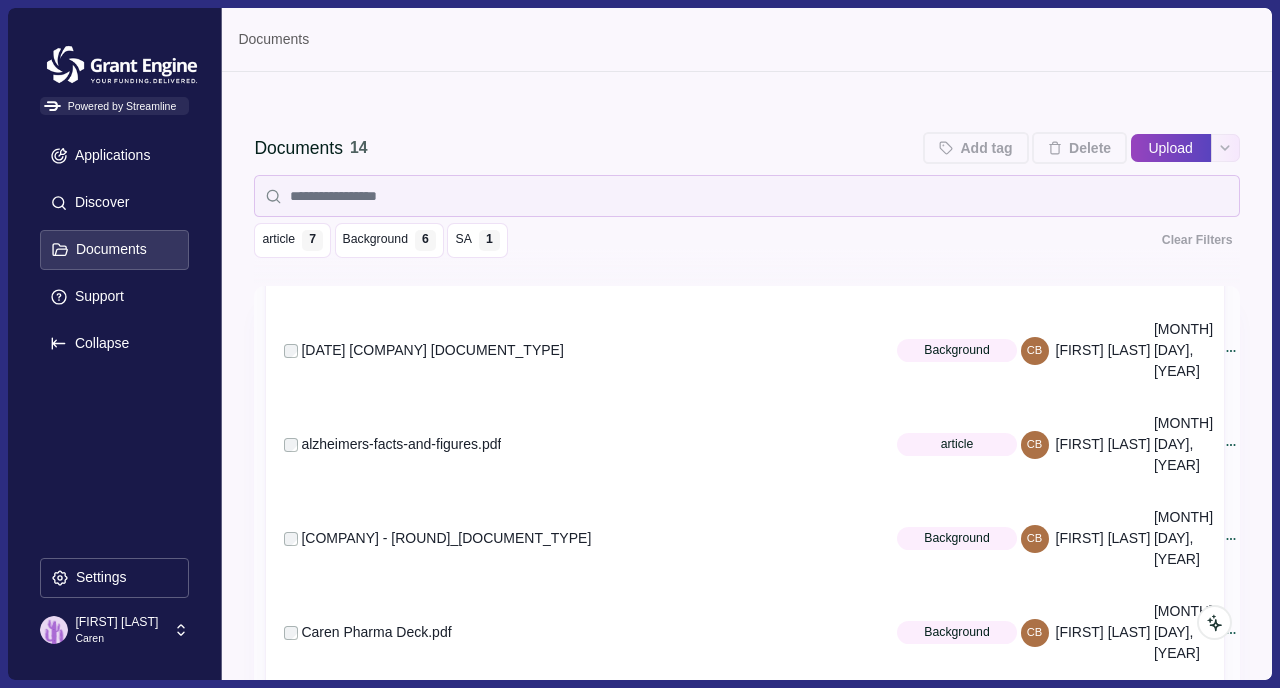click on "Upload" at bounding box center [1171, 148] 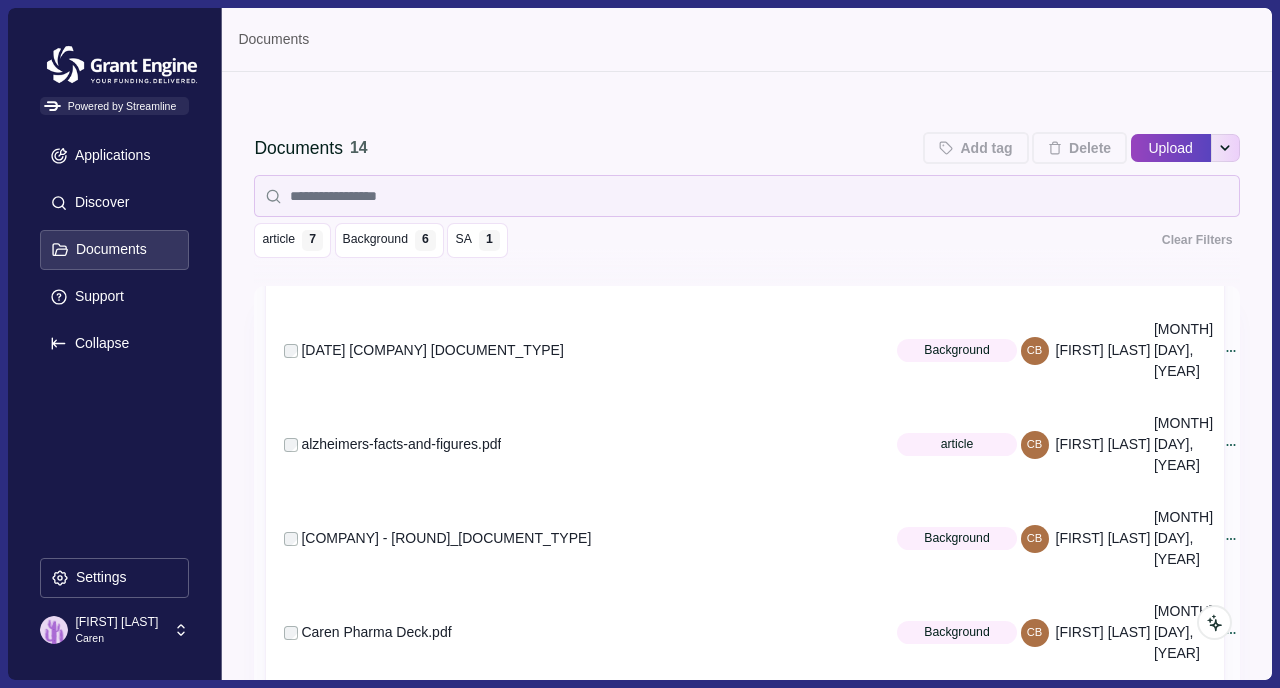type on "**********" 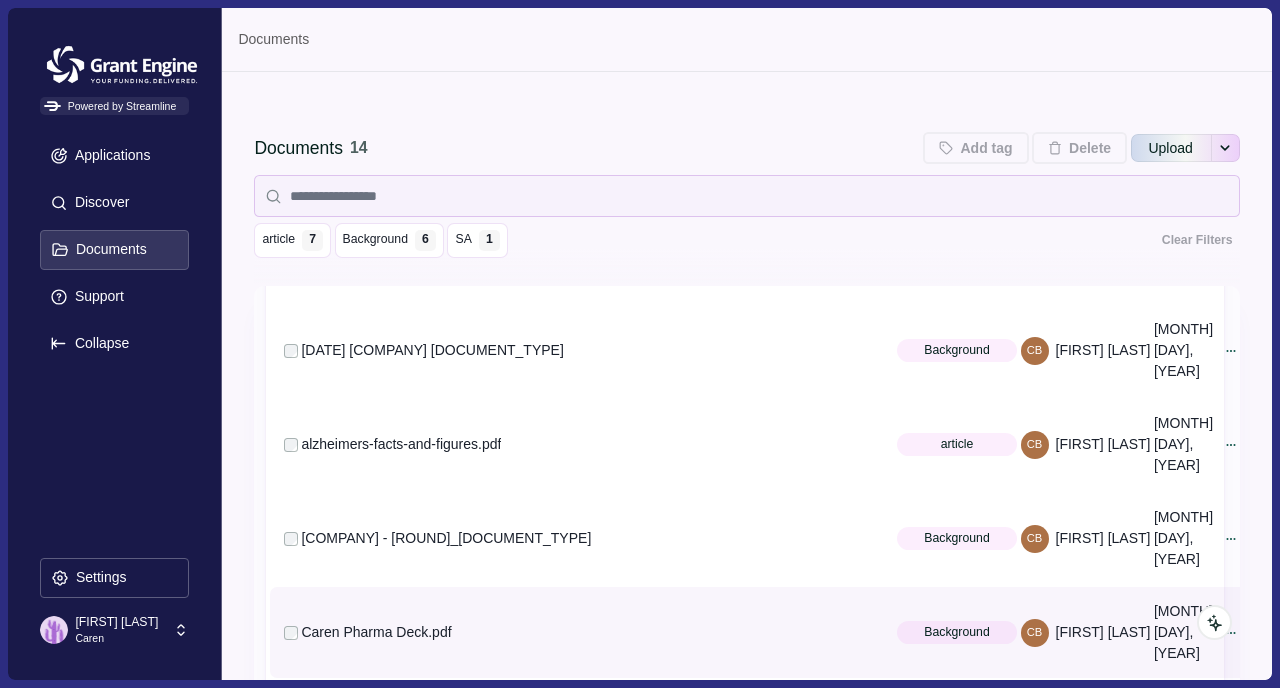 type 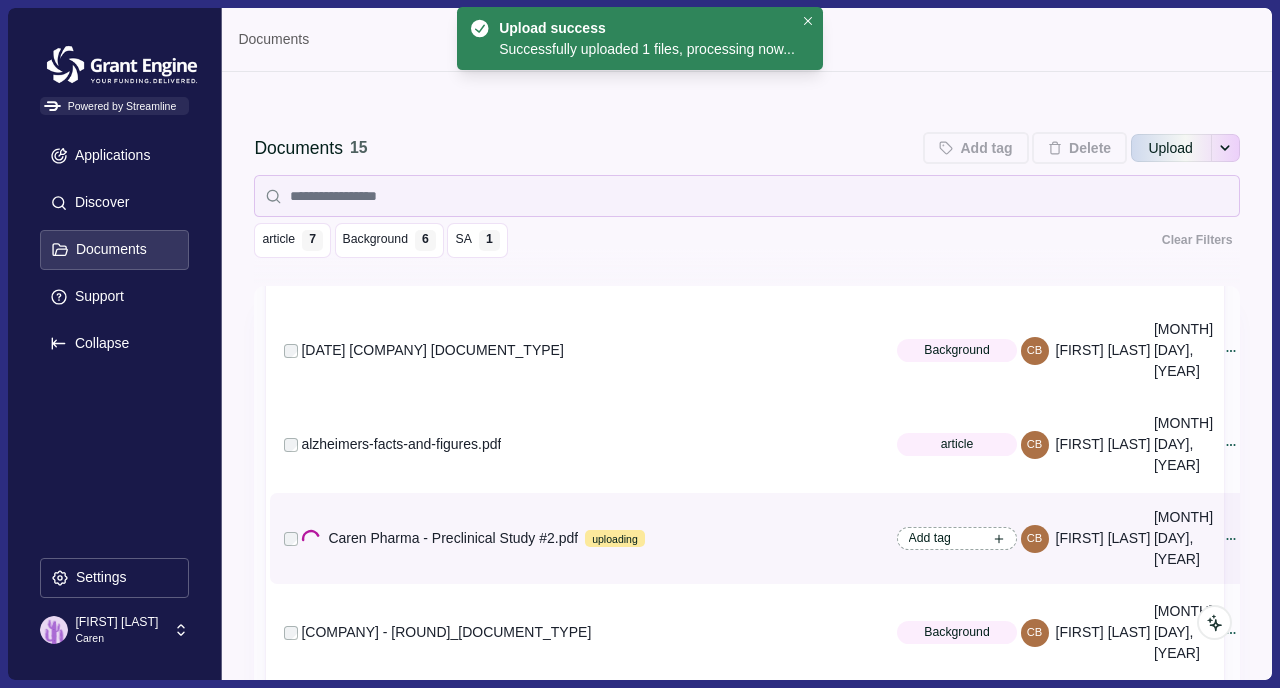 click 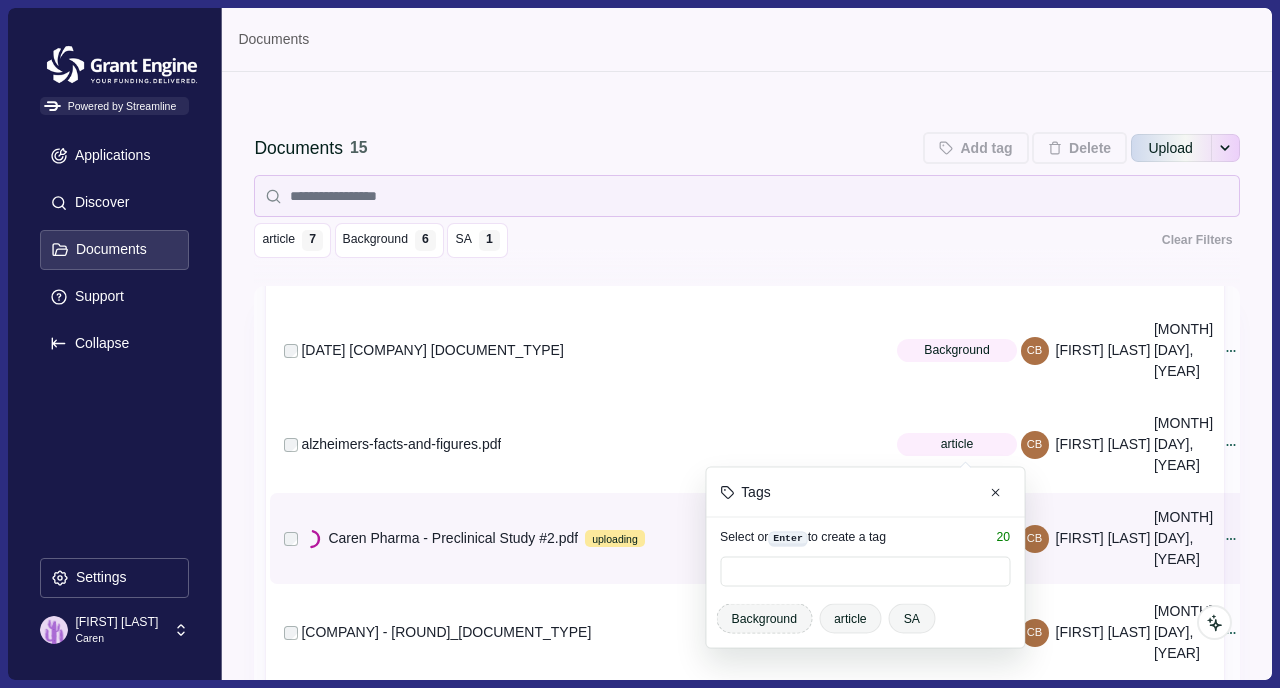 click on "Background" at bounding box center [764, 619] 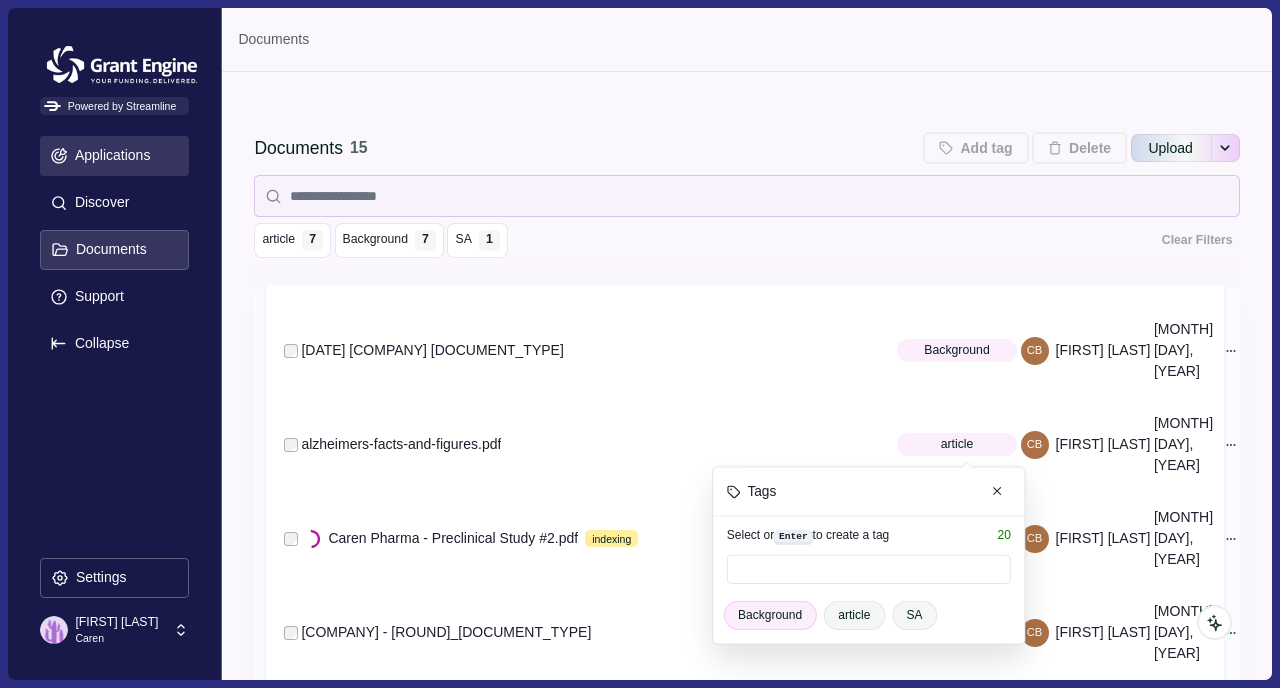click on "Applications" at bounding box center (109, 155) 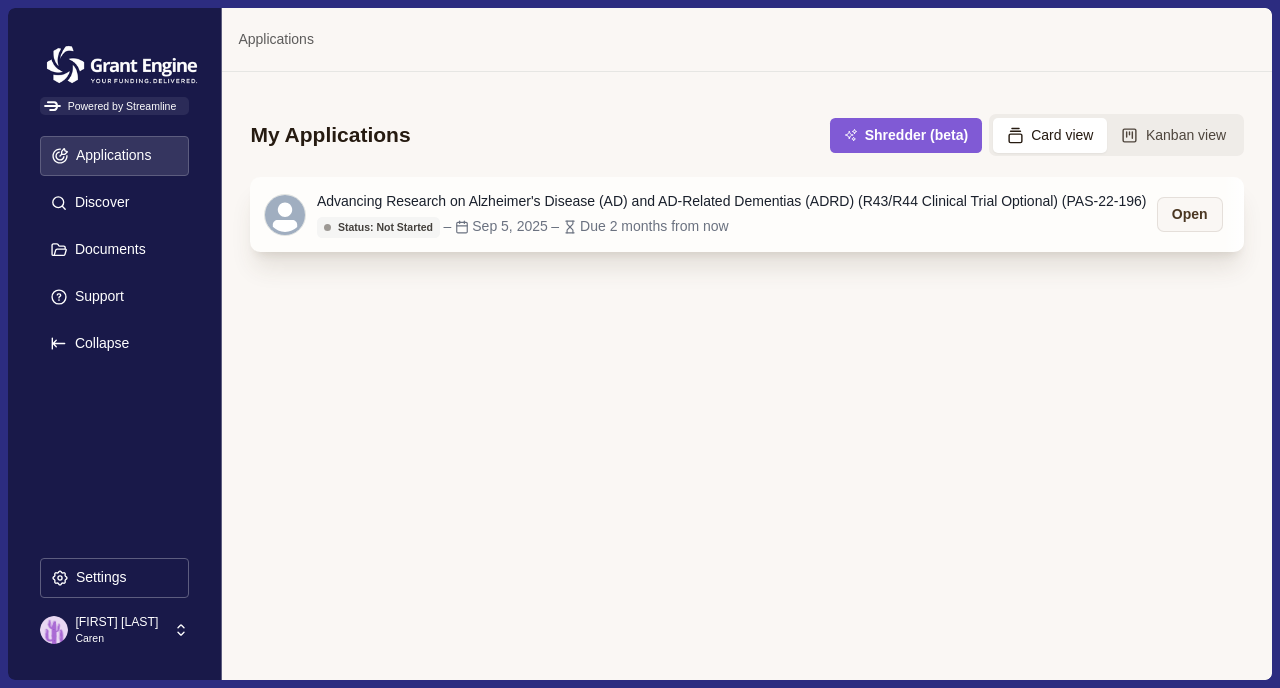 click on "Advancing Research on Alzheimer's Disease (AD) and AD-Related Dementias (ADRD) (R43/R44 Clinical Trial Optional) (PAS-22-196)" at bounding box center (732, 201) 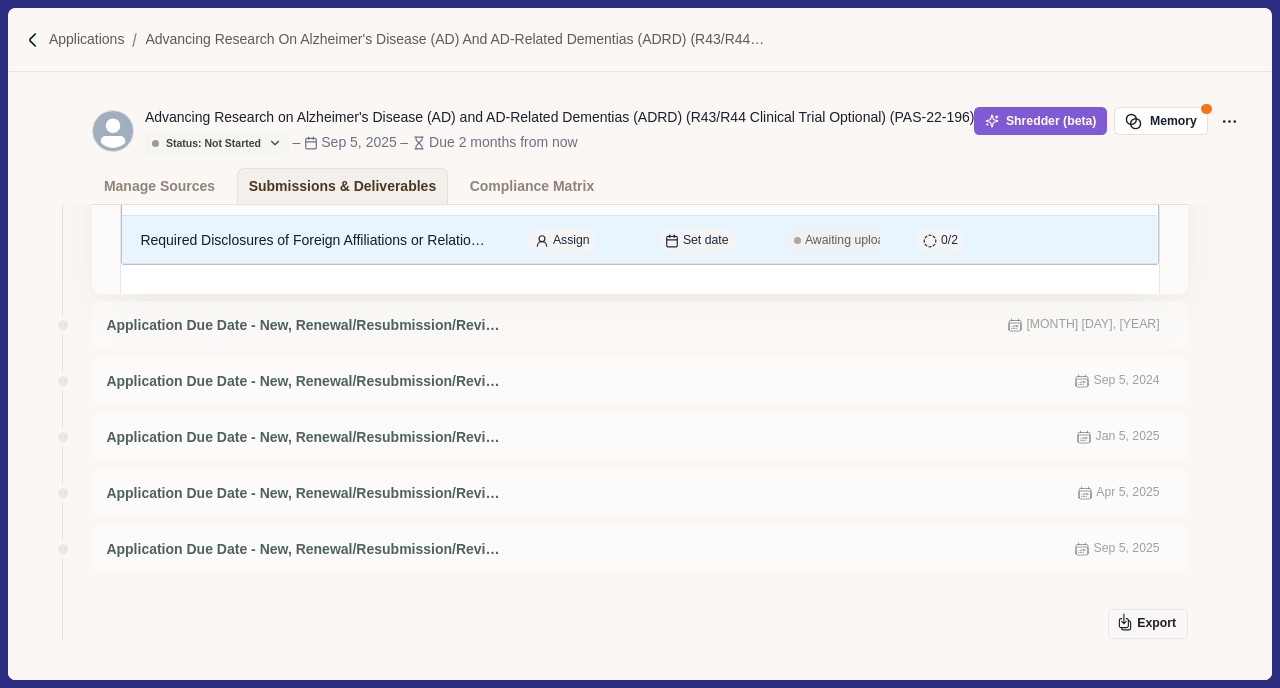 scroll, scrollTop: 823, scrollLeft: 0, axis: vertical 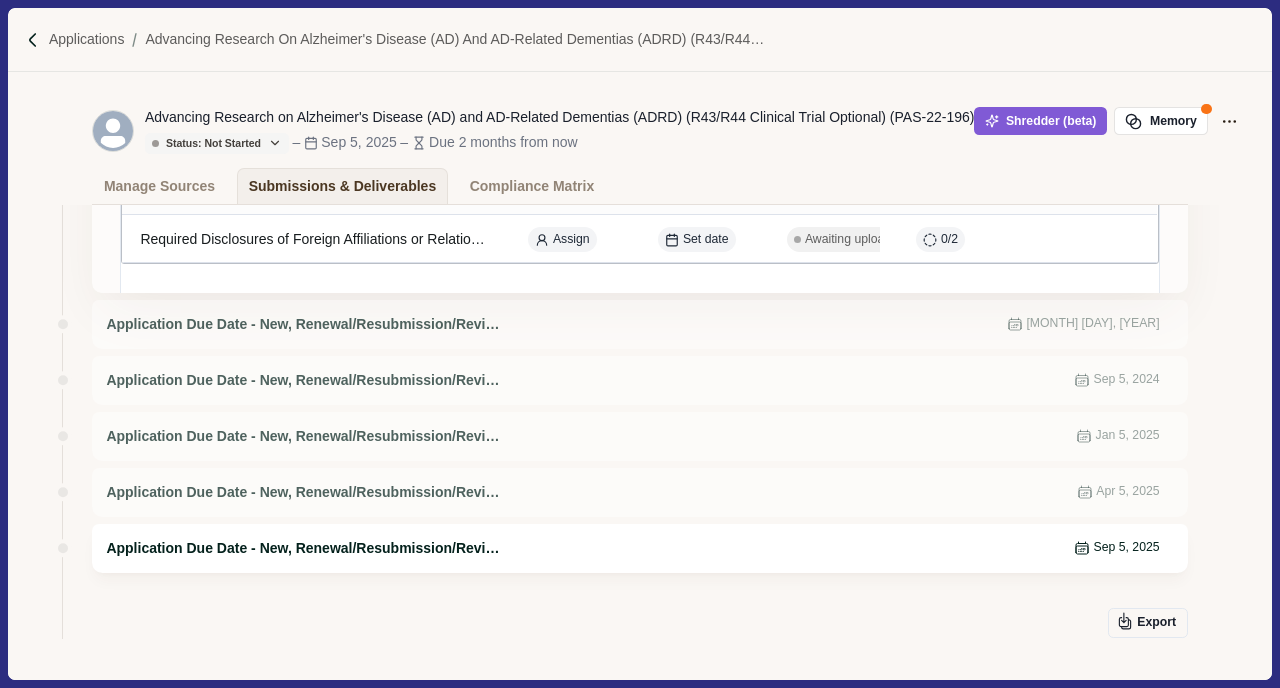 click on "Application Due Date - New, Renewal/Resubmission/Revision [MONTH] [DAY], [YEAR]" at bounding box center [639, 548] 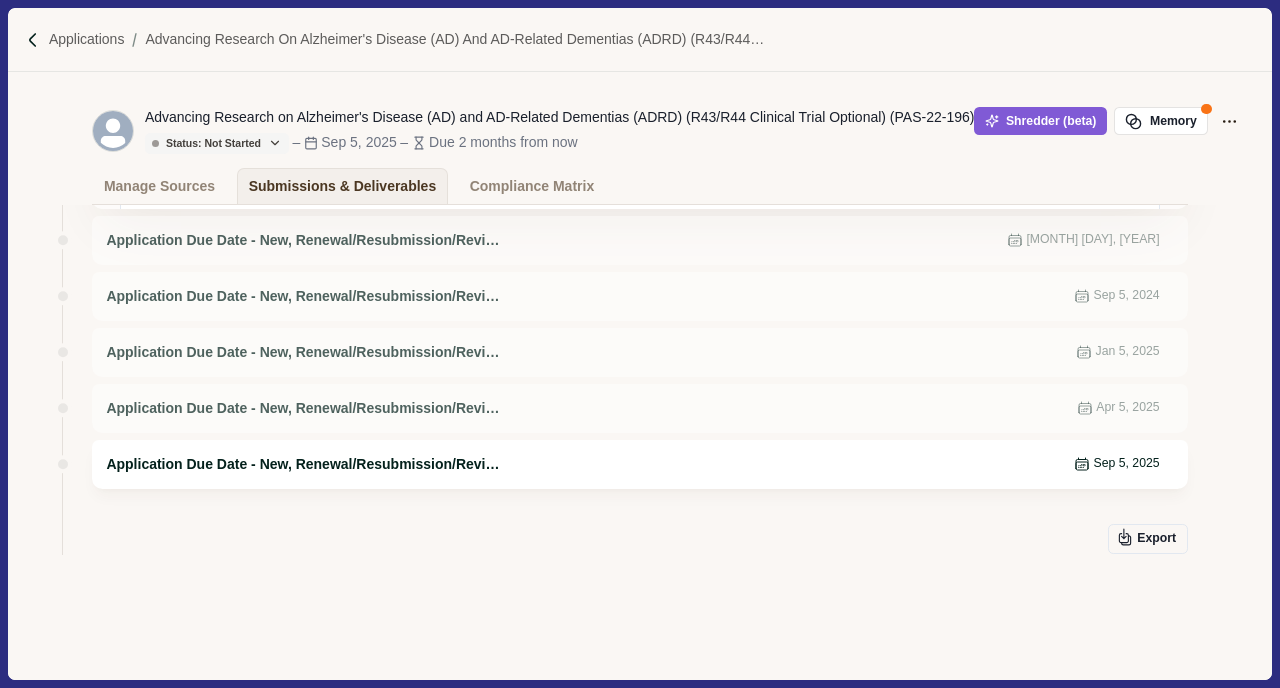 scroll, scrollTop: 935, scrollLeft: 0, axis: vertical 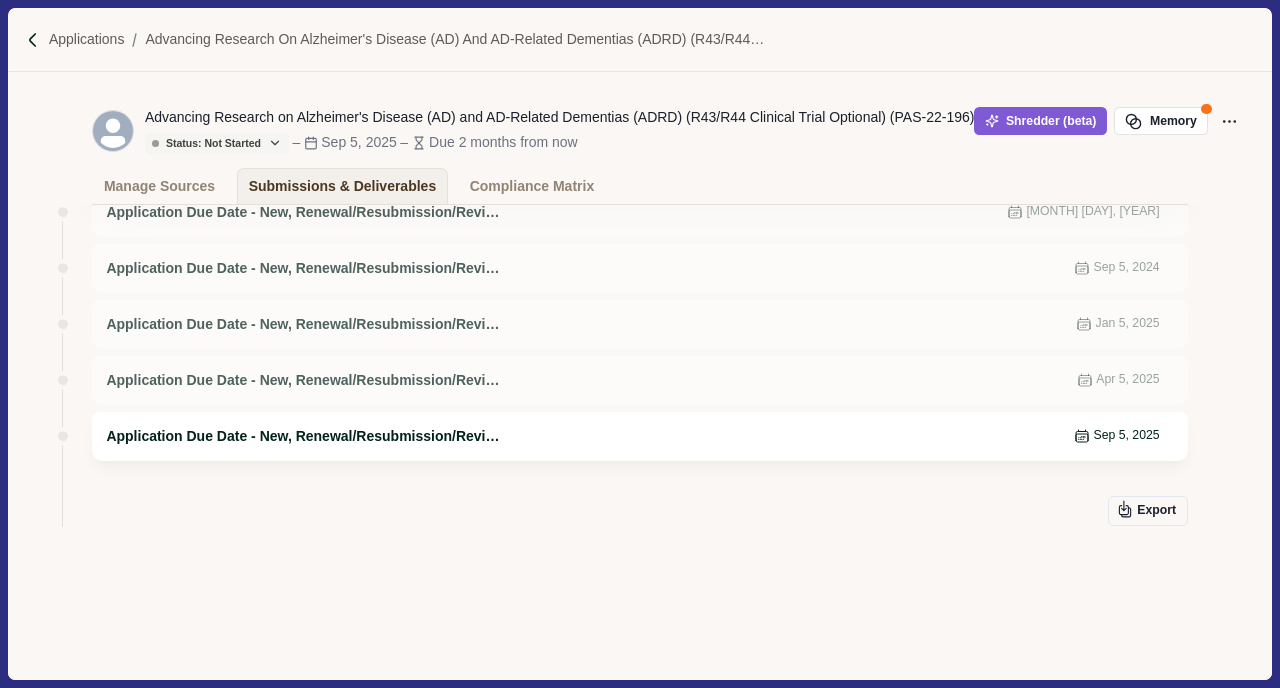 click on "Application Due Date - New, Renewal/Resubmission/Revision [MONTH] [DAY], [YEAR]" at bounding box center (639, 436) 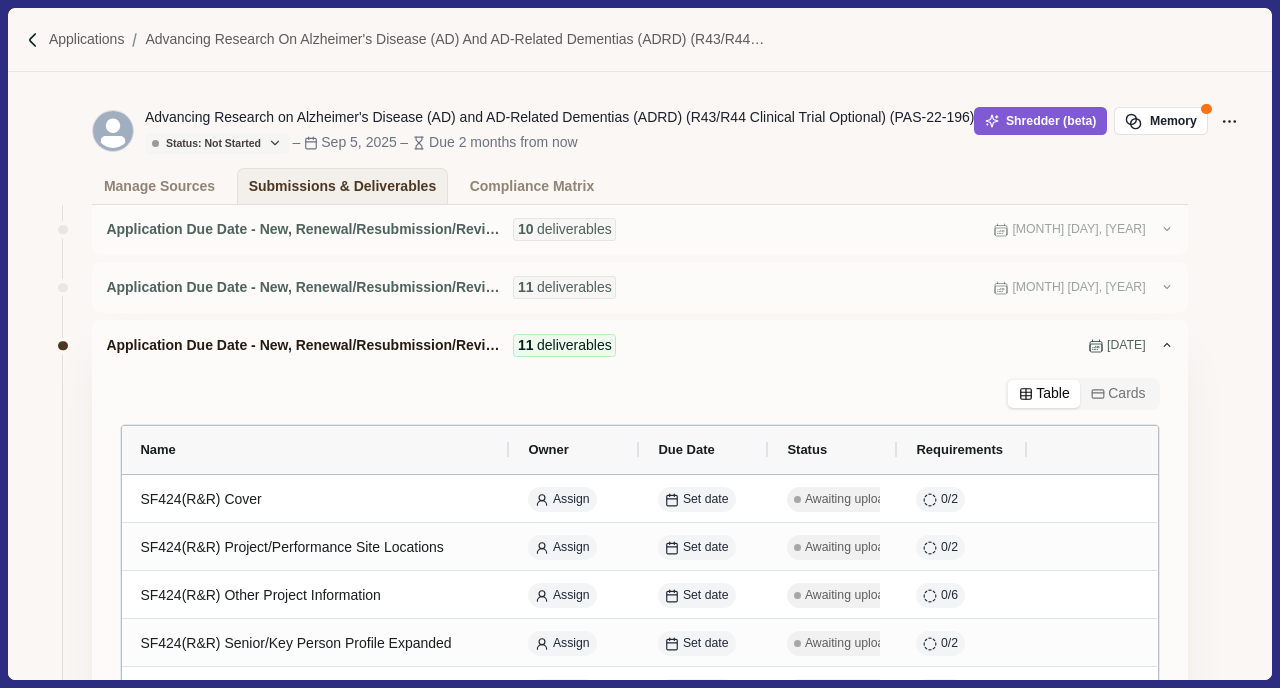 scroll, scrollTop: 0, scrollLeft: 0, axis: both 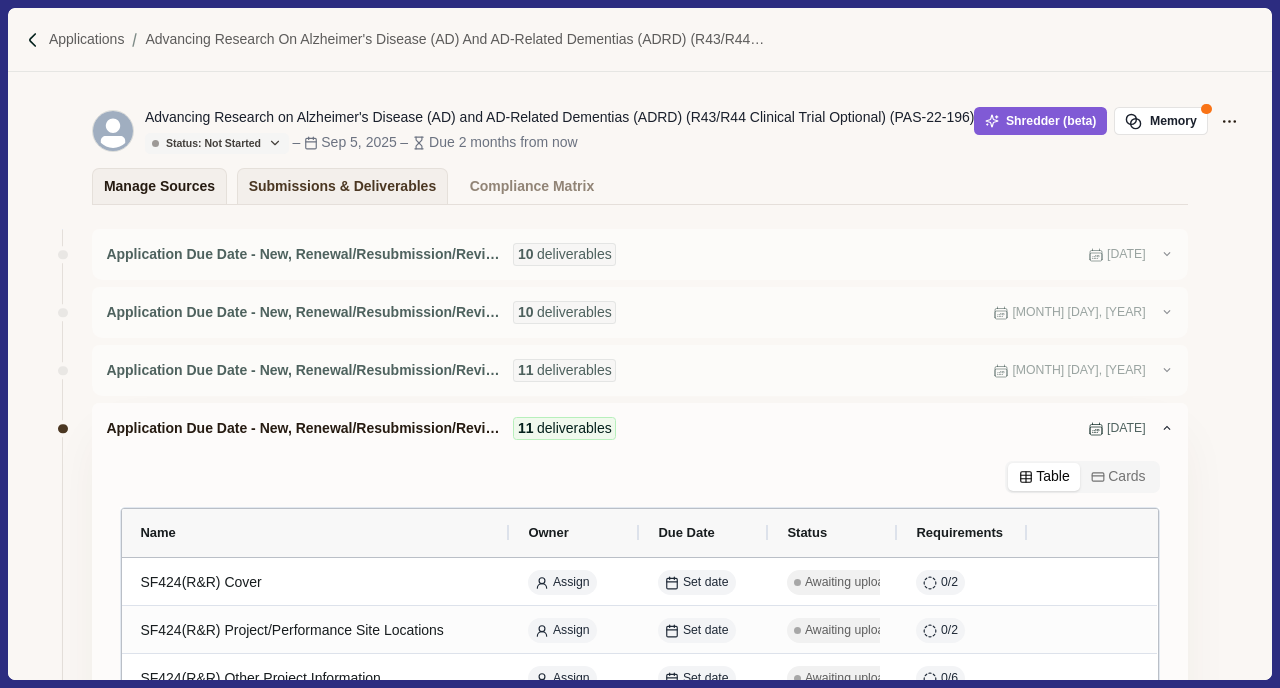 click on "Manage Sources" at bounding box center [159, 186] 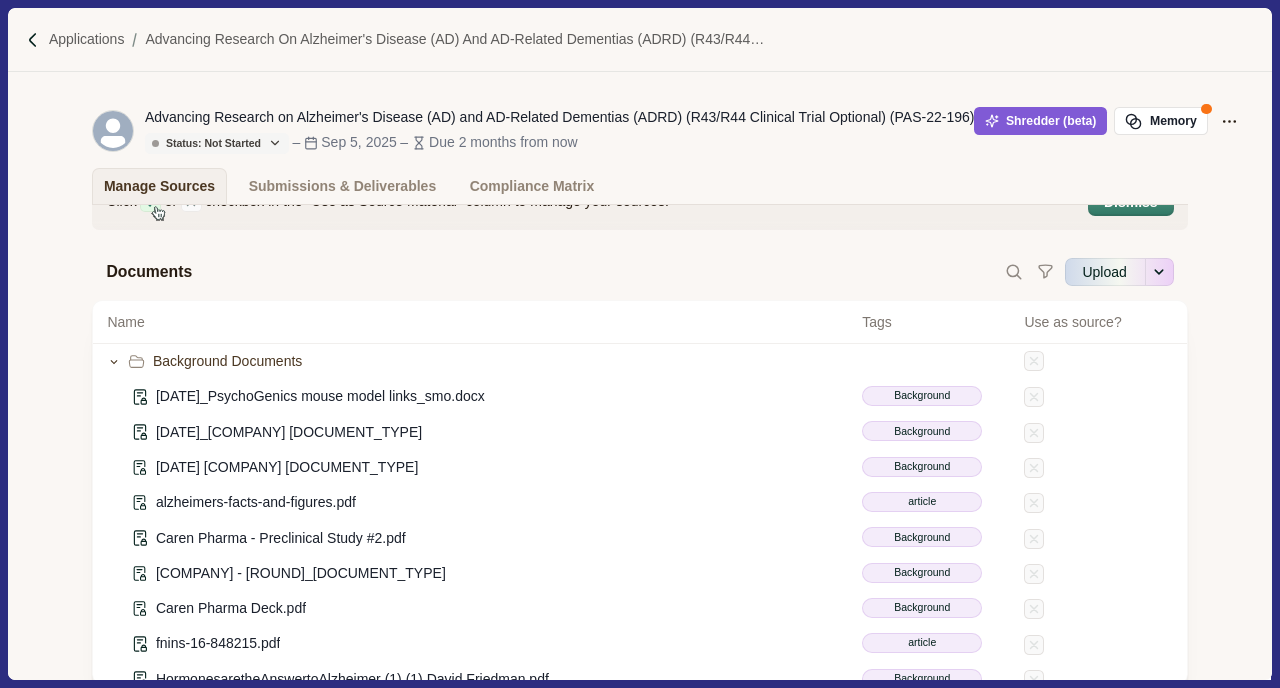 scroll, scrollTop: 0, scrollLeft: 0, axis: both 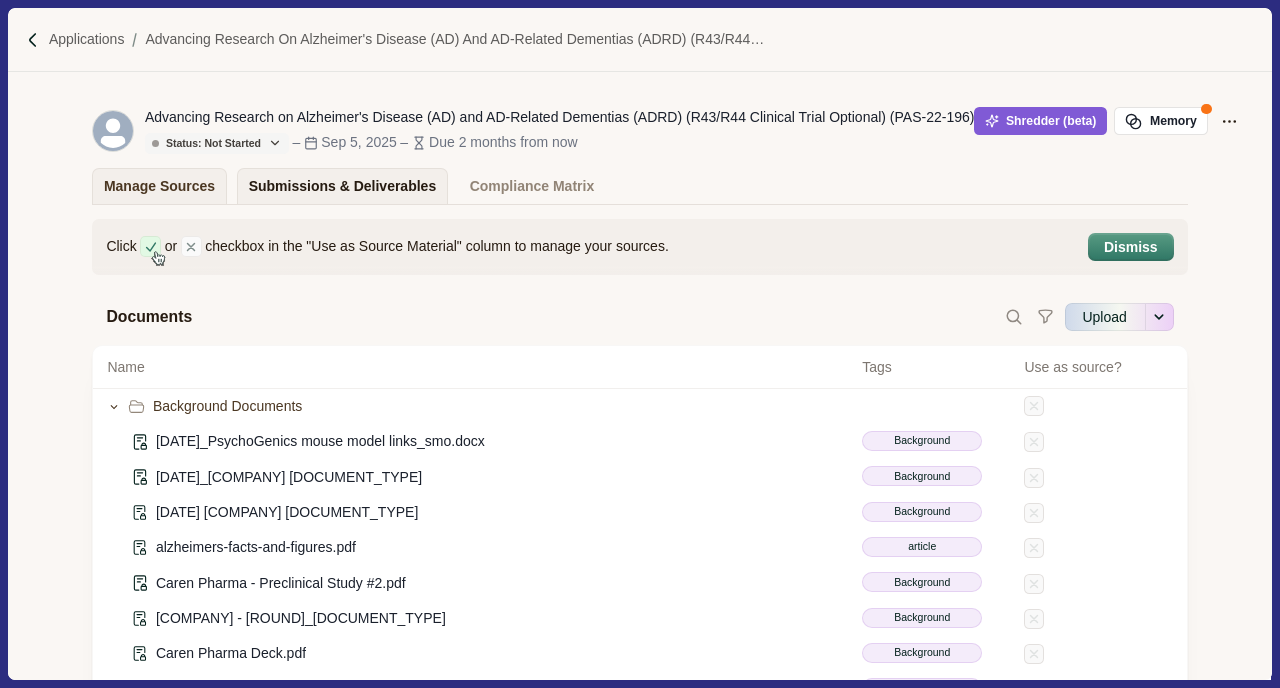 click on "Submissions & Deliverables" at bounding box center [343, 186] 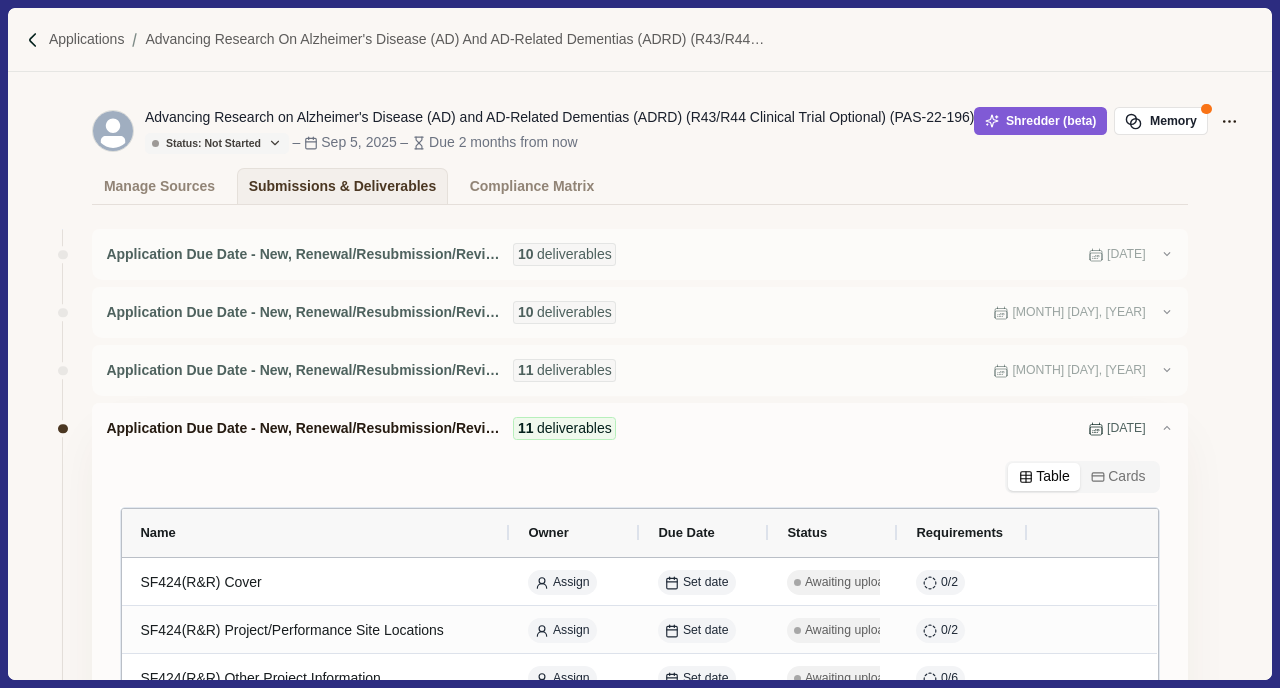 click 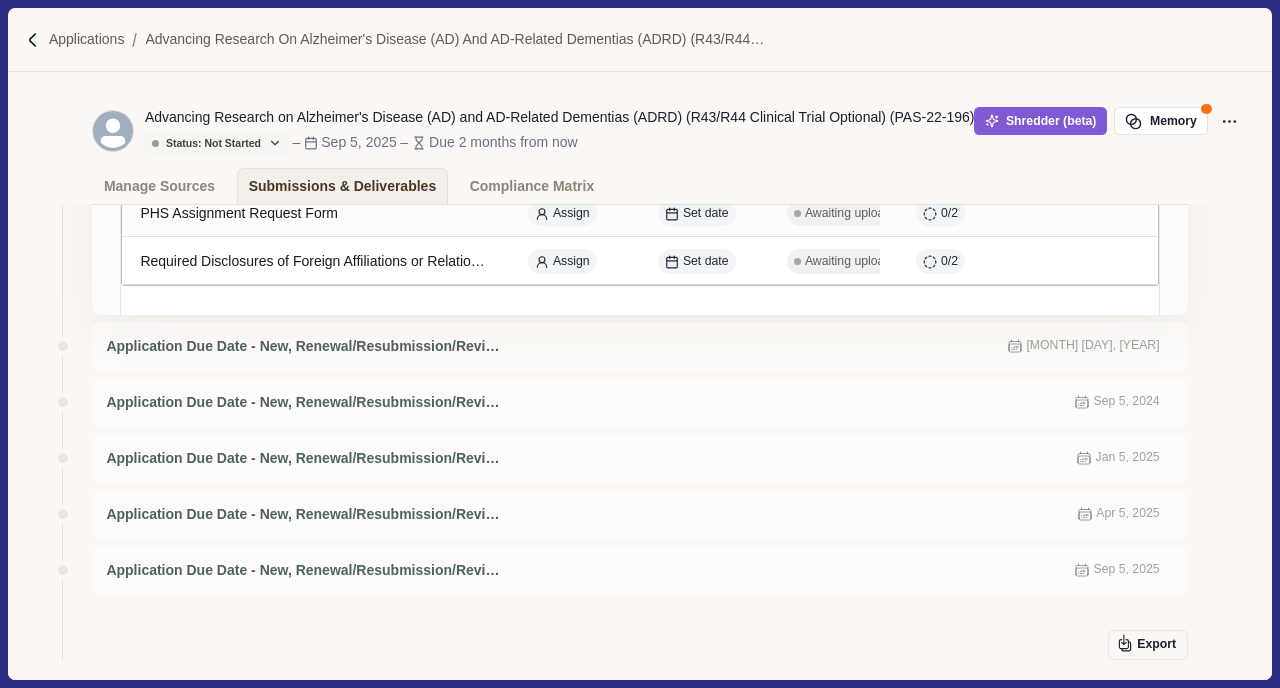 scroll, scrollTop: 935, scrollLeft: 0, axis: vertical 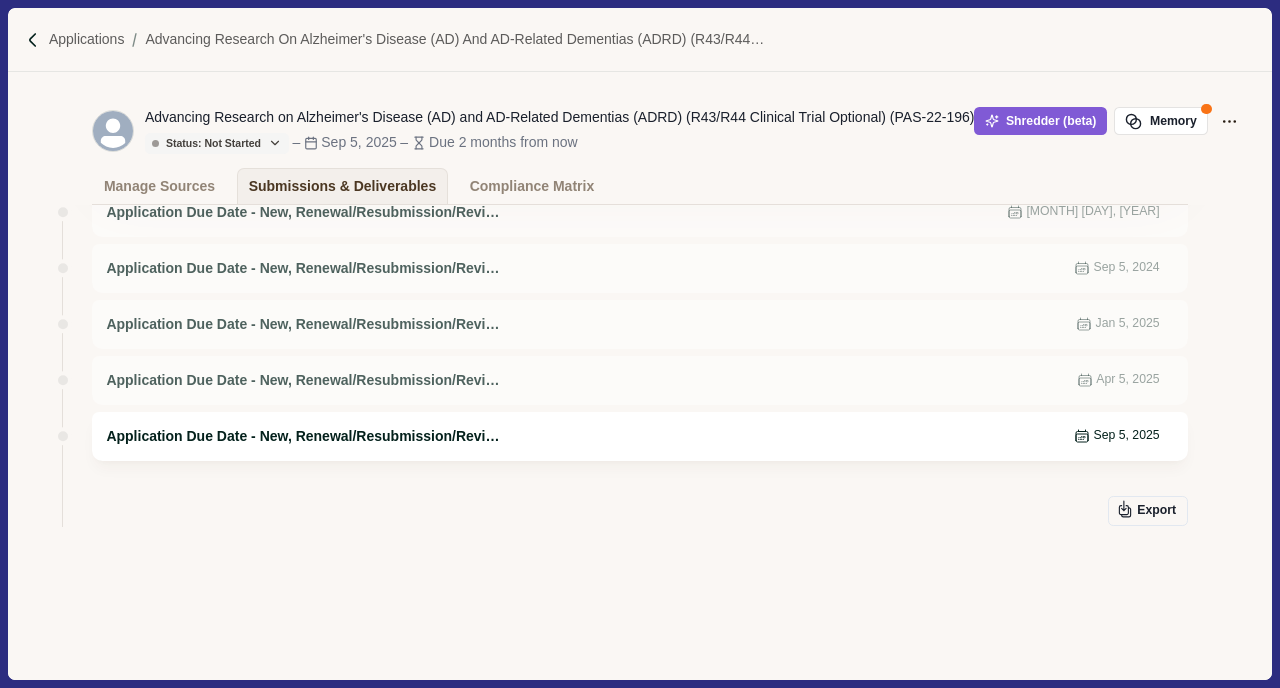 click on "Application Due Date - New, Renewal/Resubmission/Revision [MONTH] [DAY], [YEAR]" at bounding box center [639, 436] 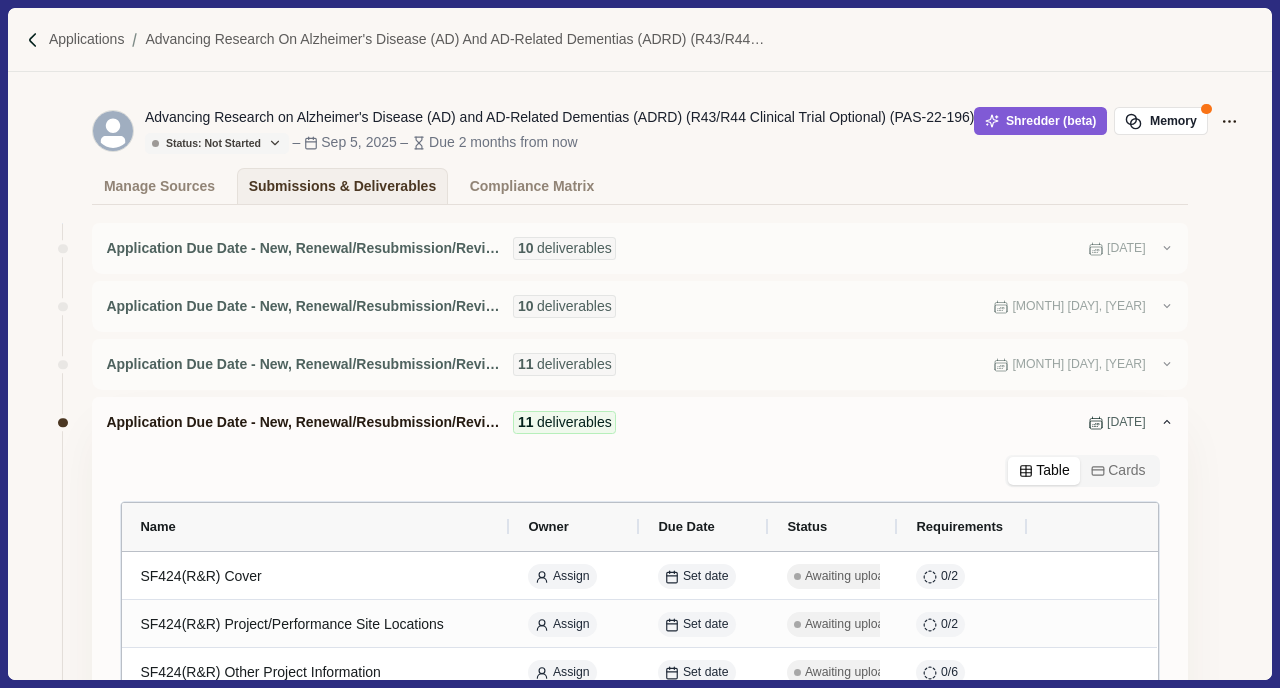 scroll, scrollTop: 0, scrollLeft: 0, axis: both 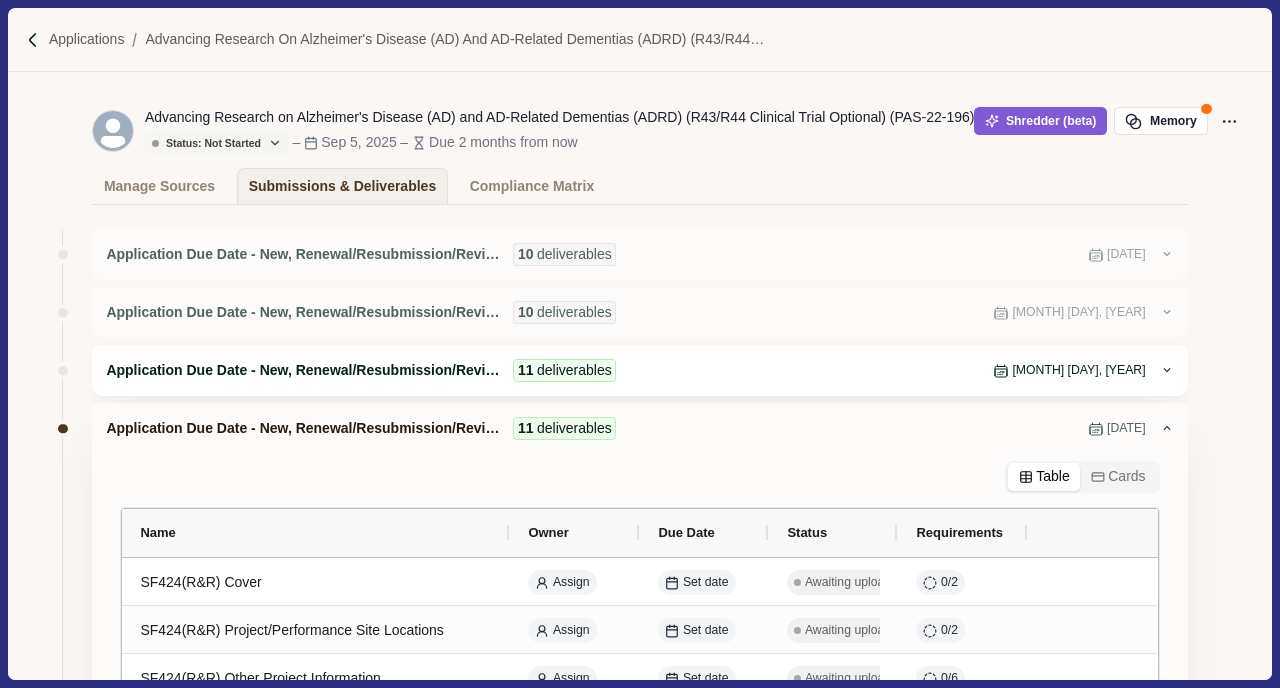 click on "Application Due Date - New, Renewal/Resubmission/Revision 11 deliverables Sep 5, 2023" at bounding box center [632, 370] 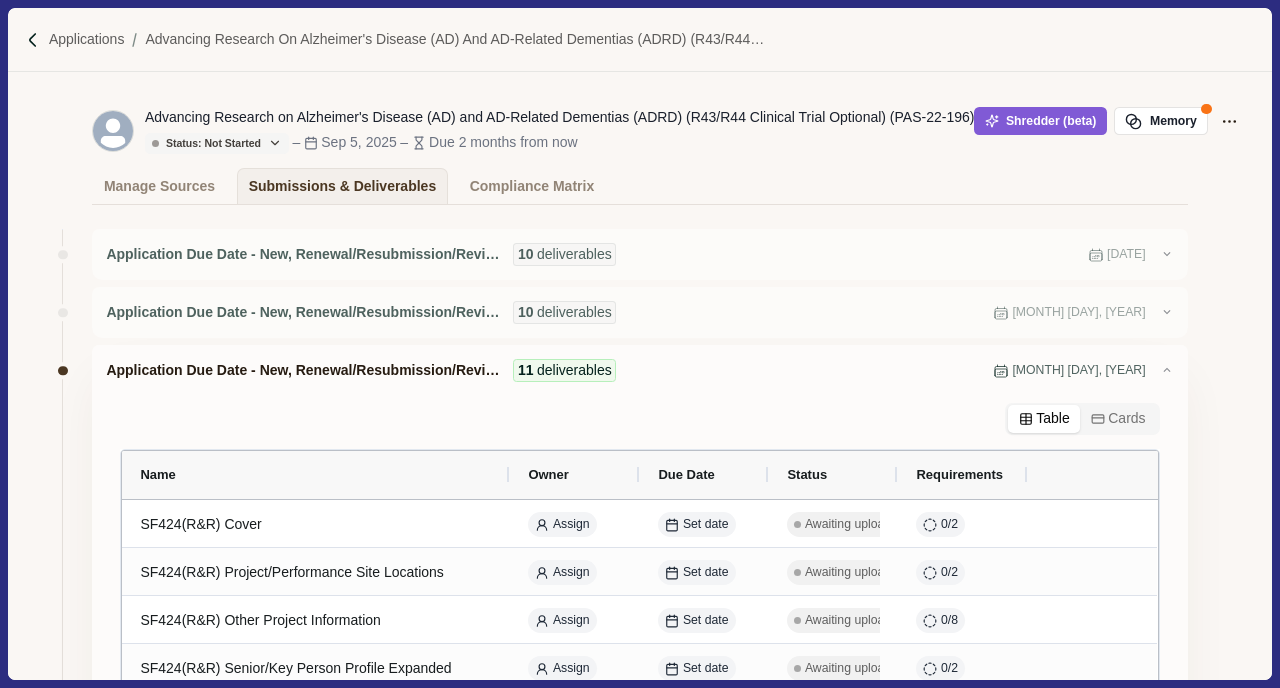 click 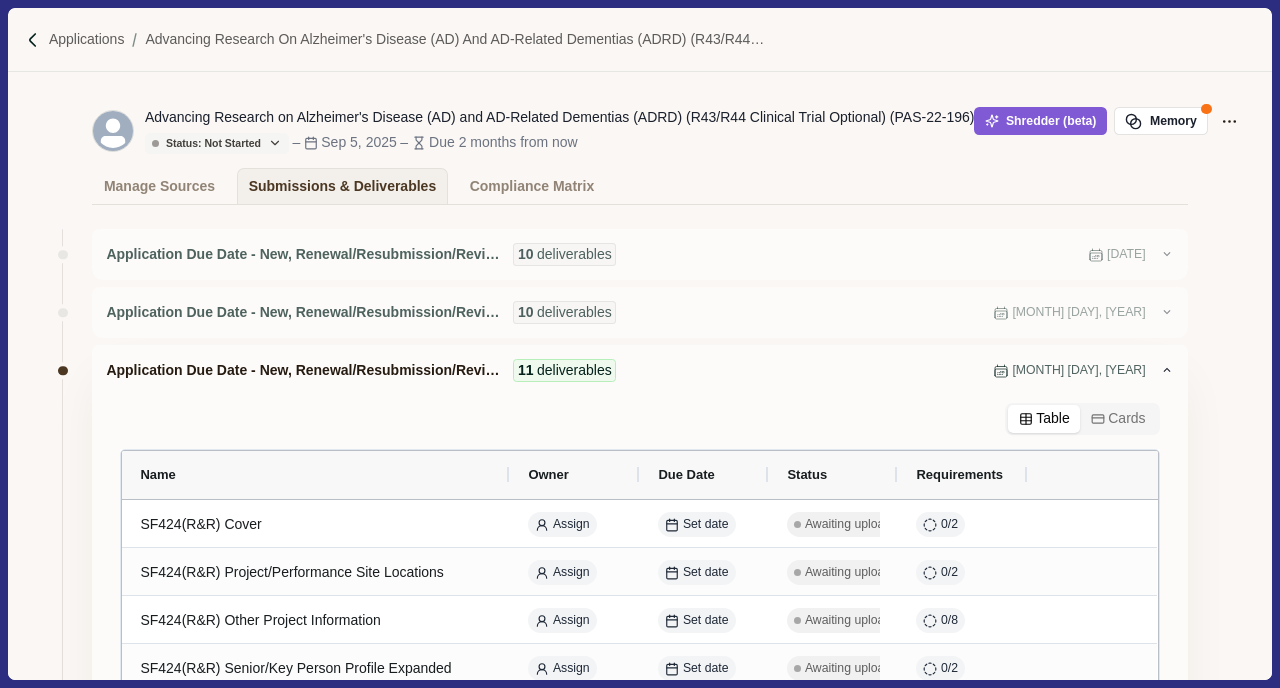 click on "deliverables" at bounding box center (574, 370) 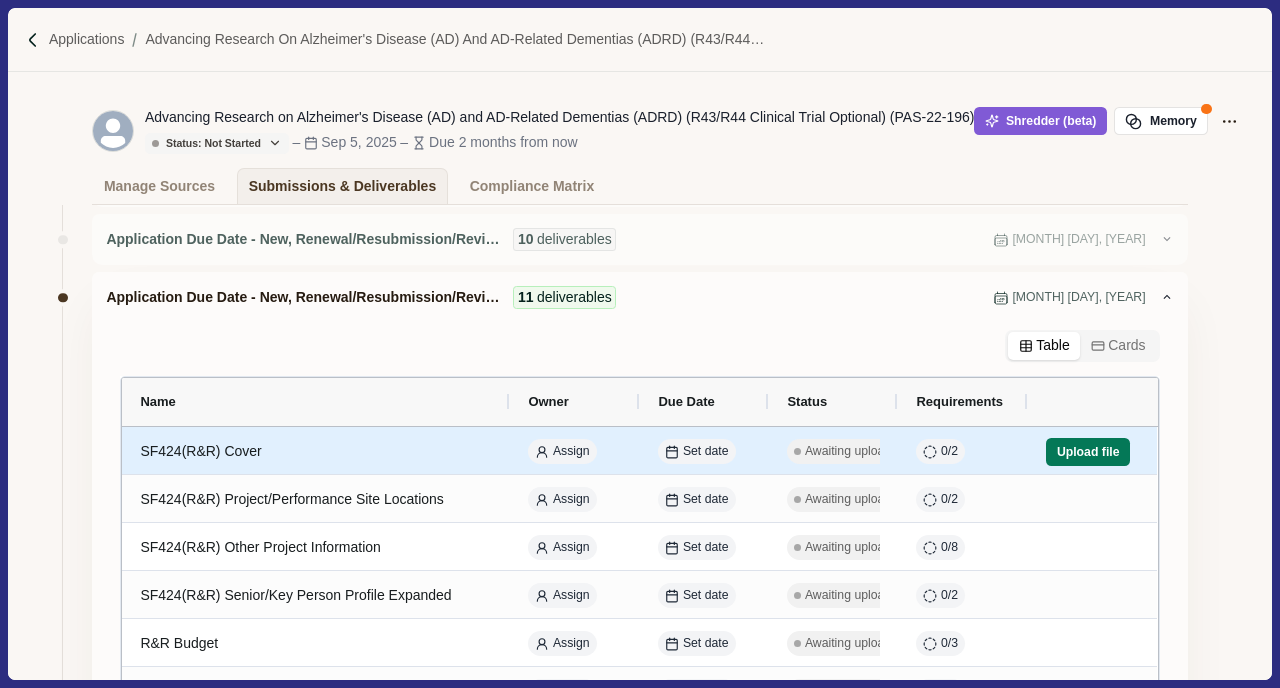 scroll, scrollTop: 54, scrollLeft: 0, axis: vertical 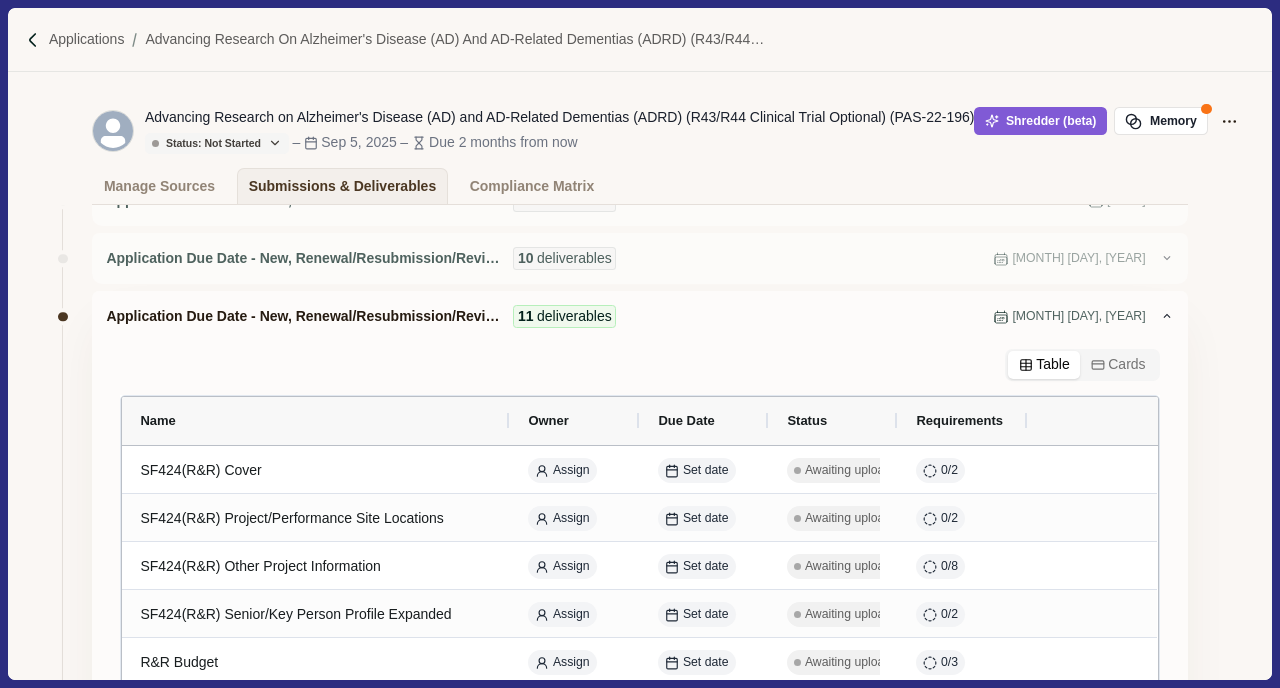 click on "deliverables" at bounding box center (574, 316) 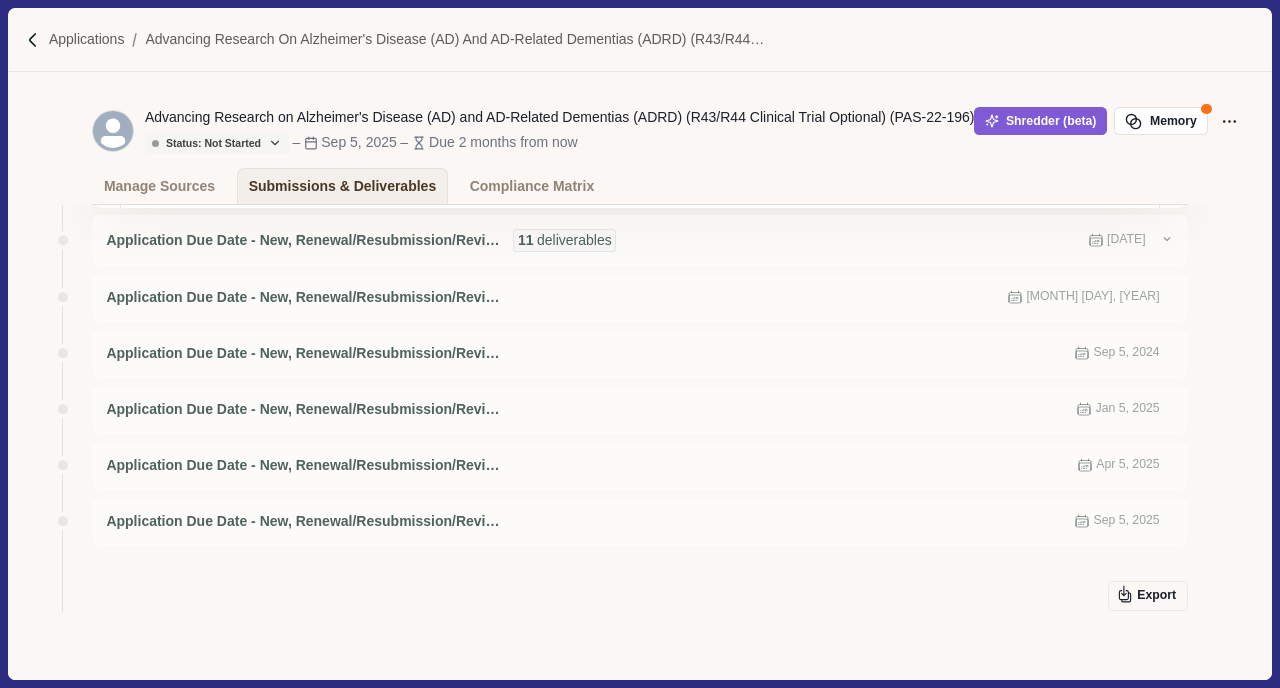 scroll, scrollTop: 935, scrollLeft: 0, axis: vertical 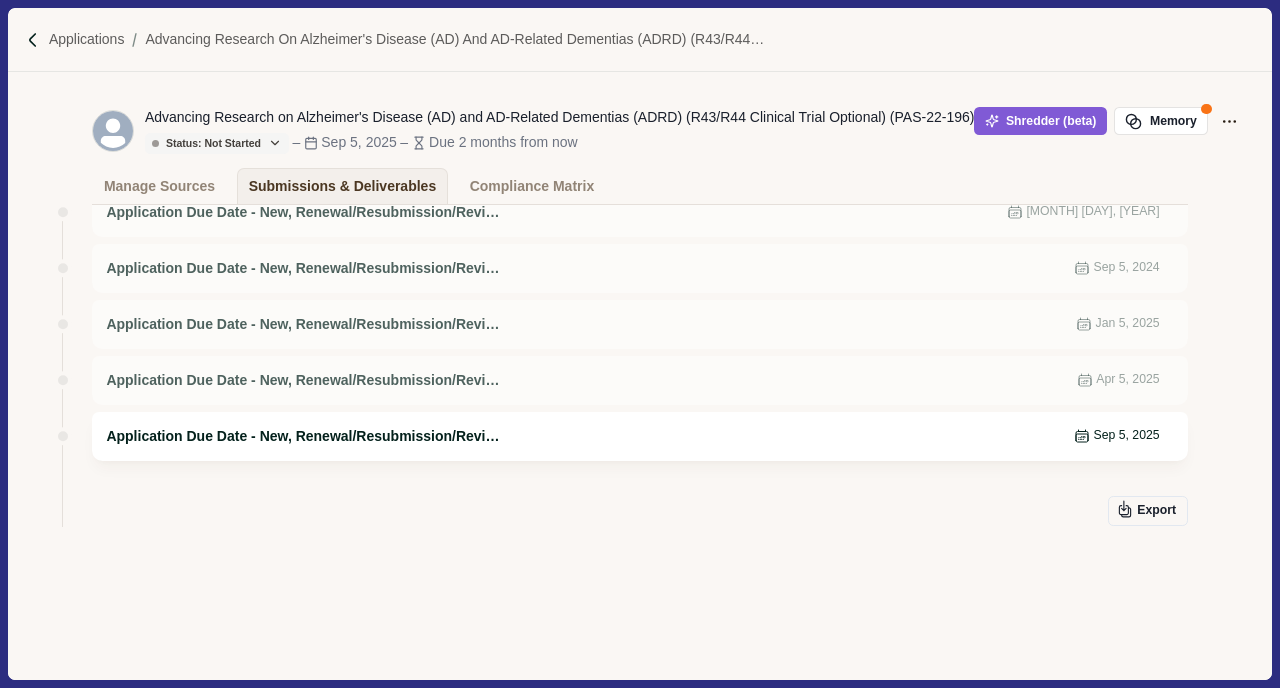 click on "Application Due Date - New, Renewal/Resubmission/Revision [MONTH] [DAY], [YEAR]" at bounding box center (639, 436) 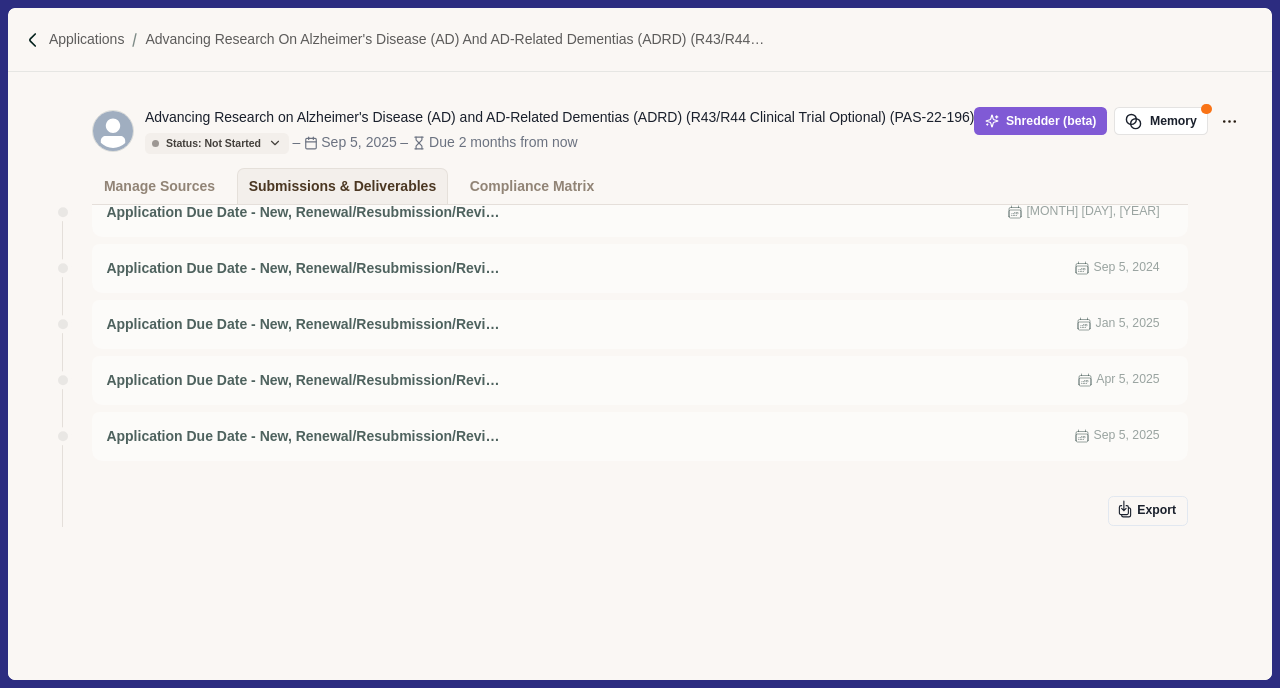 click 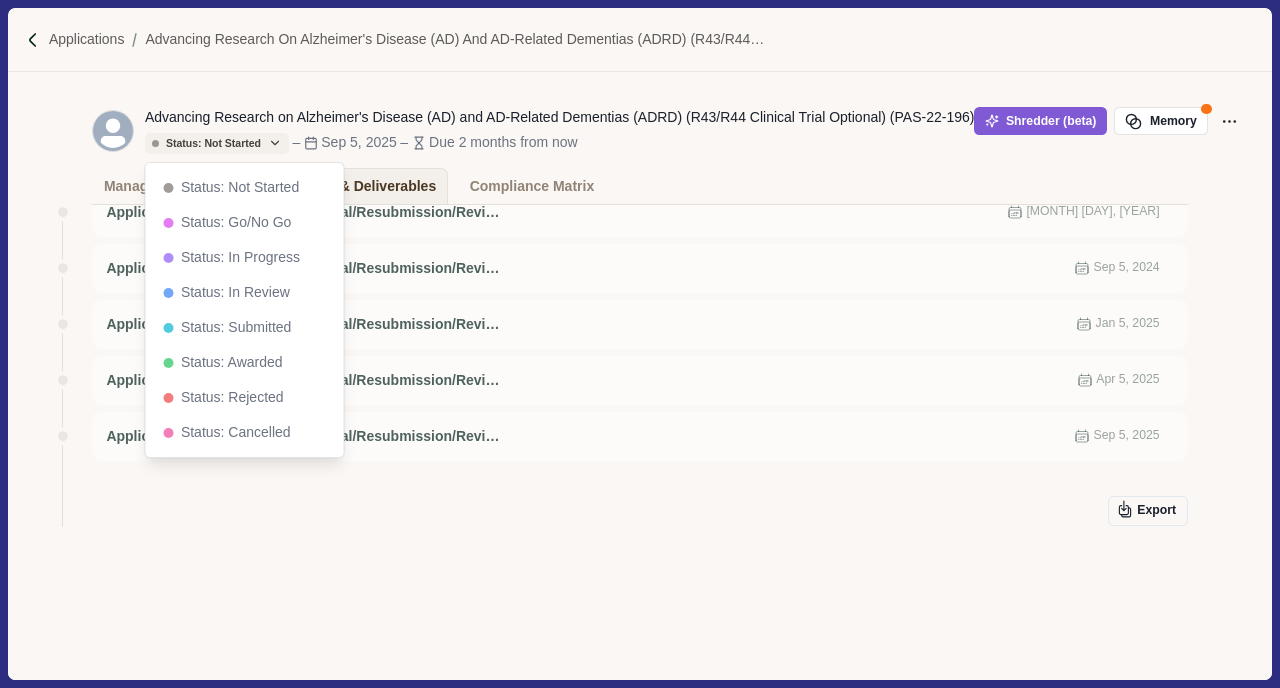 click 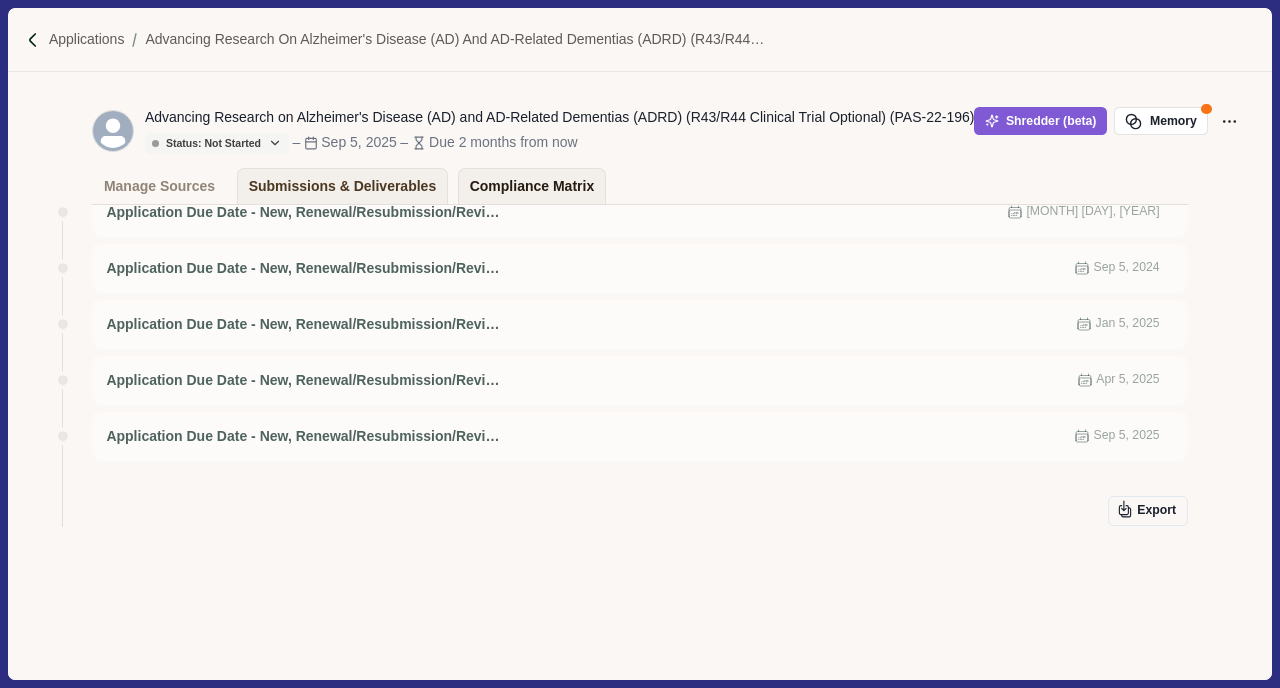click on "Compliance Matrix" at bounding box center [532, 186] 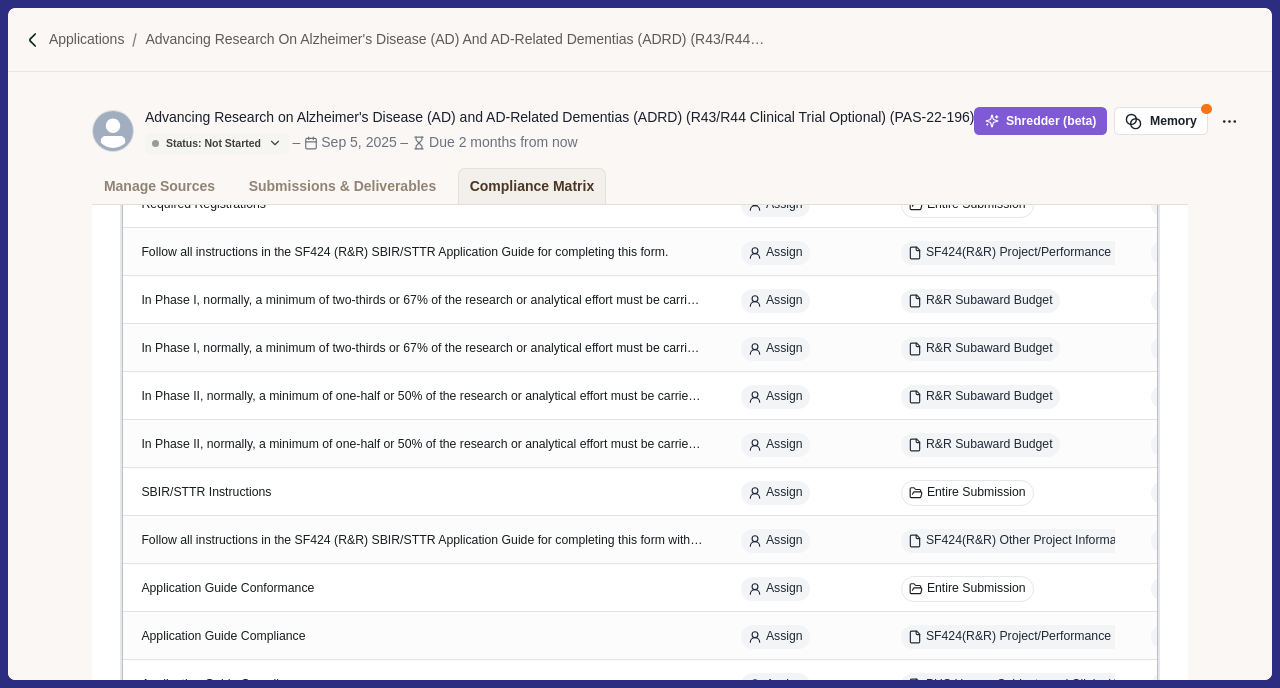 scroll, scrollTop: 1999, scrollLeft: 0, axis: vertical 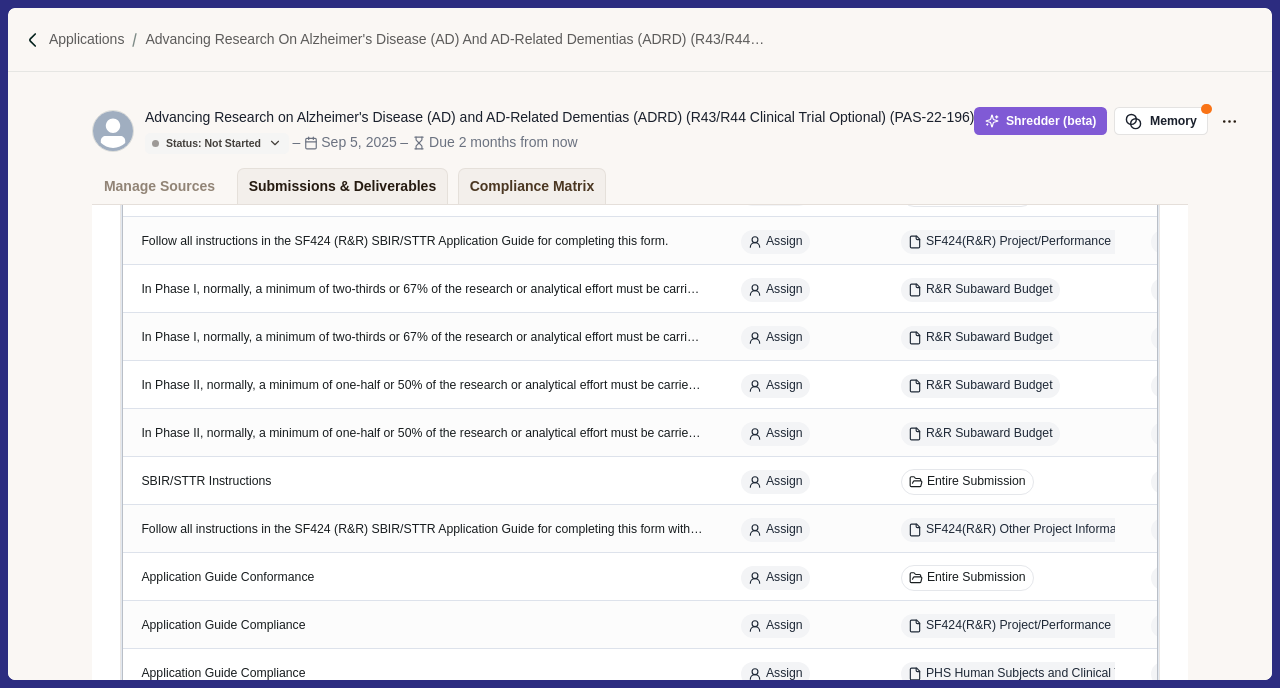 click on "Submissions & Deliverables" at bounding box center [343, 186] 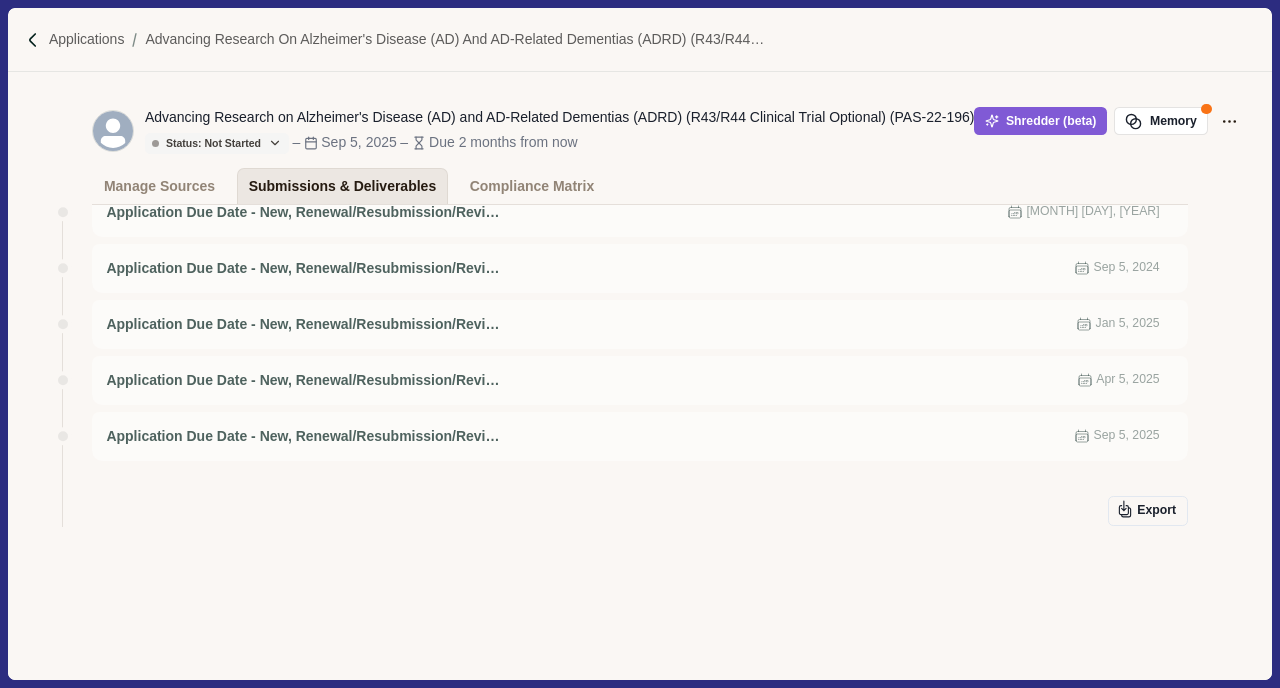 scroll, scrollTop: 936, scrollLeft: 0, axis: vertical 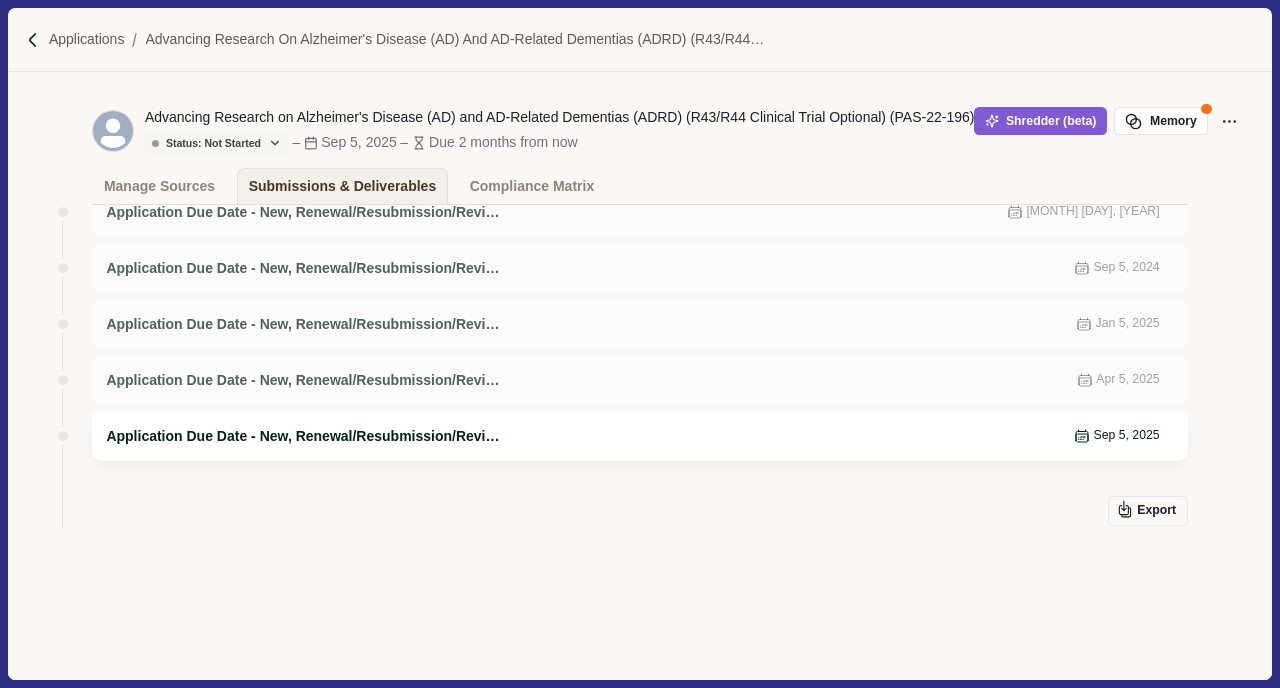 click on "Application Due Date - New, Renewal/Resubmission/Revision" at bounding box center [306, 436] 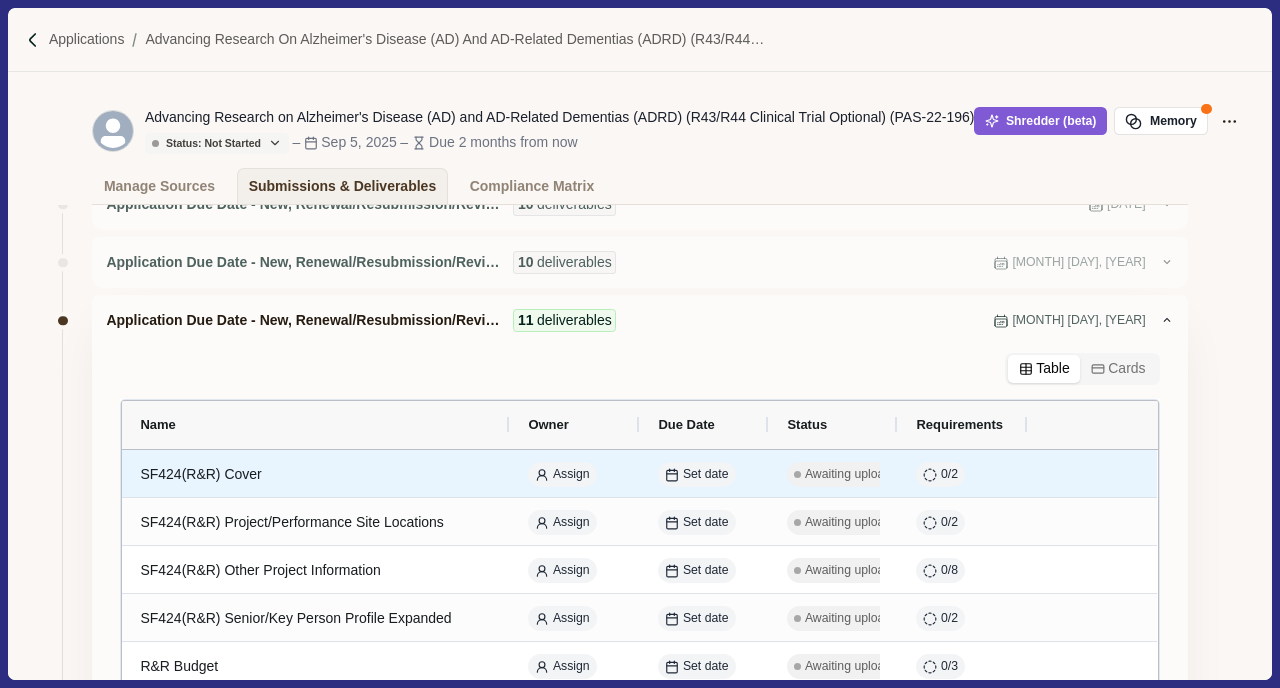 scroll, scrollTop: 0, scrollLeft: 0, axis: both 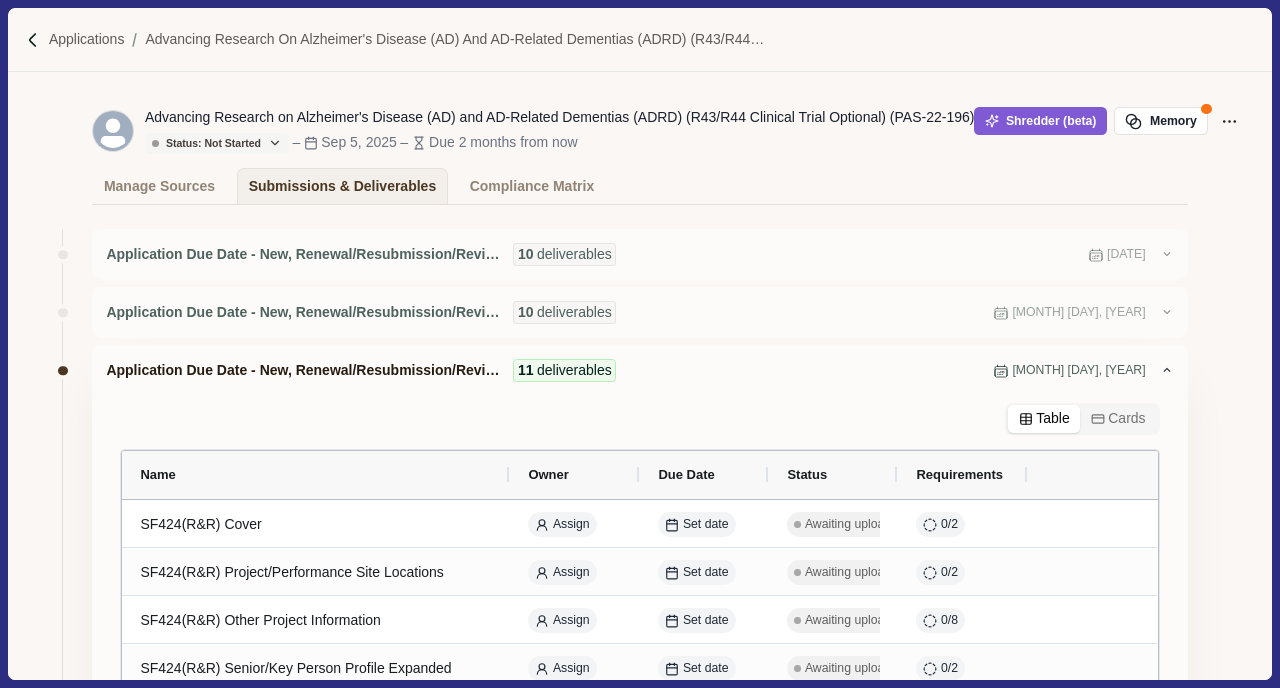 click on "[MONTH] [DAY], [YEAR]" at bounding box center [1078, 371] 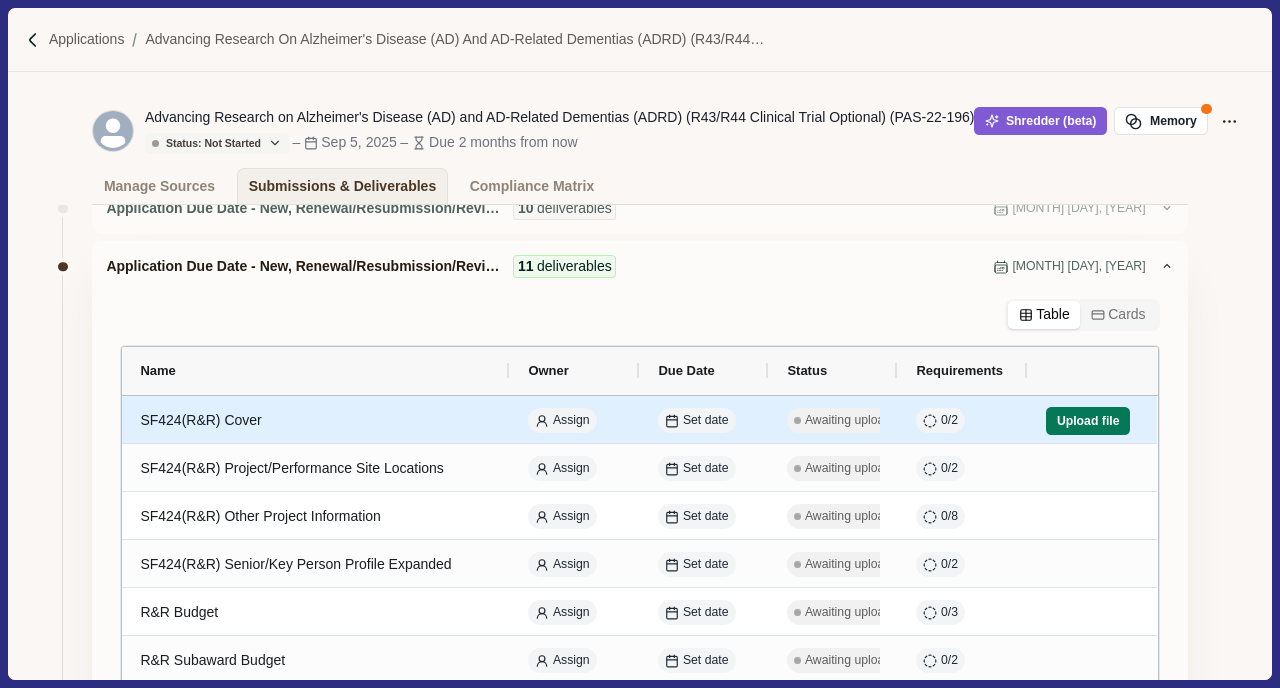scroll, scrollTop: 106, scrollLeft: 0, axis: vertical 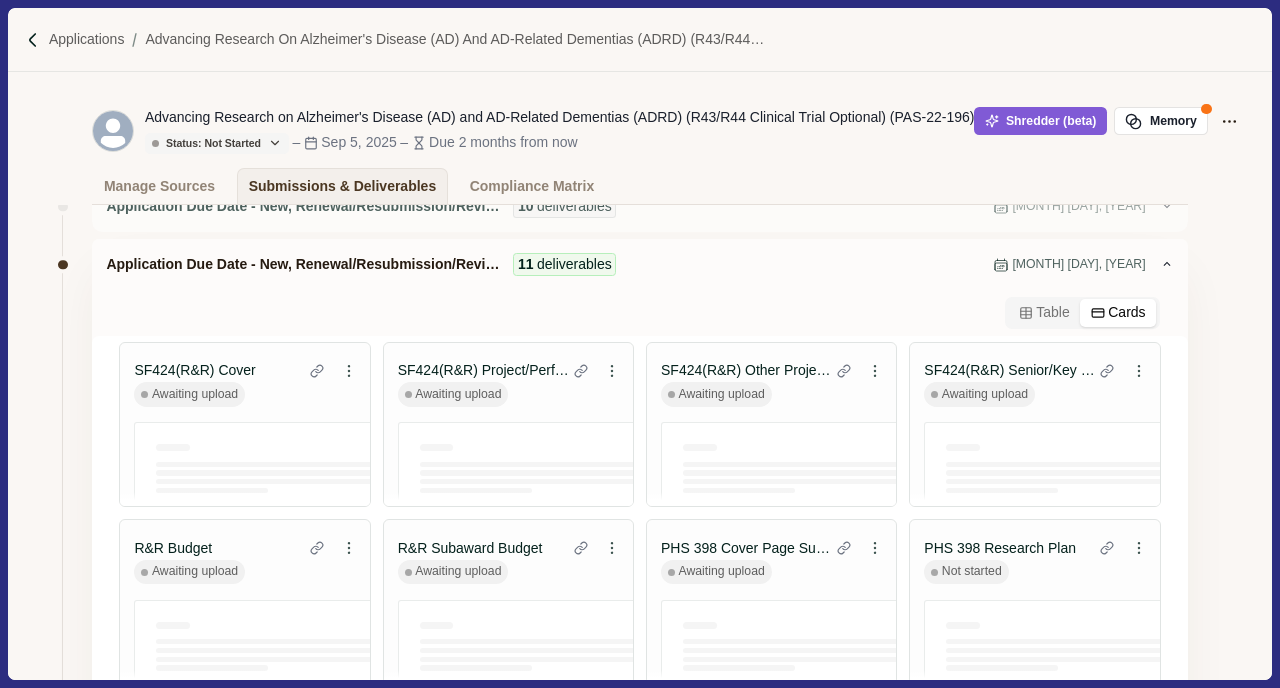 click on "Cards" at bounding box center (1118, 313) 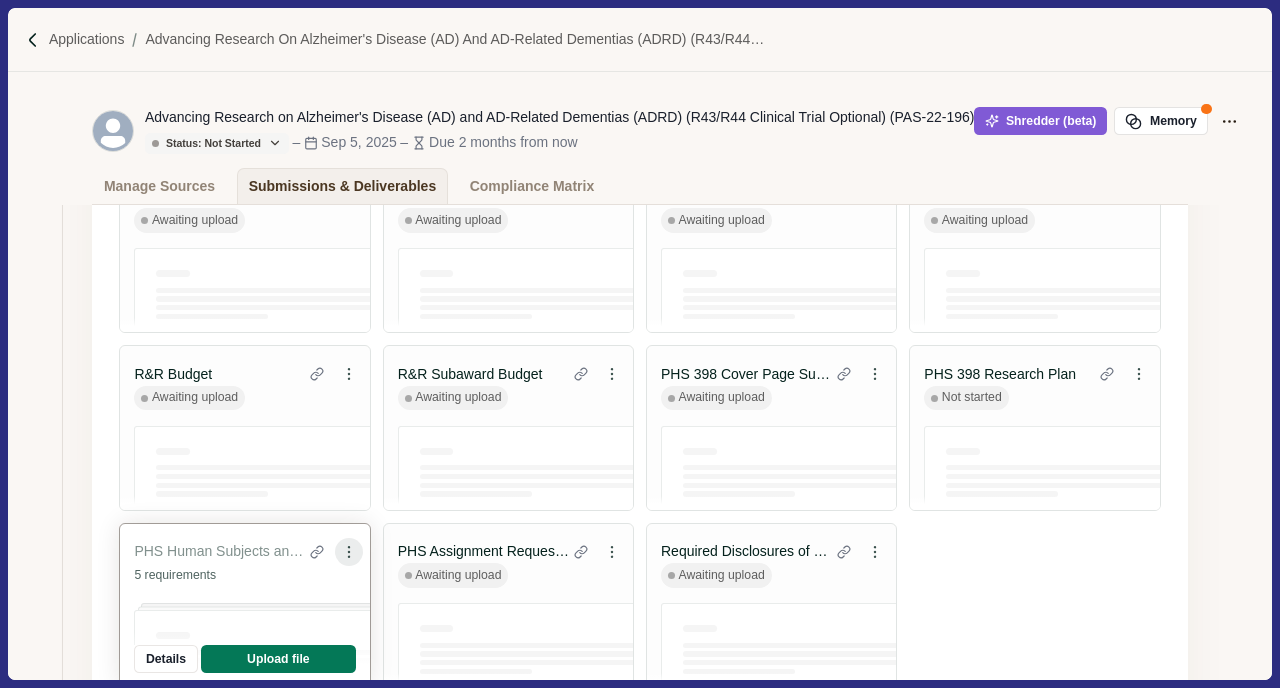 scroll, scrollTop: 0, scrollLeft: 0, axis: both 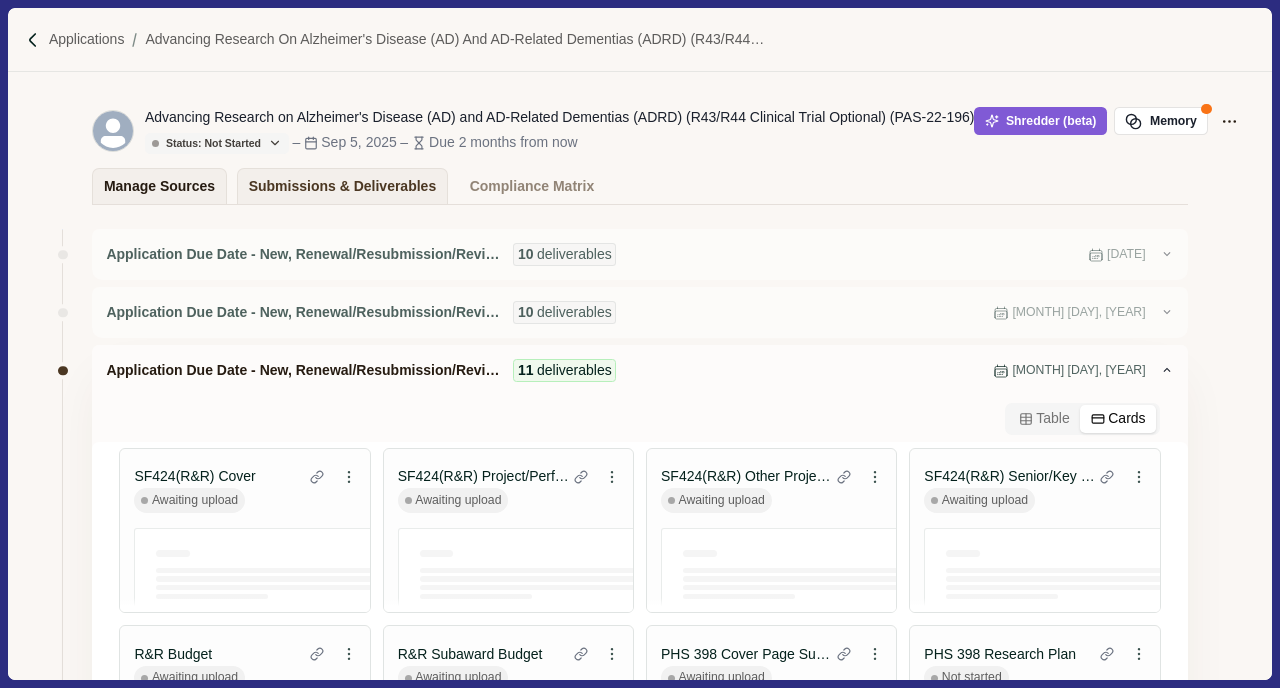 click on "Manage Sources" at bounding box center (159, 186) 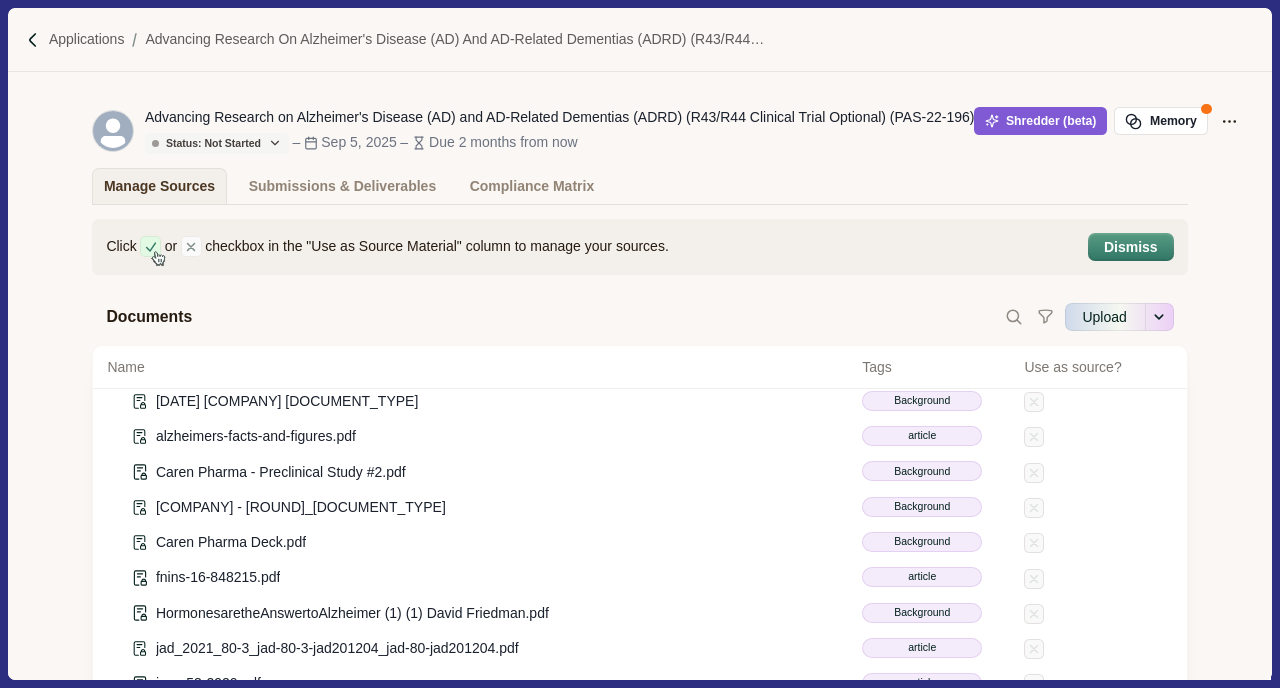 scroll, scrollTop: 231, scrollLeft: 0, axis: vertical 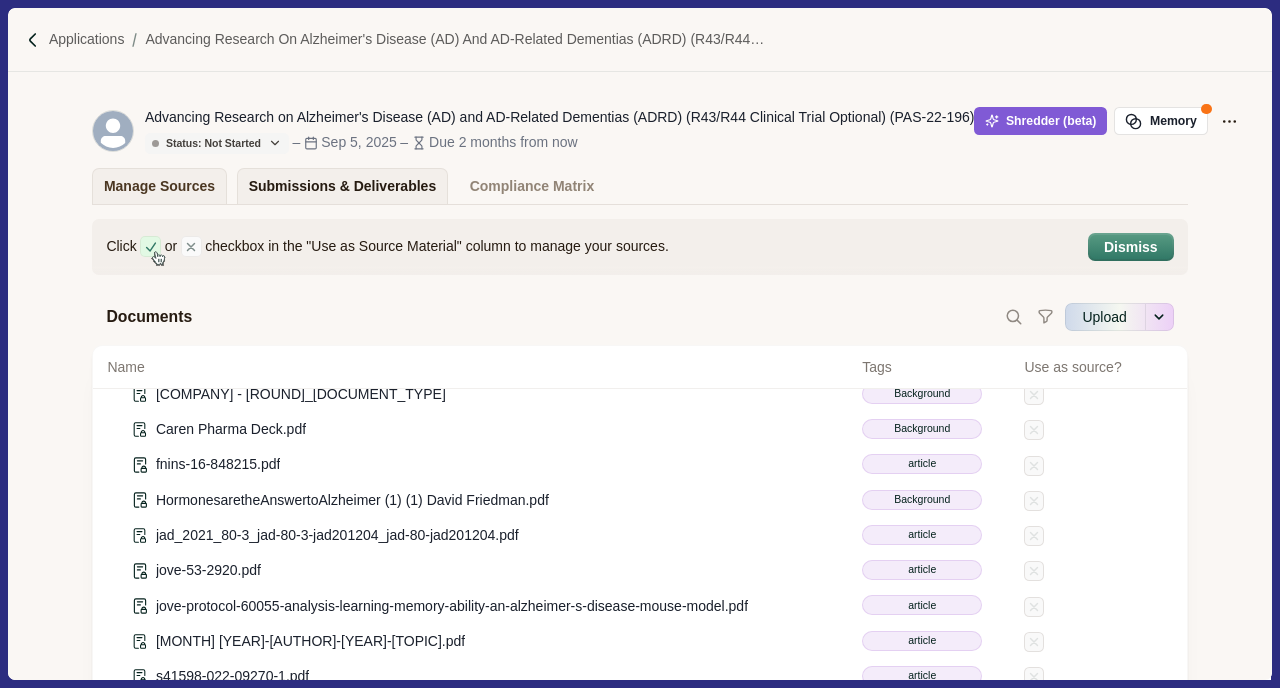 click on "Submissions & Deliverables" at bounding box center [343, 186] 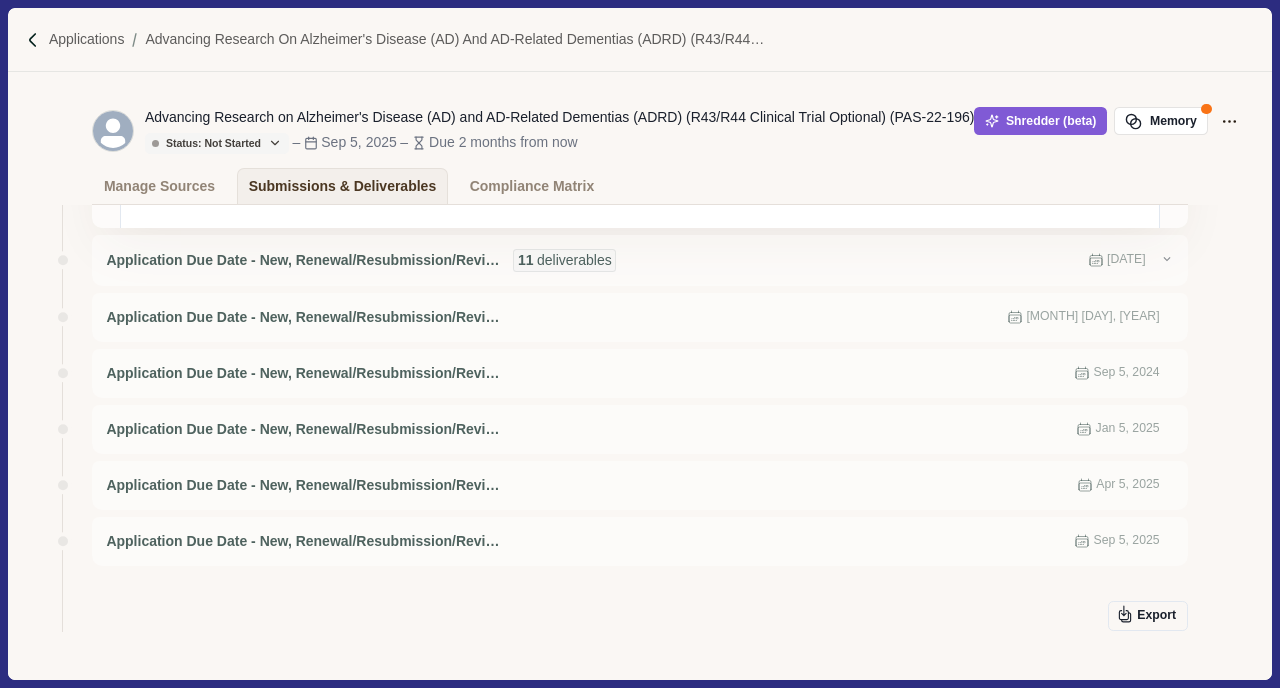 scroll, scrollTop: 868, scrollLeft: 0, axis: vertical 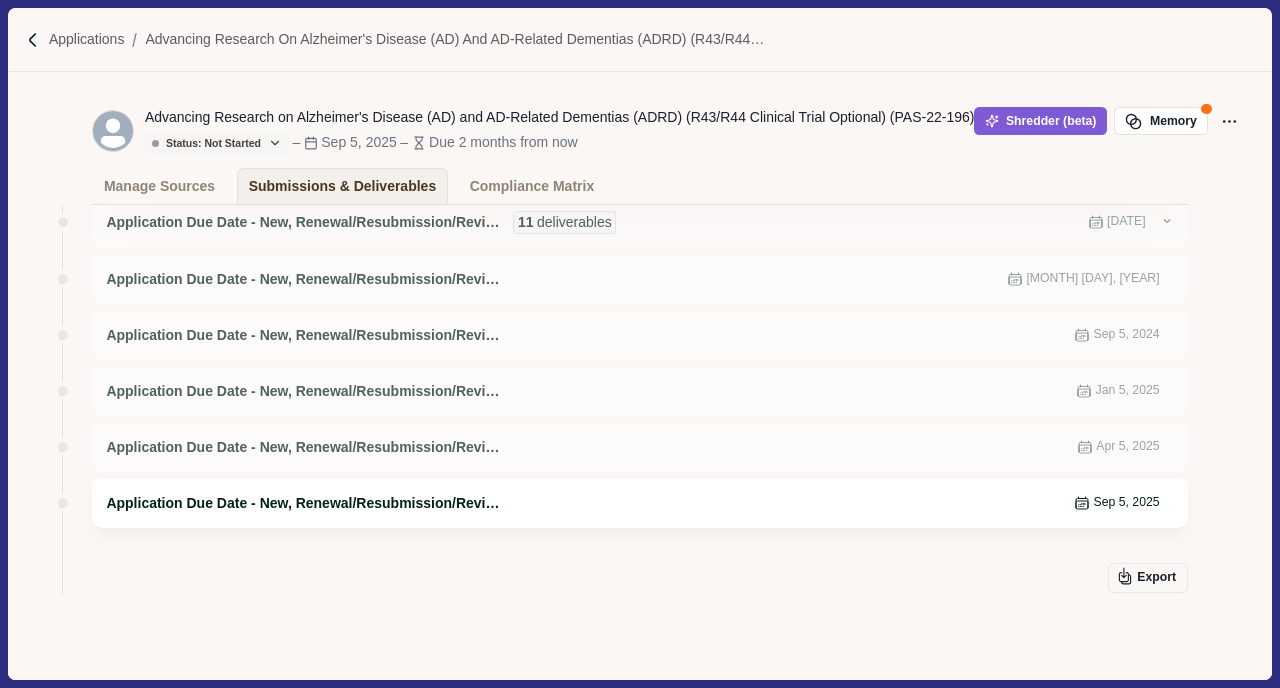 click on "Application Due Date - New, Renewal/Resubmission/Revision" at bounding box center [306, 503] 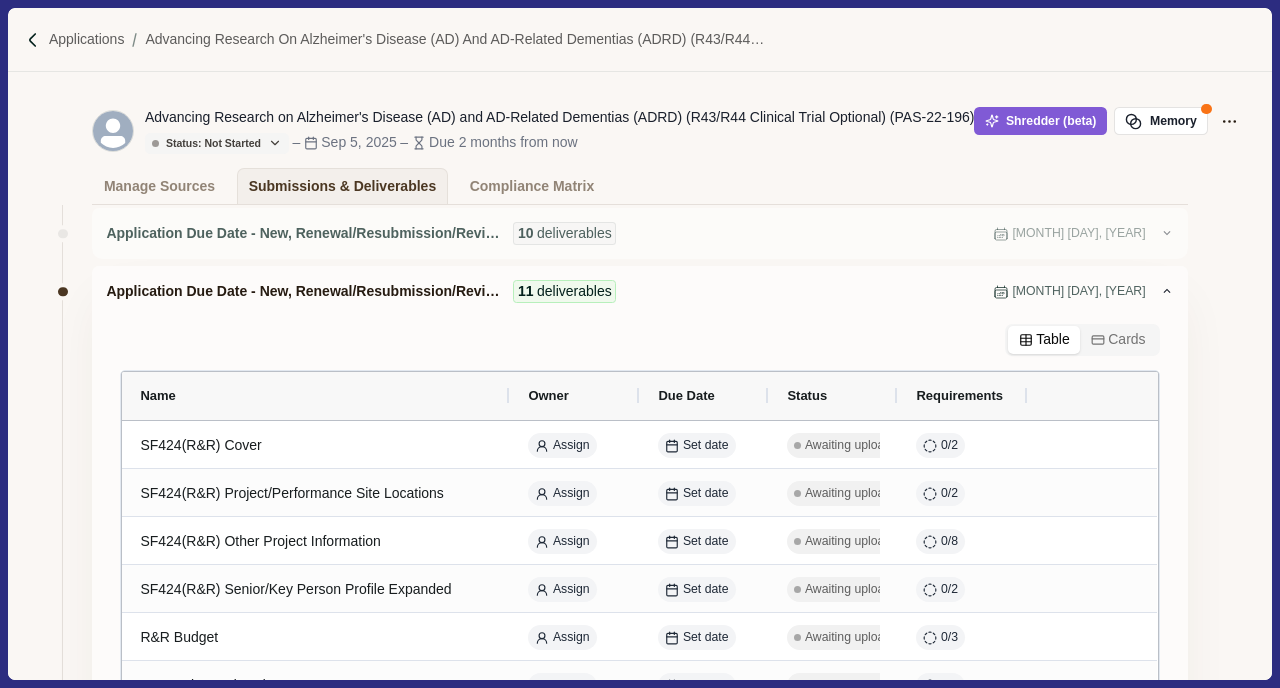 scroll, scrollTop: 0, scrollLeft: 0, axis: both 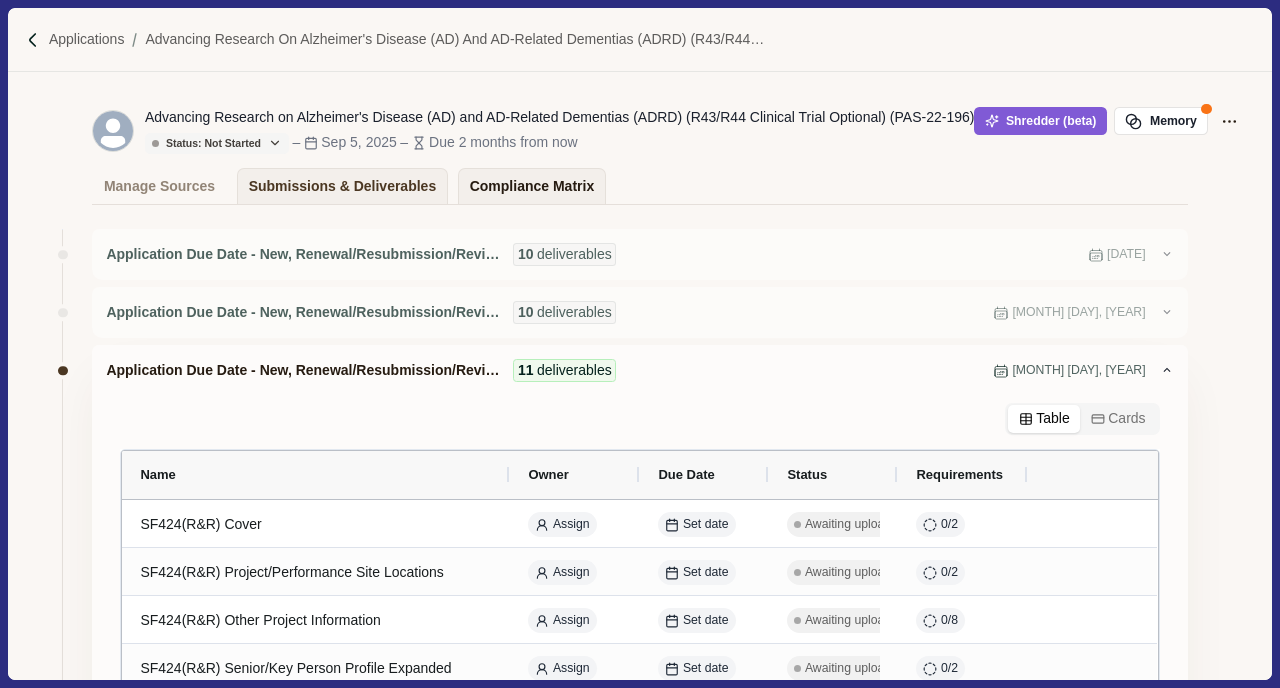 click on "Compliance Matrix" at bounding box center (532, 186) 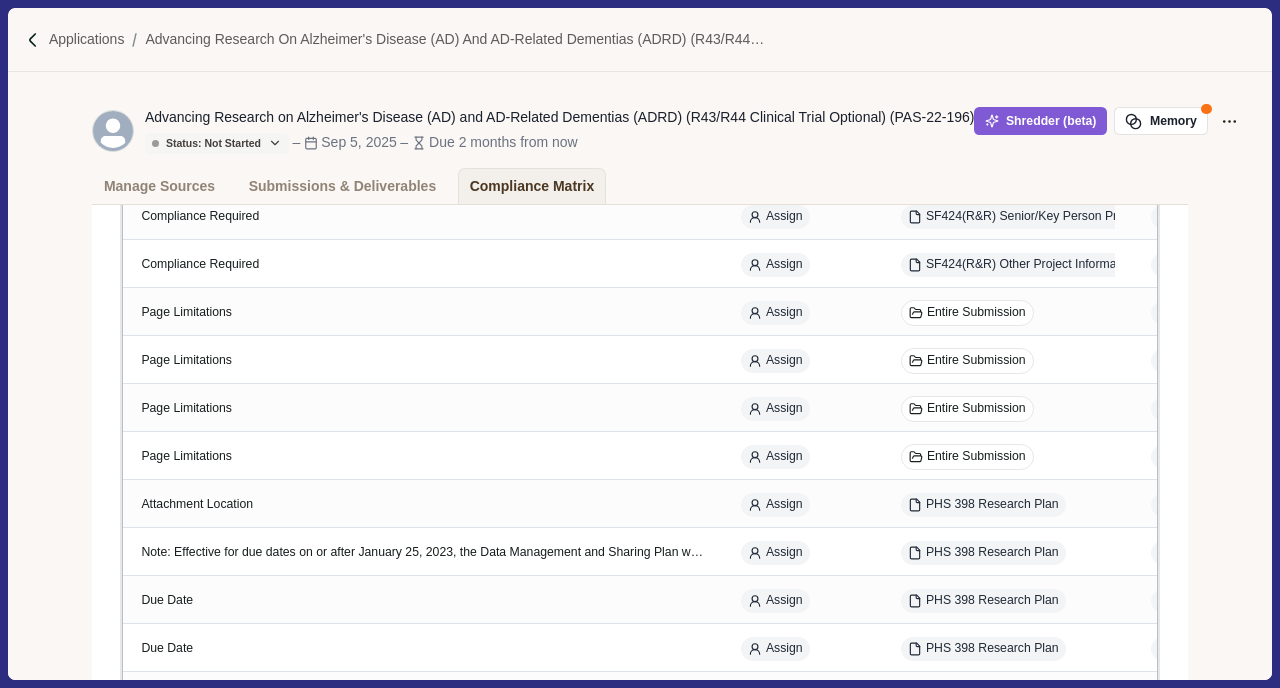 scroll, scrollTop: 3387, scrollLeft: 0, axis: vertical 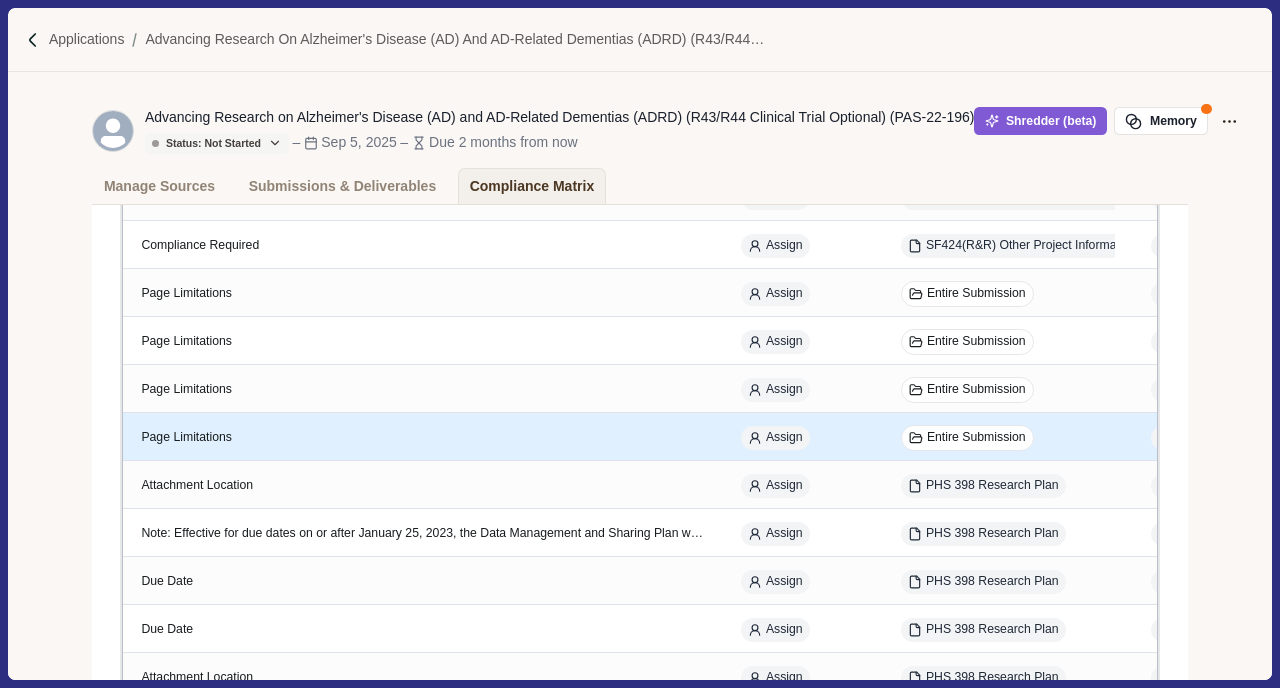 click on "Page Limitations" at bounding box center (423, 438) 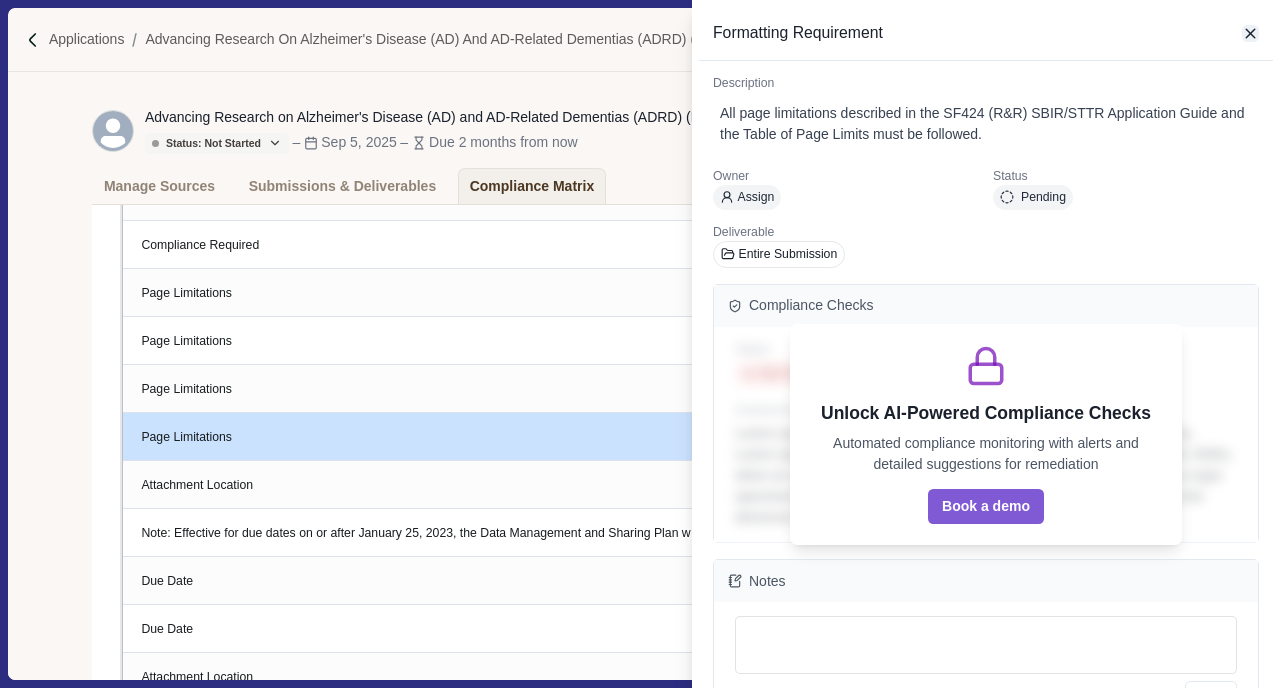 click 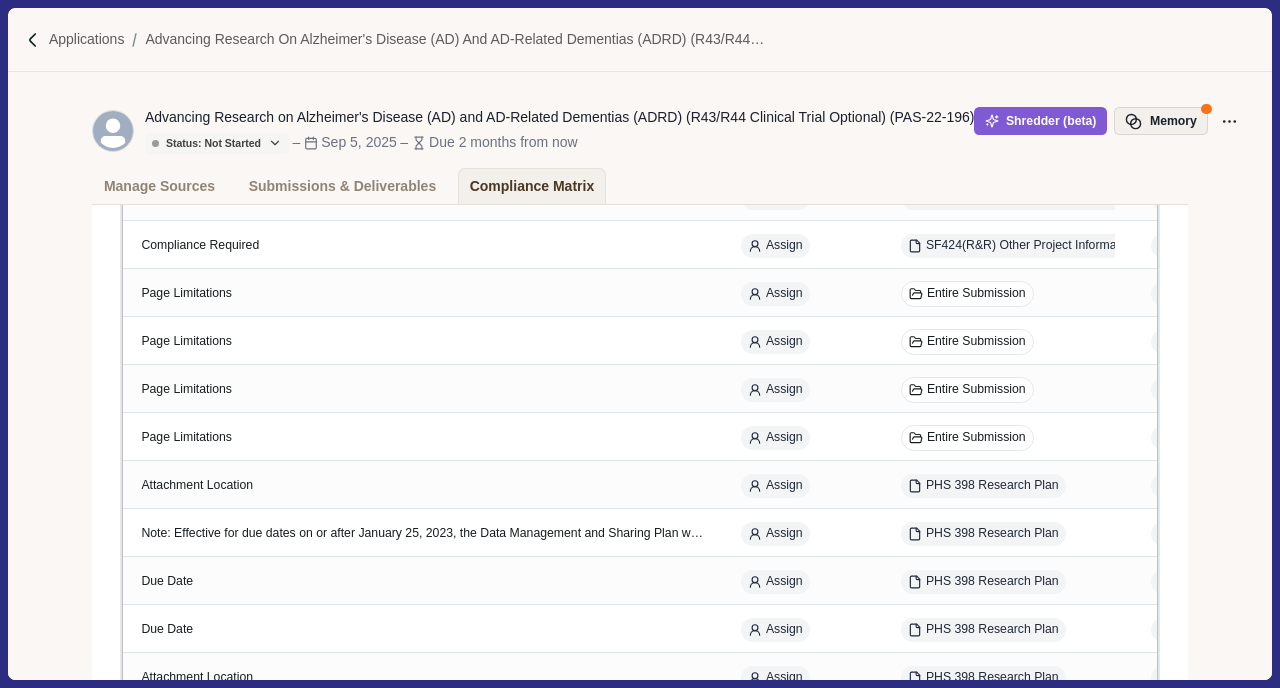 click on "Memory" at bounding box center [1161, 121] 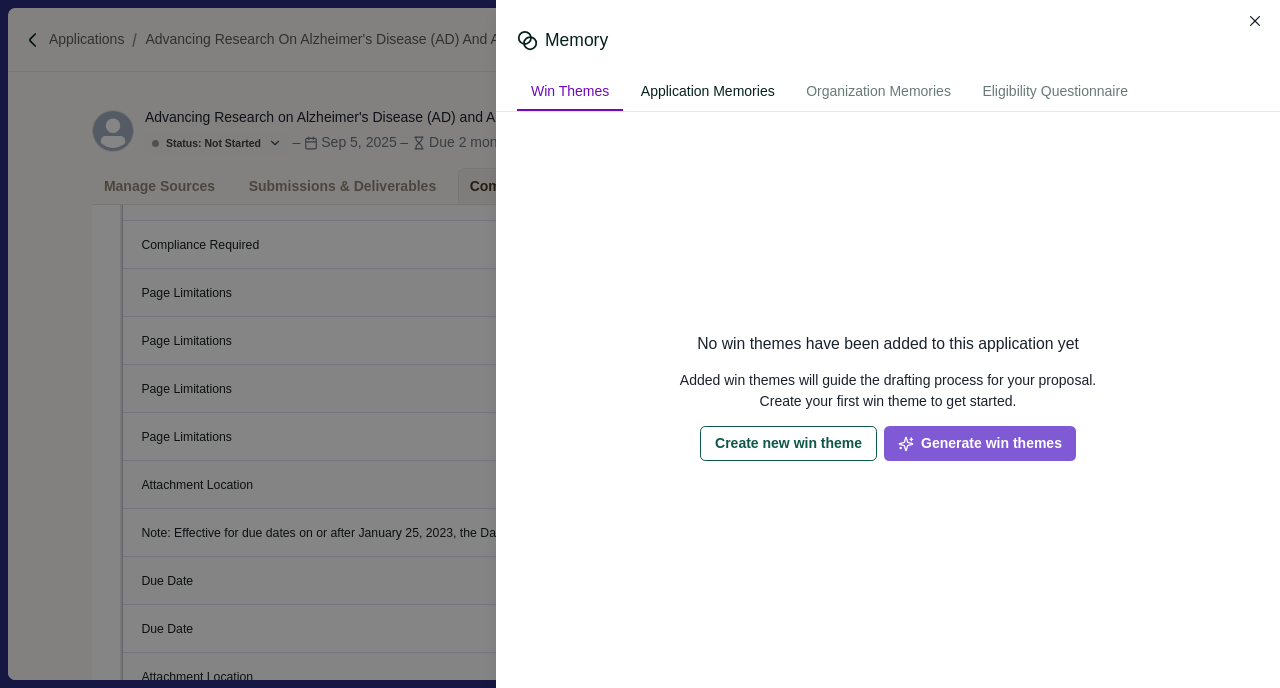 click on "Application Memories" at bounding box center (708, 92) 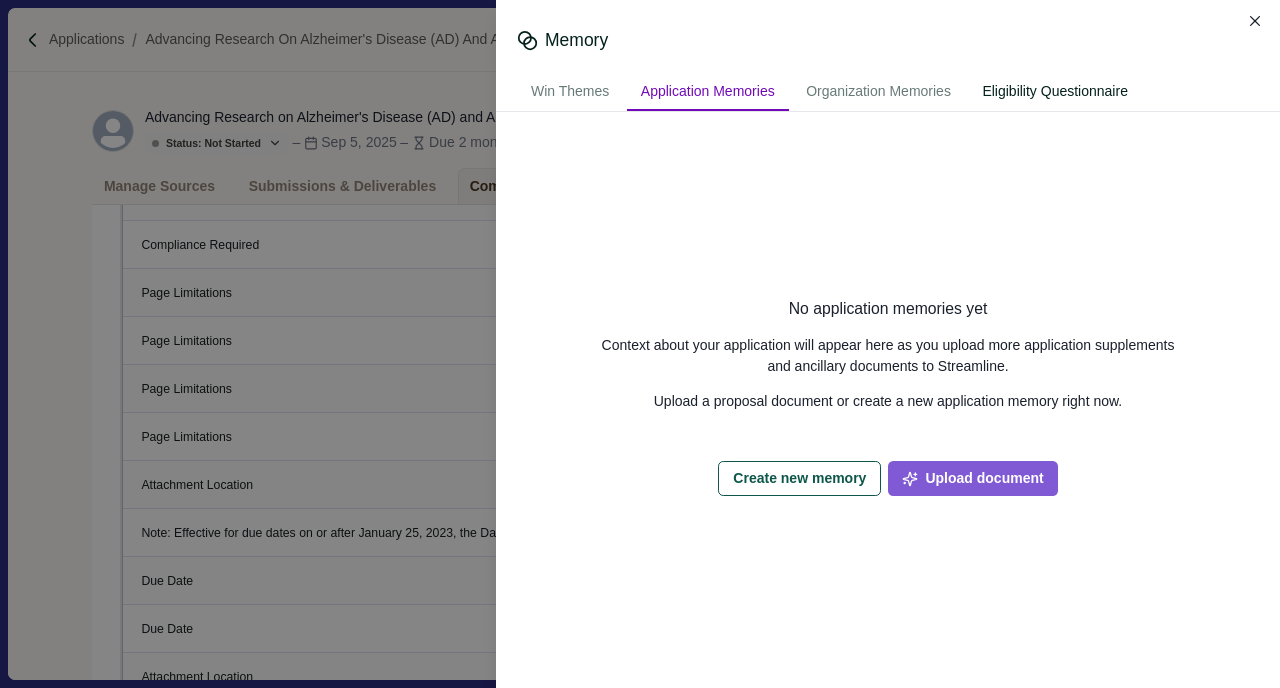 click on "Eligibility Questionnaire" at bounding box center (1055, 92) 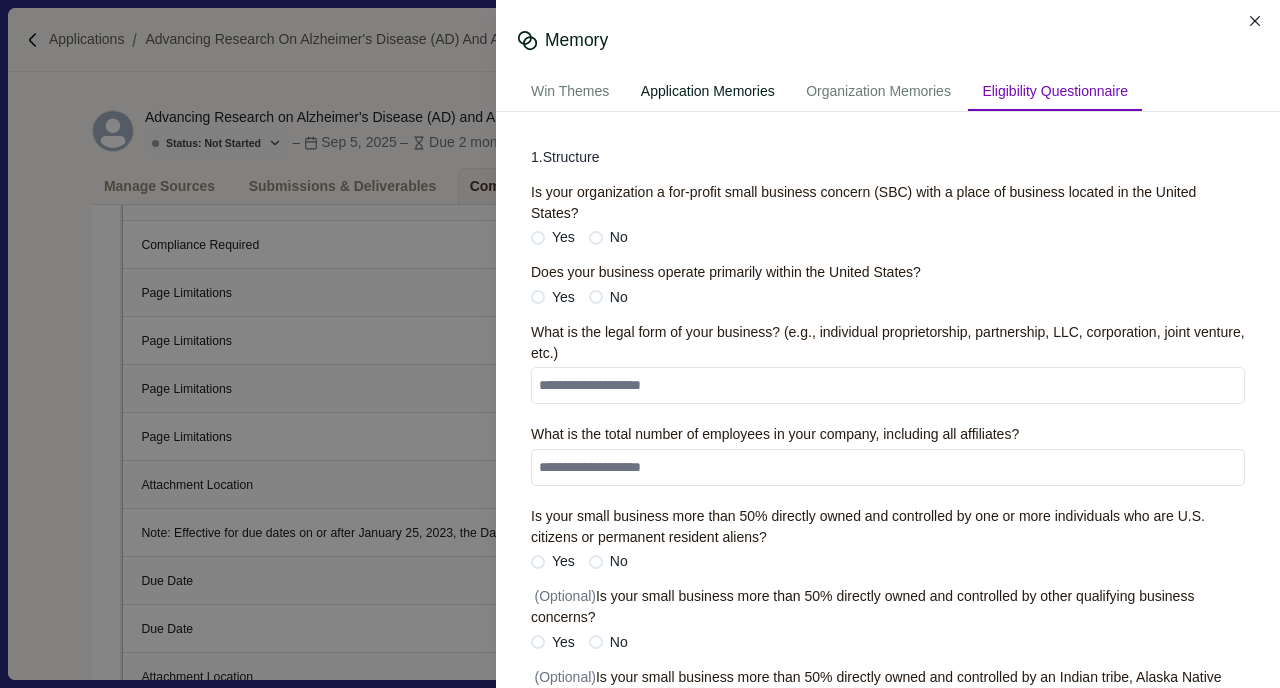 click on "Application Memories" at bounding box center [708, 92] 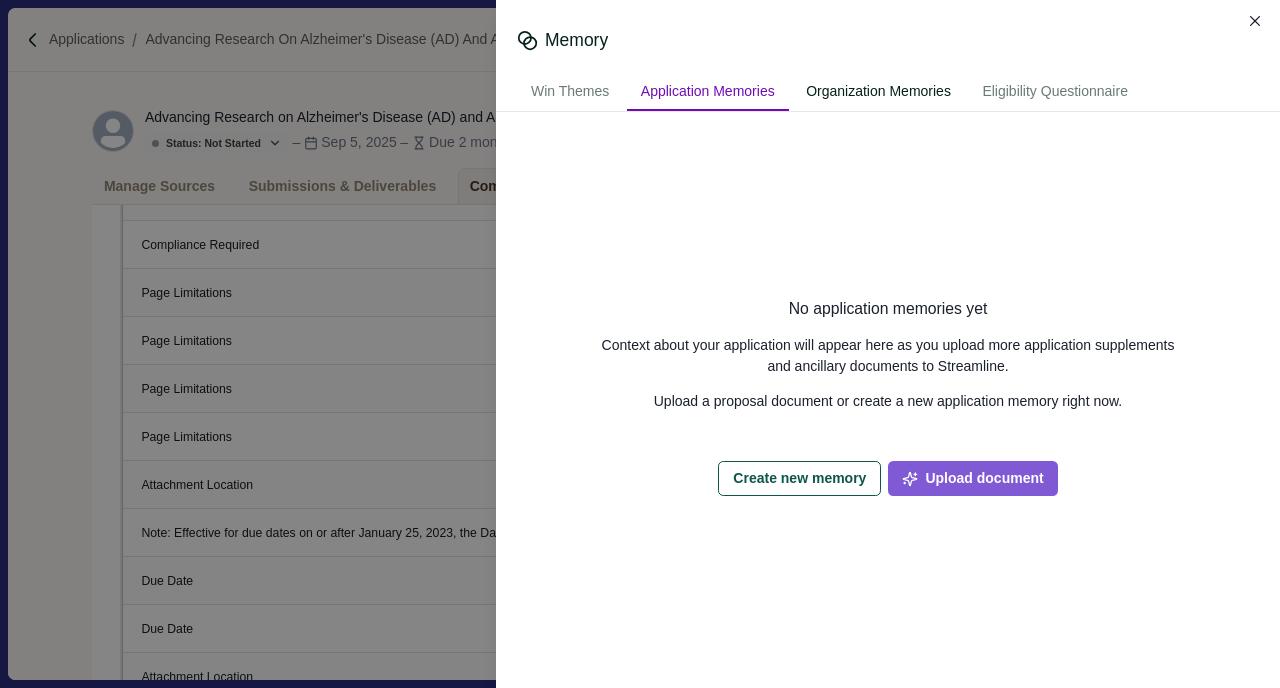 click on "Organization Memories" at bounding box center [878, 92] 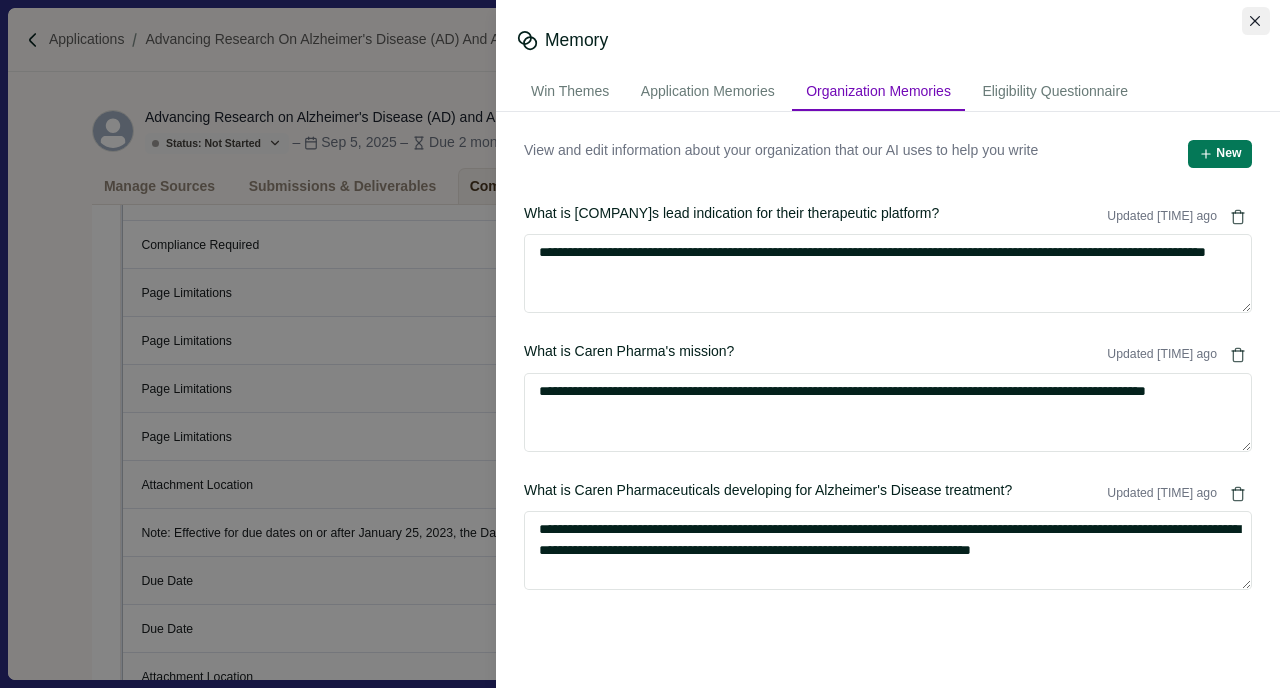 click 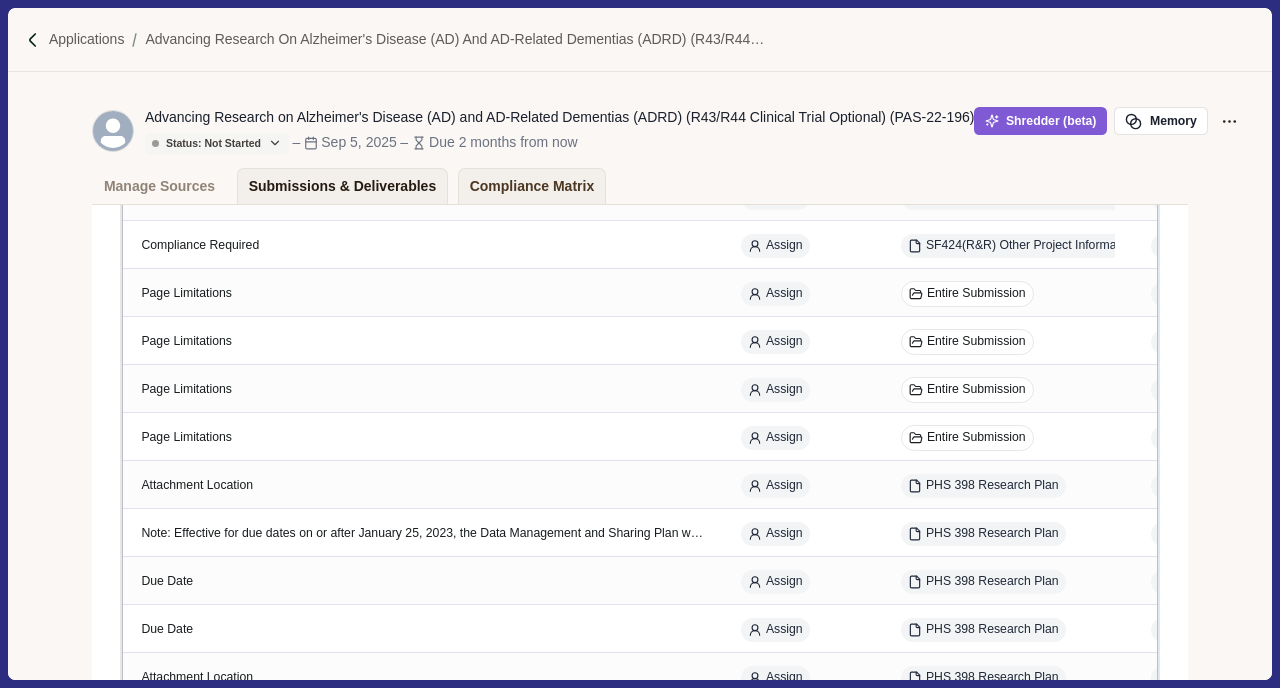 click on "Submissions & Deliverables" at bounding box center [343, 186] 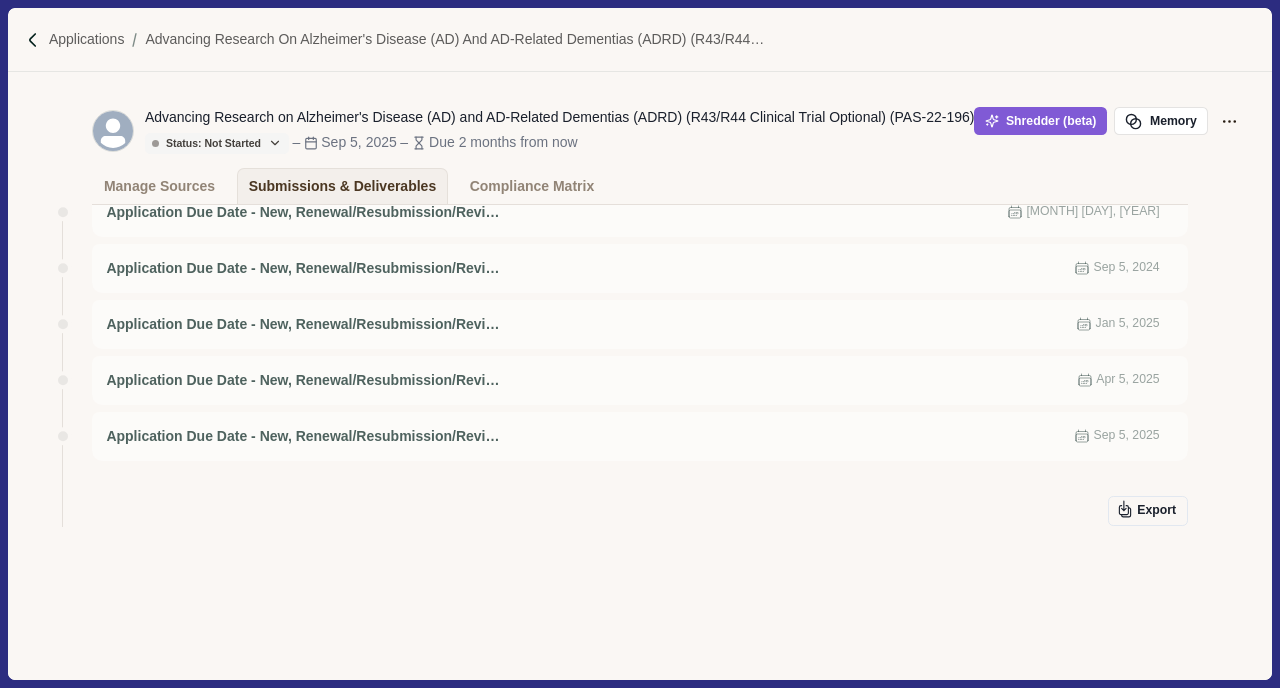 scroll, scrollTop: 935, scrollLeft: 23, axis: both 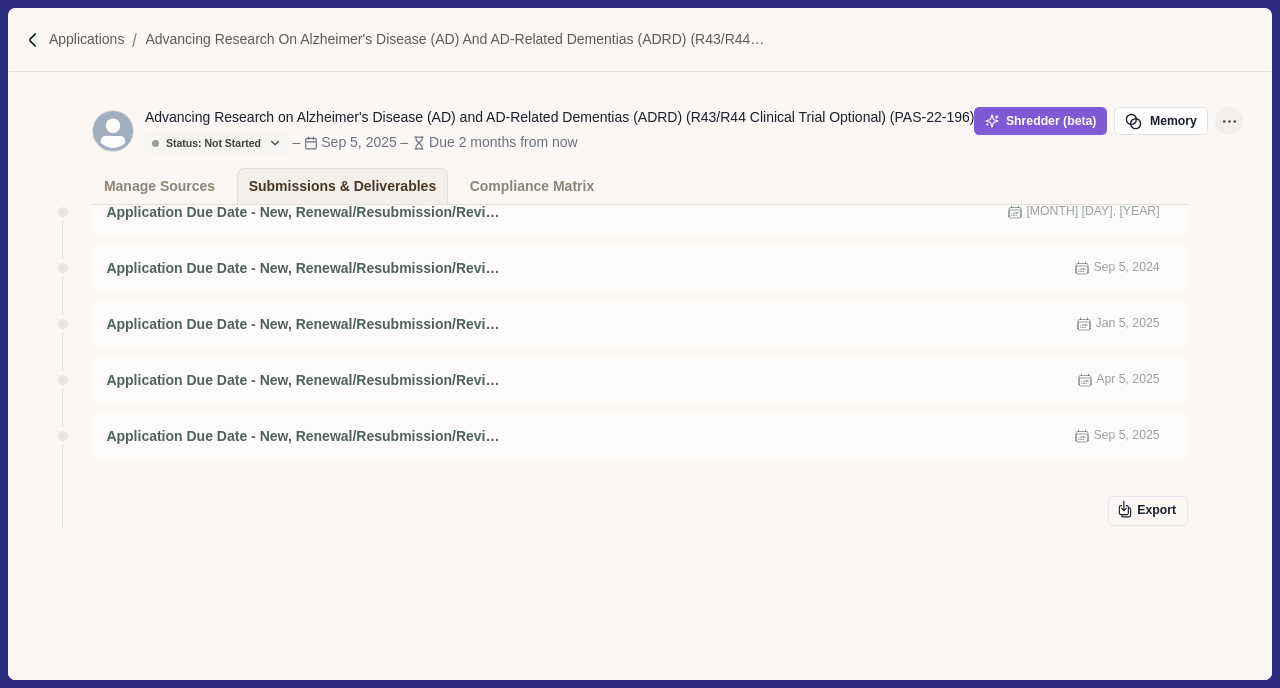 click 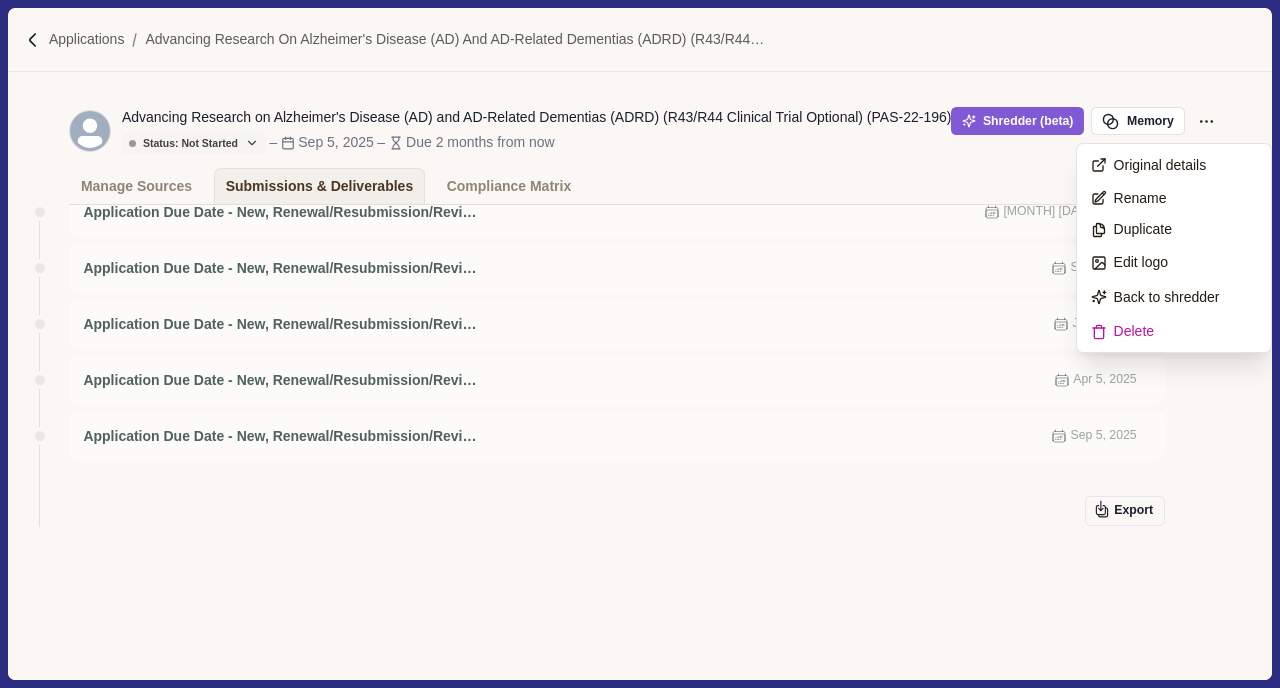 click on "Status: Not Started Status: Not Started Status: Go/No Go Status: In Progress Status: In Review Status: Submitted Status: Awarded Status: Rejected Status: Cancelled – Sep 5, 2025 – Due 2 months from now" at bounding box center (537, 143) 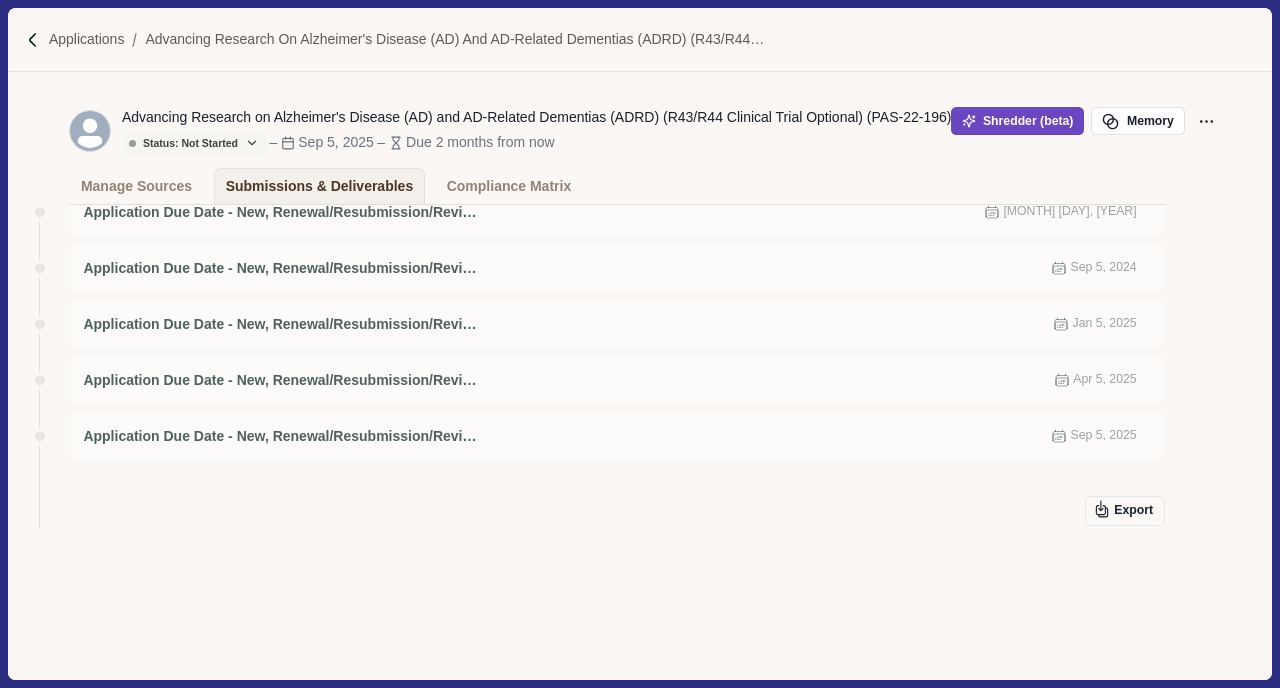 click on "Shredder (beta)" at bounding box center [1017, 121] 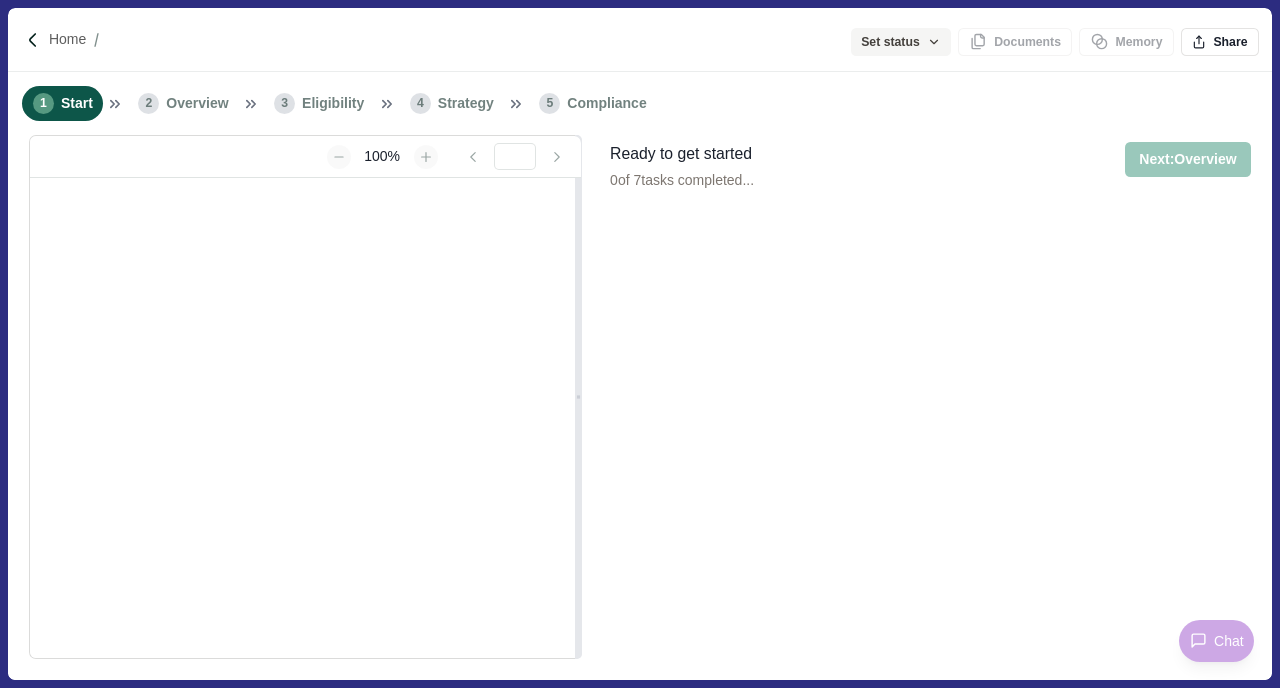 scroll, scrollTop: 0, scrollLeft: 0, axis: both 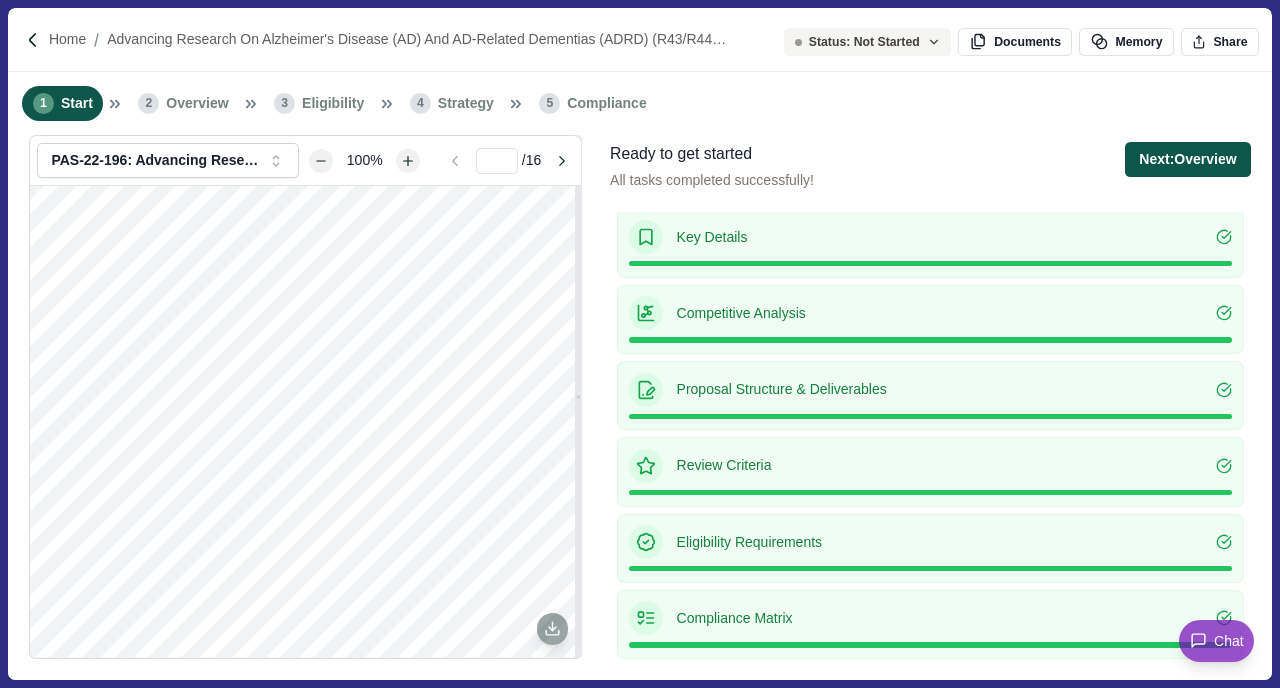 click on "Next:  Overview" at bounding box center (1187, 159) 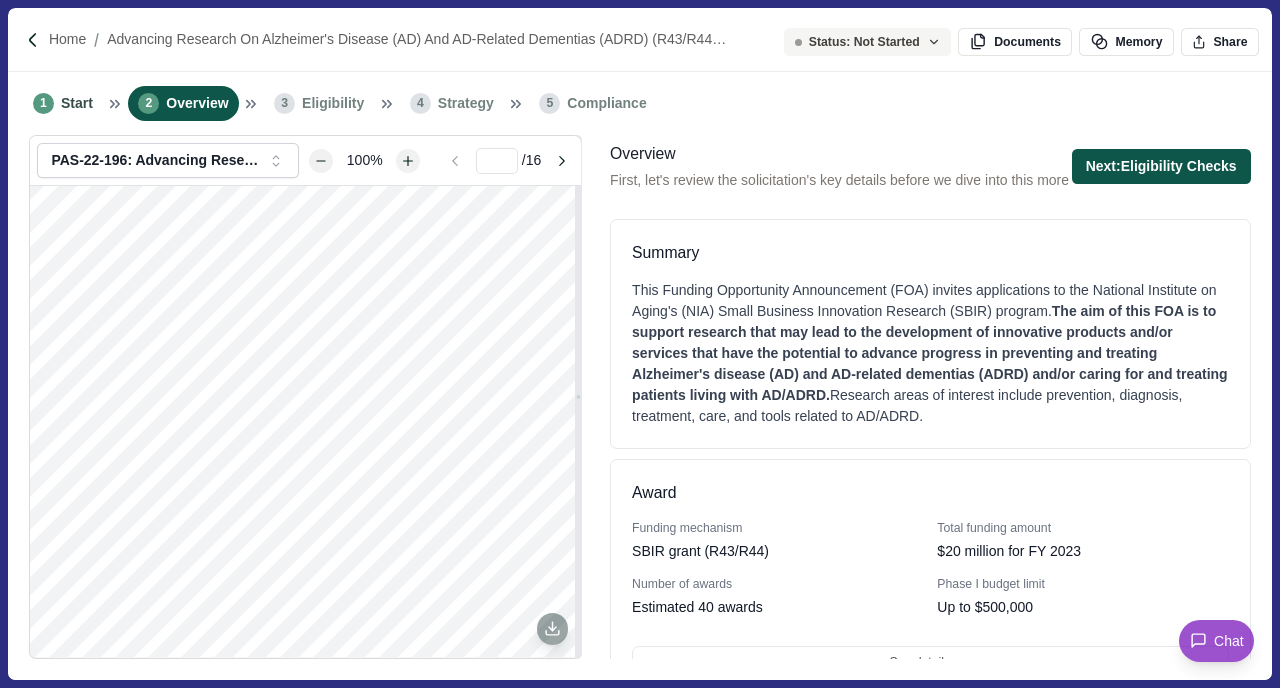 click on "Next:  Eligibility Checks" at bounding box center [1161, 166] 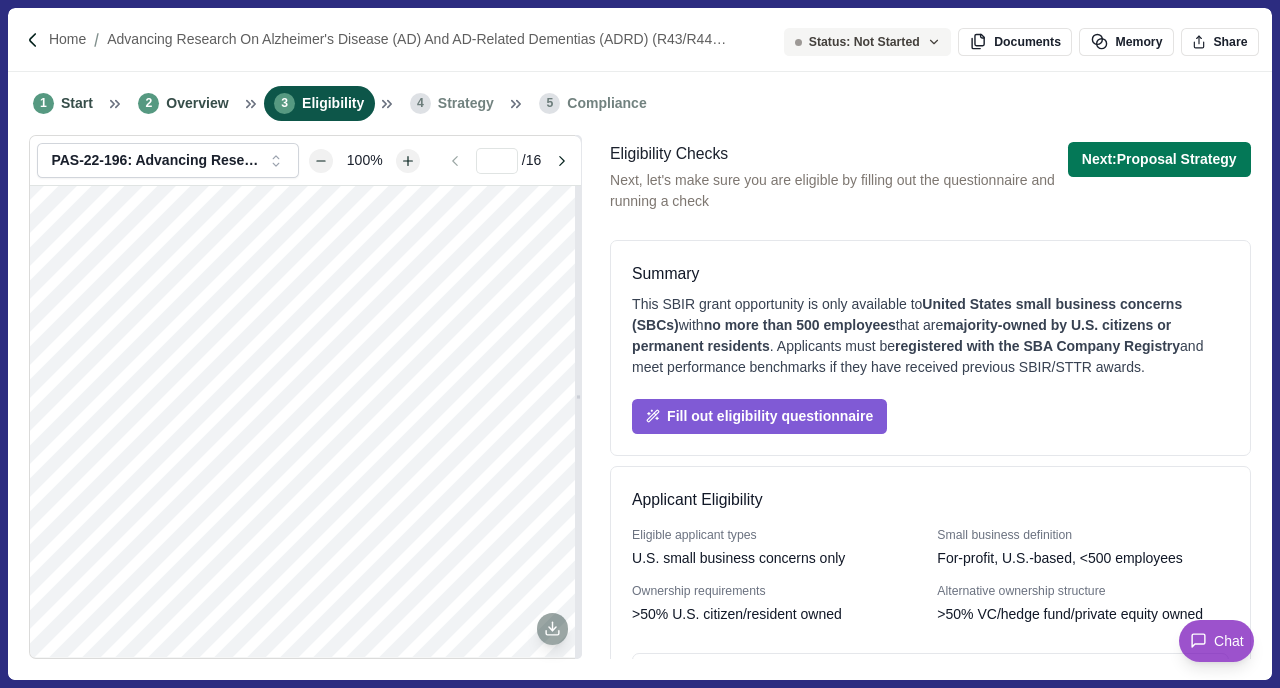 click on "Next:  Proposal Strategy" at bounding box center [1159, 159] 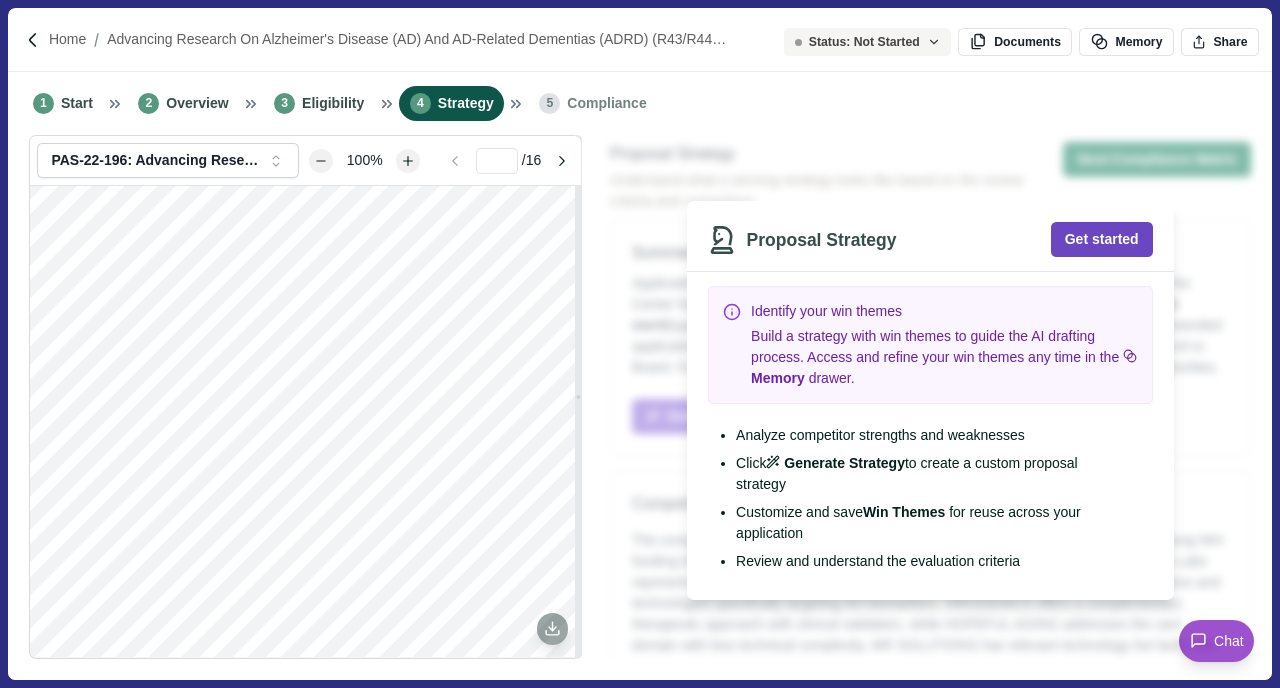 click on "Get started" at bounding box center (1102, 239) 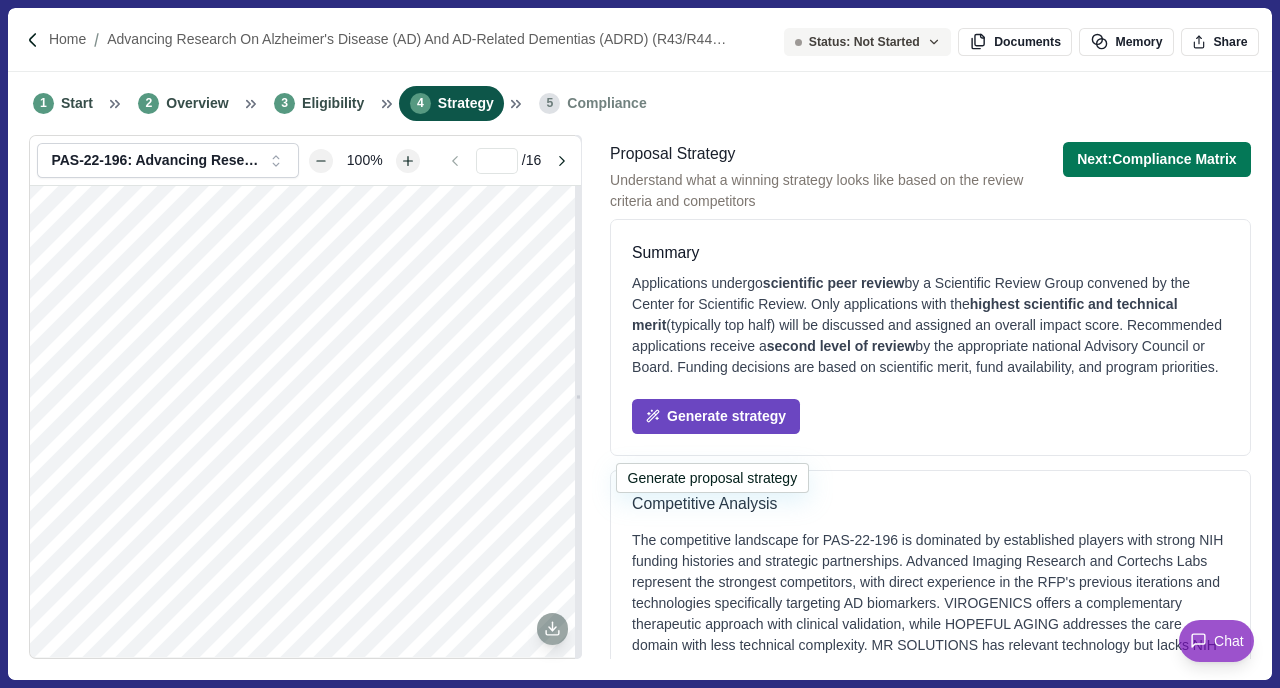 click on "Generate strategy" at bounding box center (716, 416) 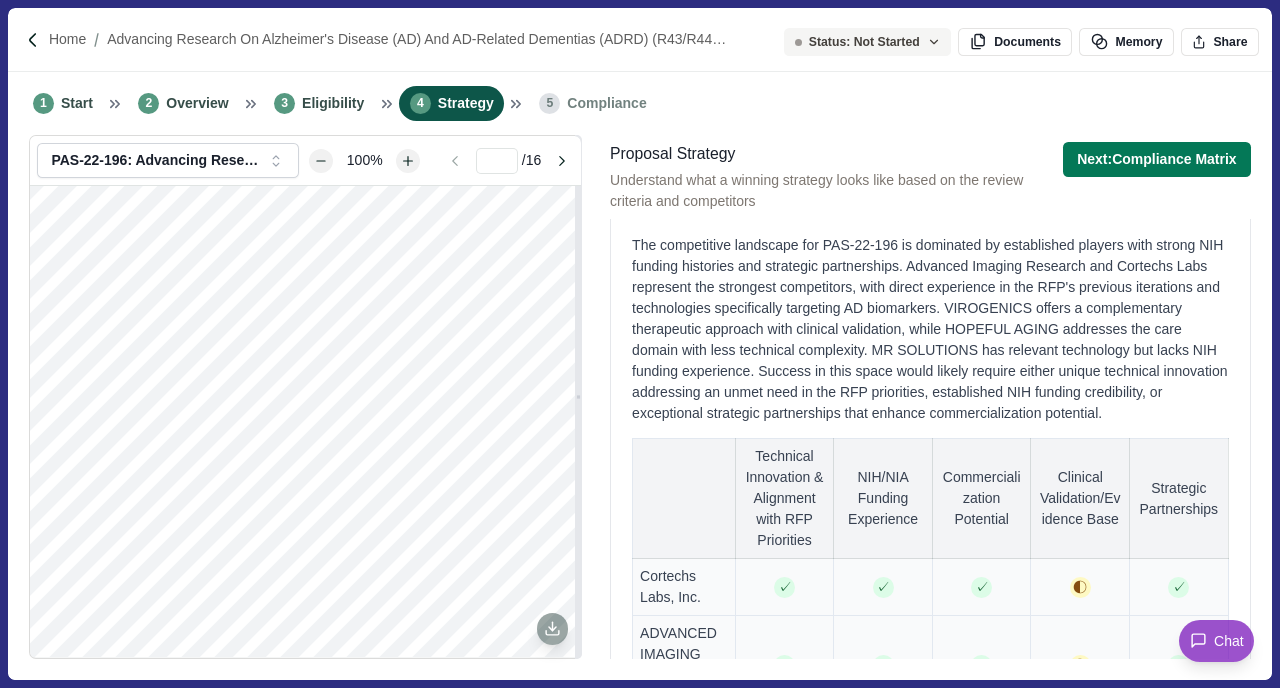 scroll, scrollTop: 0, scrollLeft: 0, axis: both 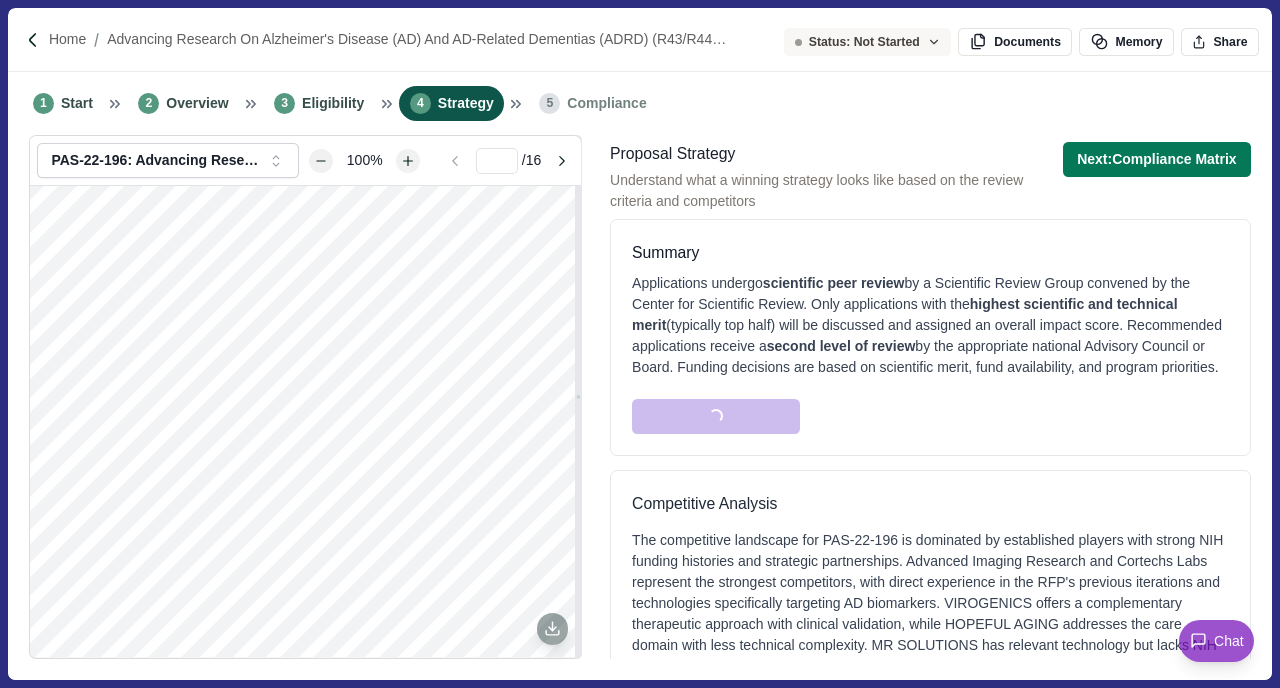 click 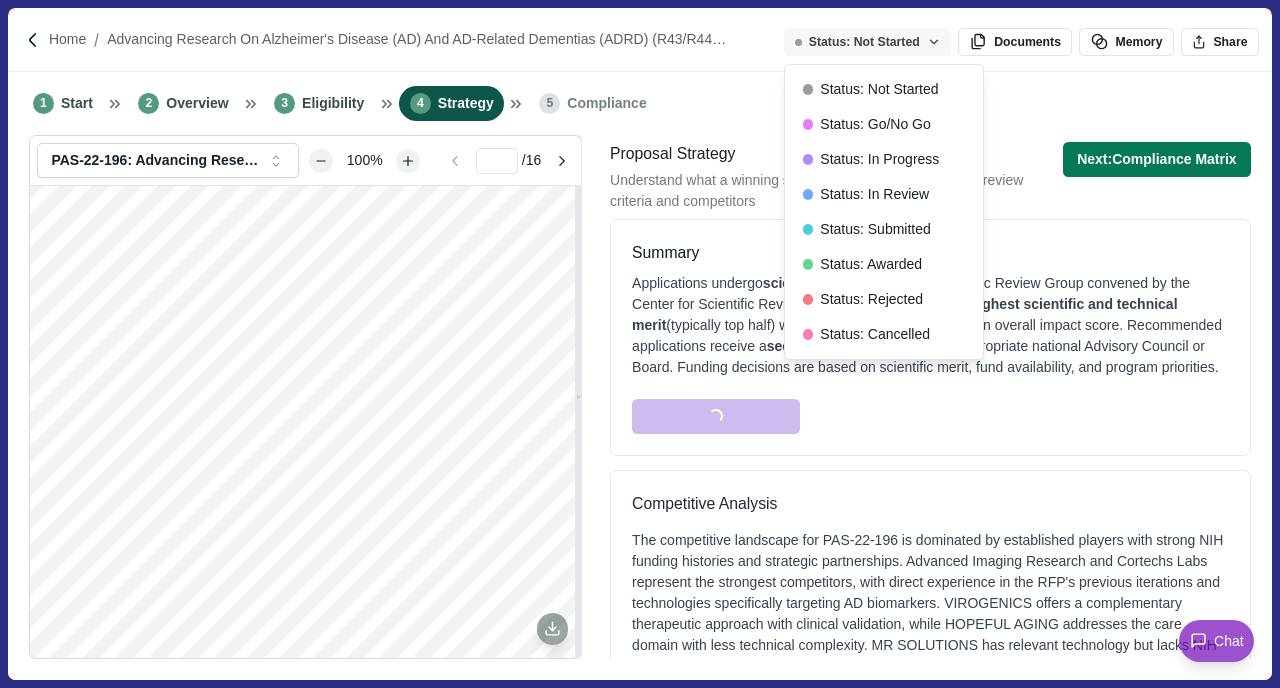 click 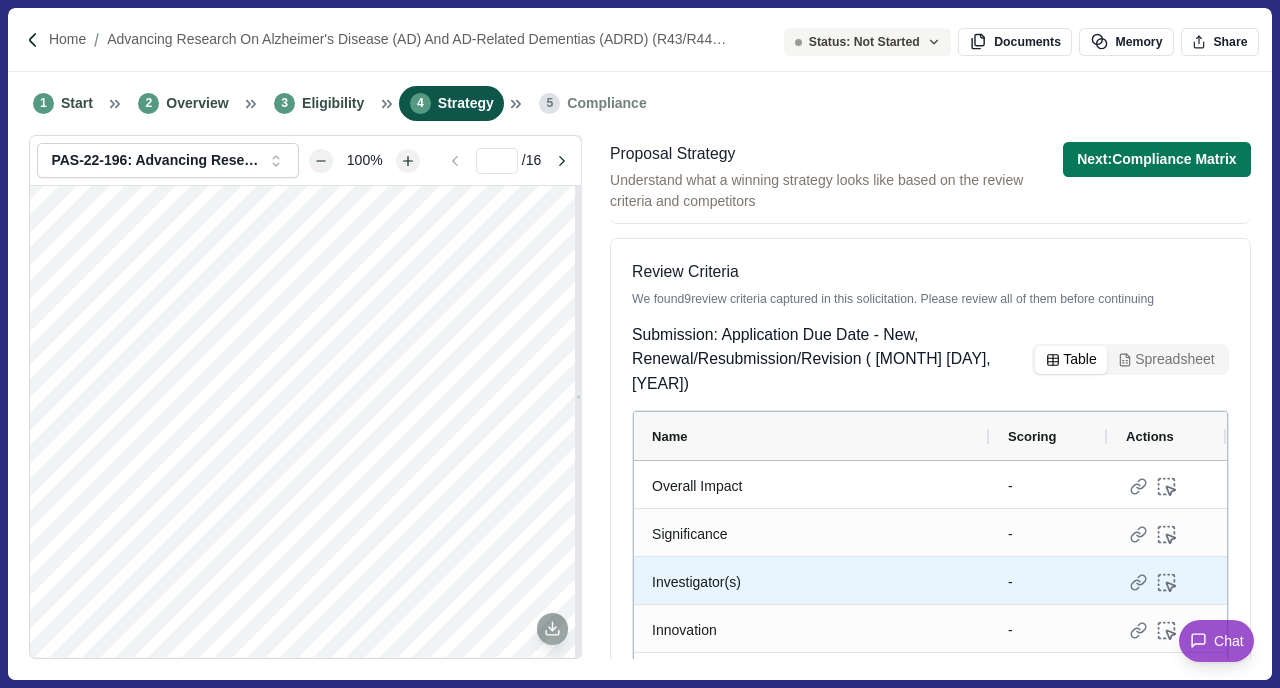 scroll, scrollTop: 2307, scrollLeft: 0, axis: vertical 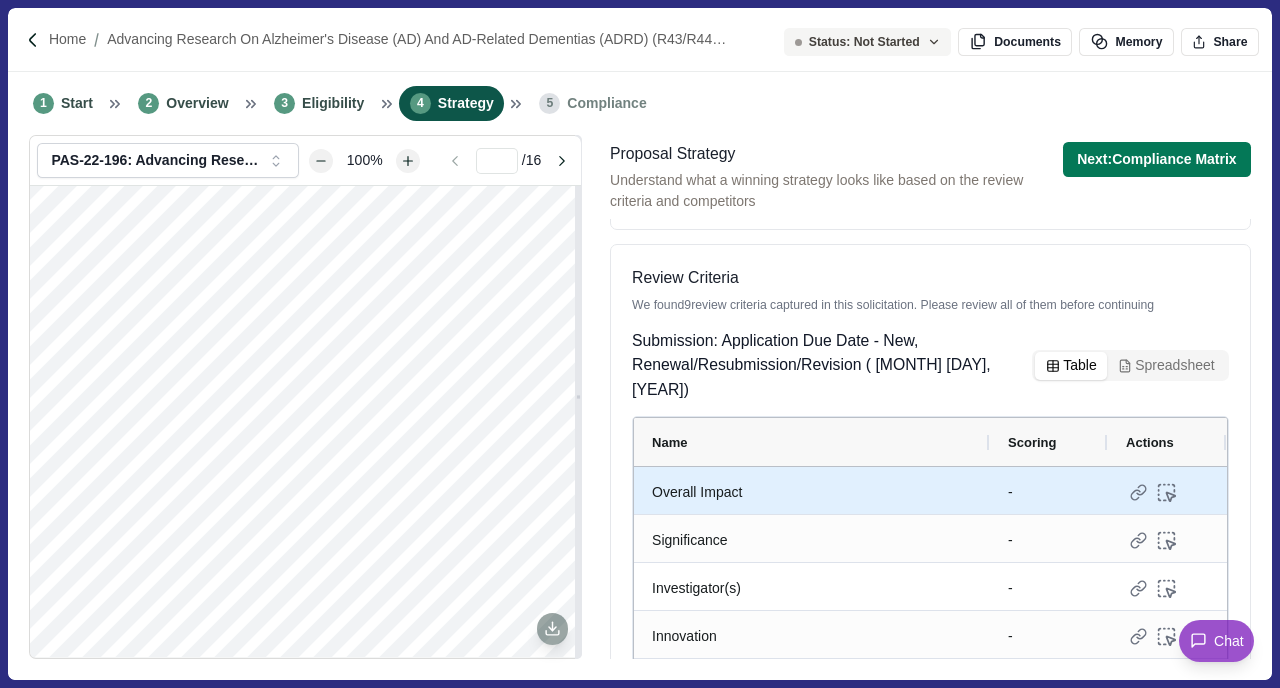 click on "Overall Impact" at bounding box center (812, 492) 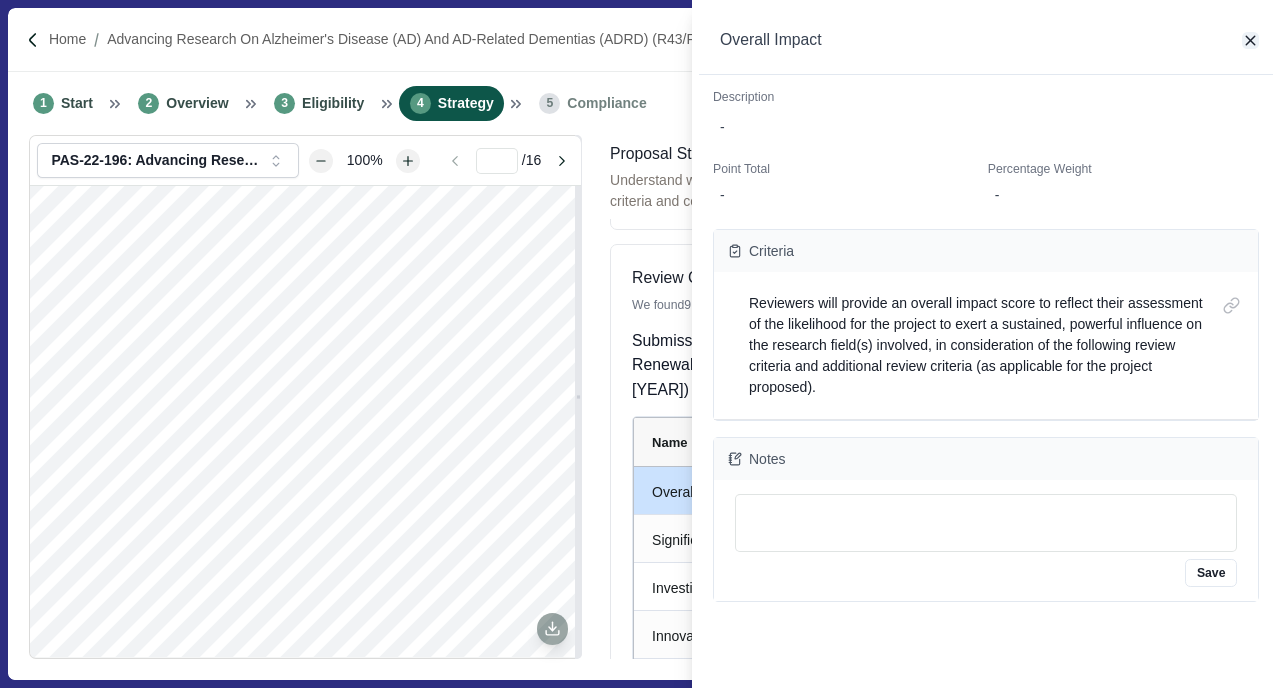 click 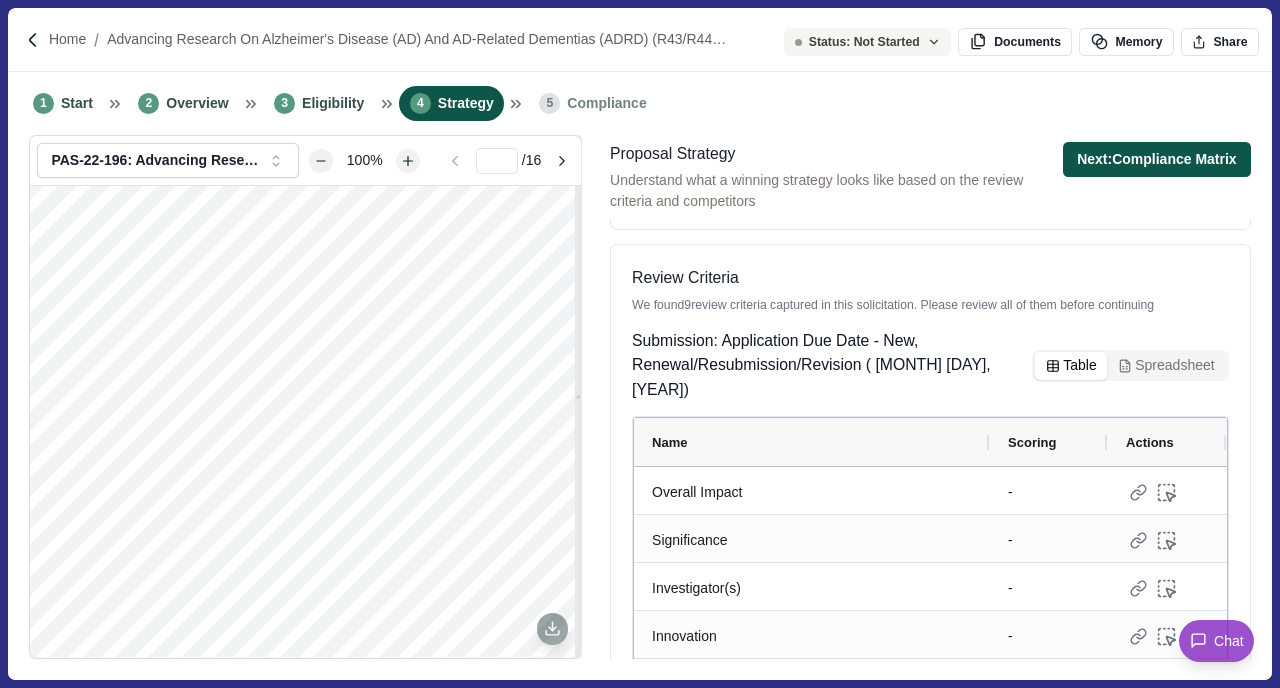 click on "Next:  Compliance Matrix" at bounding box center [1157, 159] 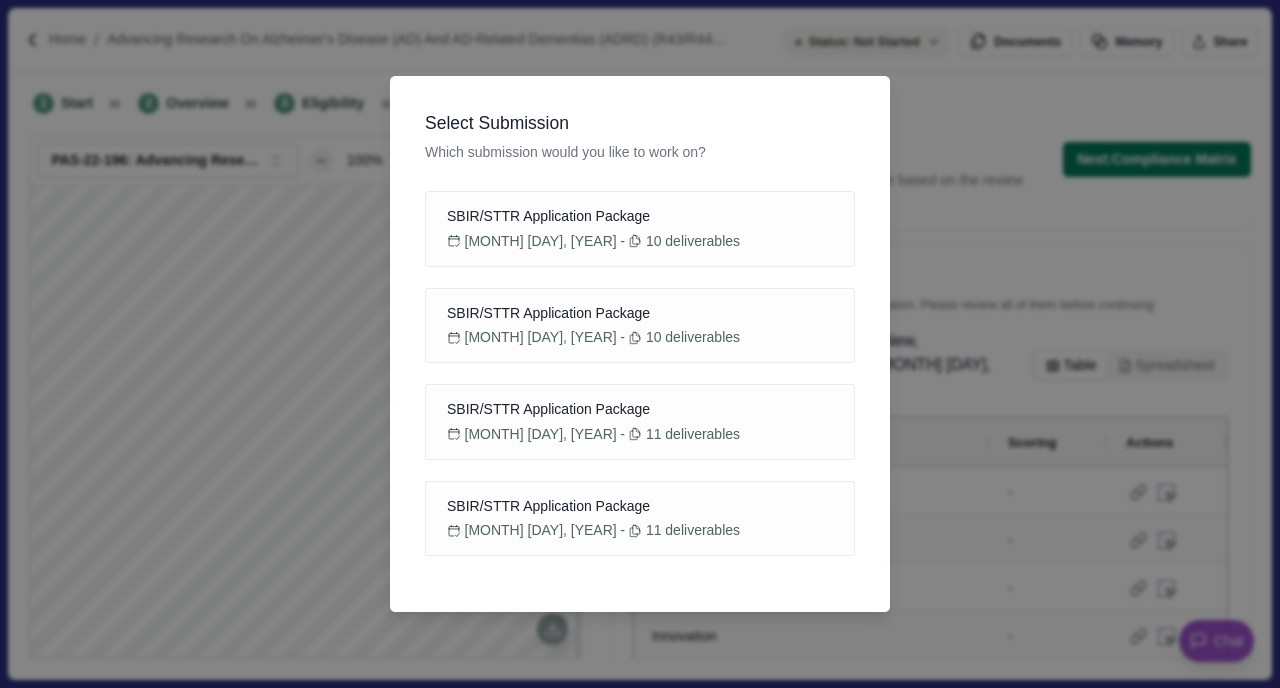 click on "Select Submission Which submission would you like to work on? SBIR/STTR Application Package [MONTH] [DAY], [YEAR] -  10 deliverables Select SBIR/STTR Application Package [MONTH] [DAY], [YEAR] -  10 deliverables Select SBIR/STTR Application Package [MONTH] [DAY], [YEAR] -  11 deliverables Select SBIR/STTR Application Package [MONTH] [DAY], [YEAR] -  11 deliverables Select" at bounding box center (640, 344) 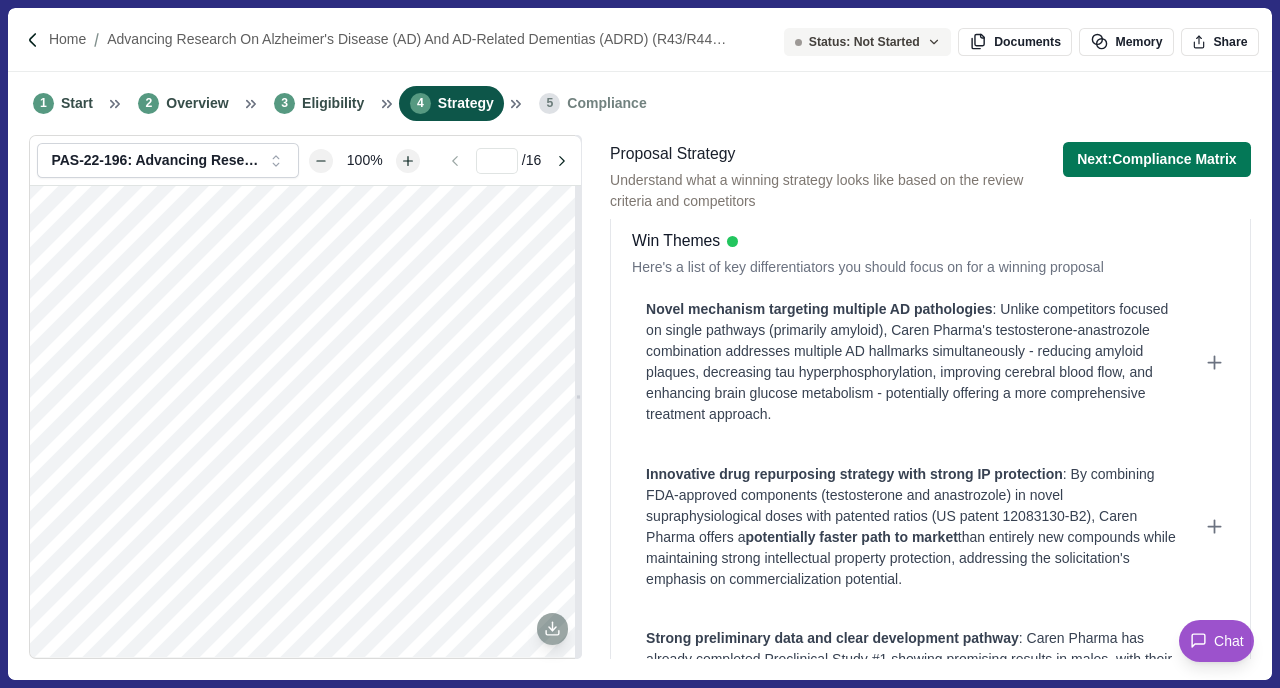 scroll, scrollTop: 0, scrollLeft: 0, axis: both 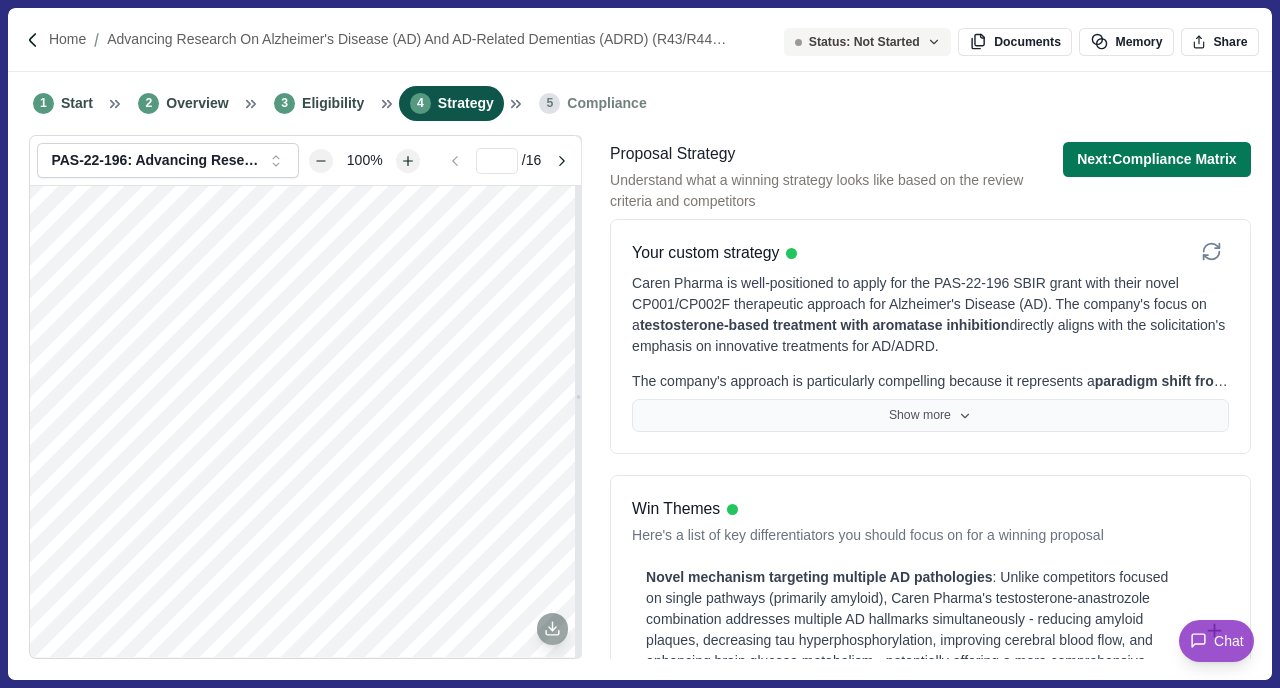 click on "Show more" at bounding box center [930, 416] 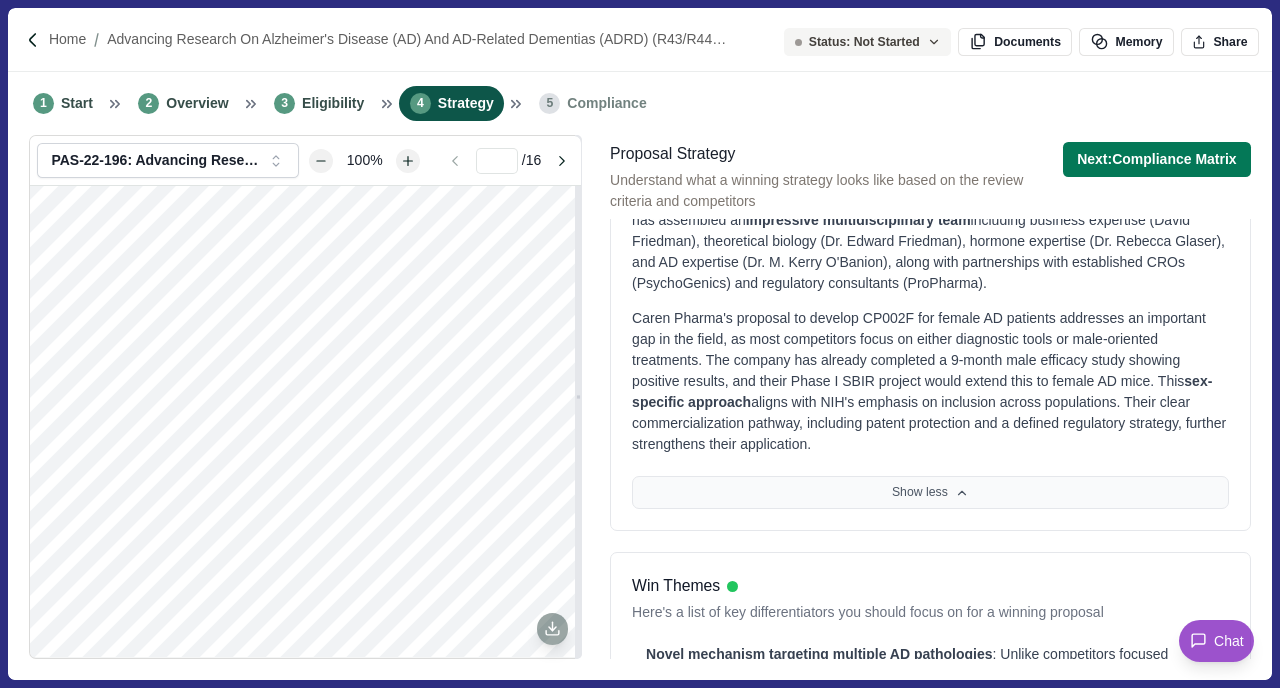 scroll, scrollTop: 251, scrollLeft: 0, axis: vertical 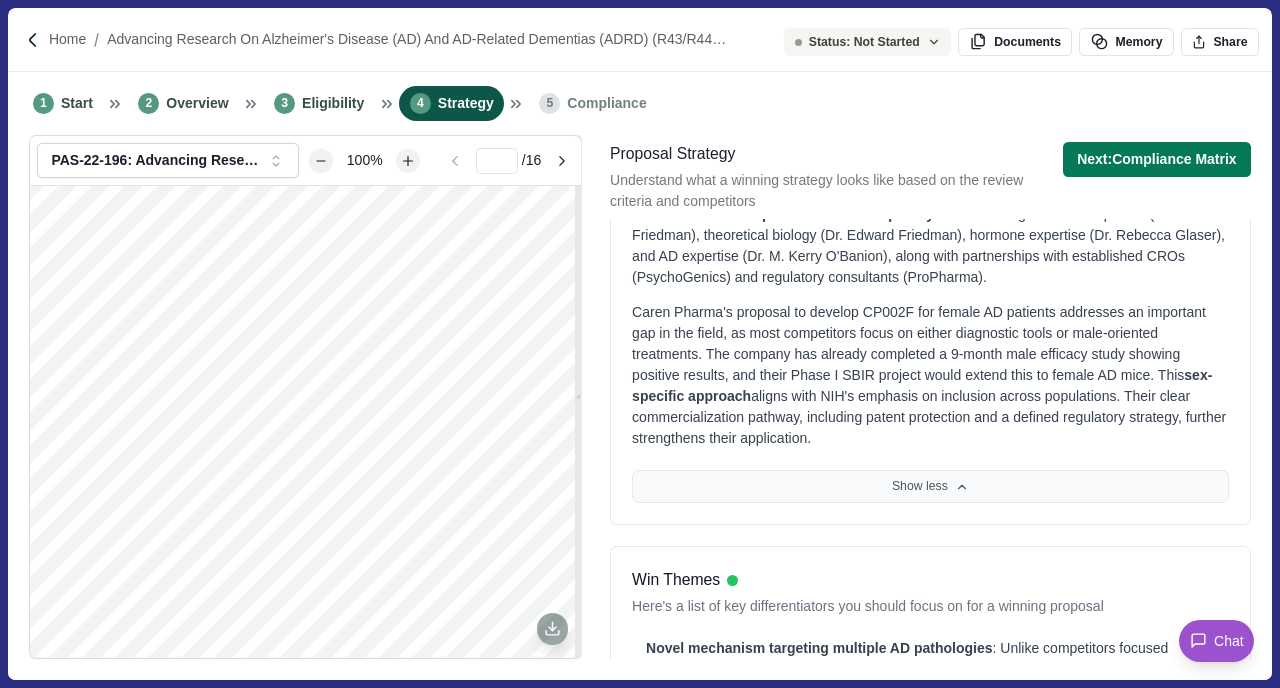 click on "Show less" at bounding box center [930, 487] 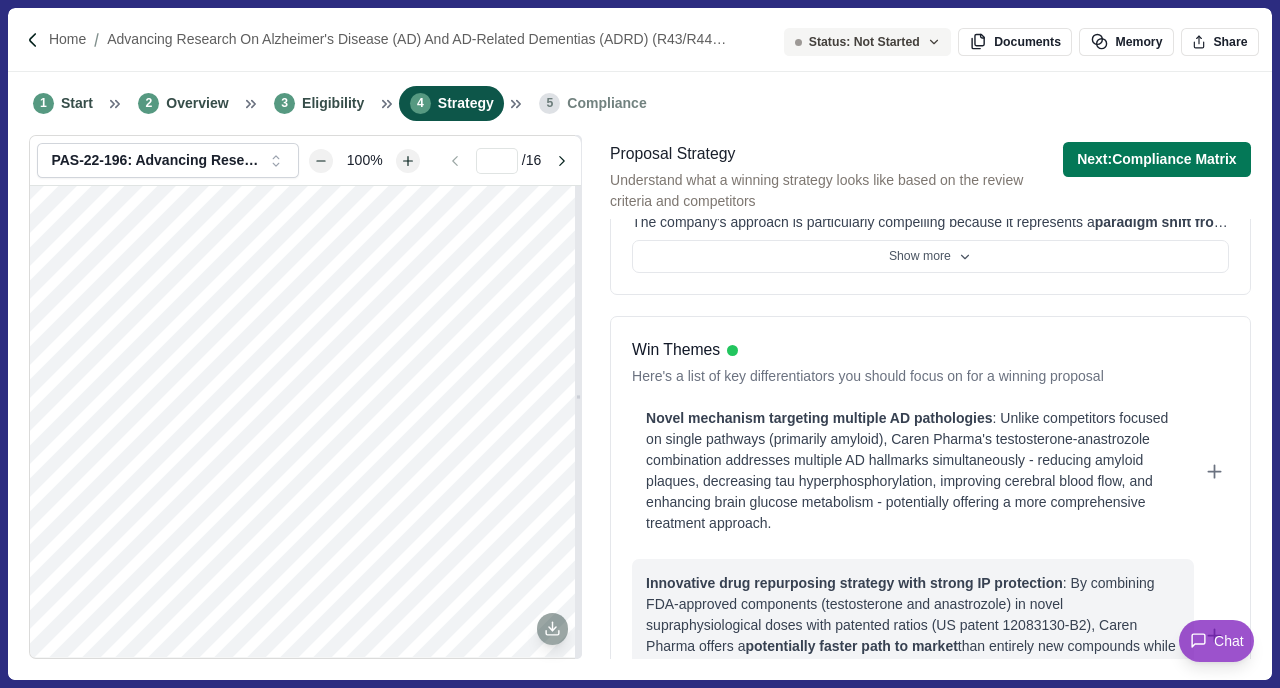 scroll, scrollTop: 0, scrollLeft: 0, axis: both 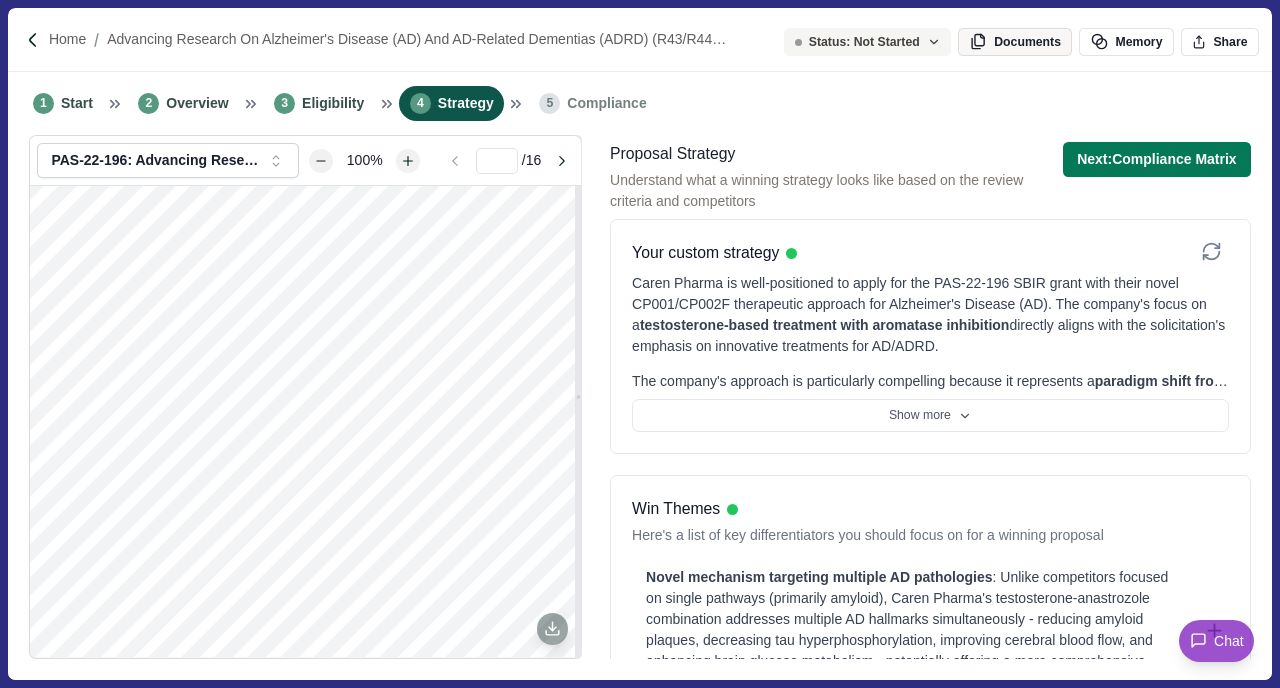 click on "Documents" at bounding box center [1015, 42] 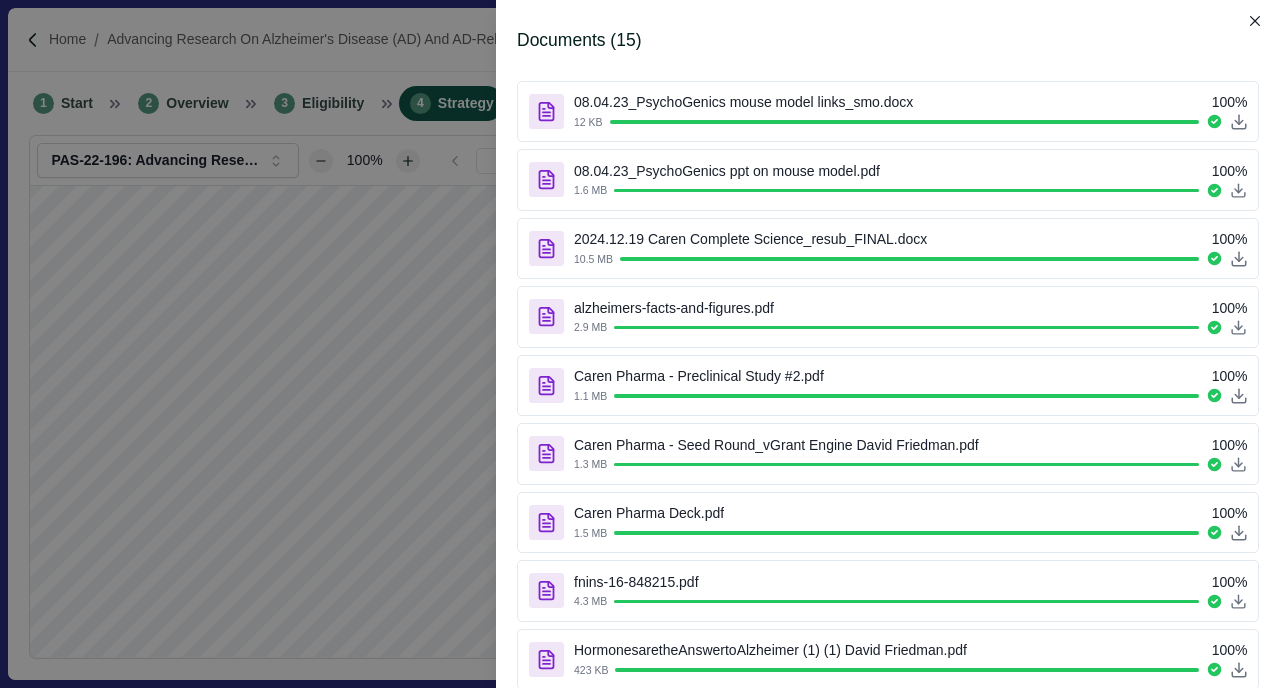 click on "Documents ( 15 ) 08.04.23_PsychoGenics mouse model links_smo.docx 100 % 12 KB 08.04.23_PsychoGenics ppt on mouse model.pdf 100 % 1.6 MB 2024.12.19 Caren Complete Science_resub_FINAL.docx 100 % 10.5 MB alzheimers-facts-and-figures.pdf 100 % 2.9 MB Caren Pharma - Preclinical Study #2.pdf 100 % 1.1 MB Caren Pharma - Seed Round_vGrant Engine David Friedman.pdf 100 % 1.3 MB Caren Pharma Deck.pdf 100 % 1.5 MB fnins-16-848215.pdf 100 % 4.3 MB HormonesaretheAnswertoAlzheimer (1) (1) David Friedman.pdf 100 % 423 KB jad_2021_80-3_jad-80-3-jad201204_jad-80-jad201204.pdf 100 % 3.0 MB jove-53-2920.pdf 100 % 439 KB jove-protocol-60055-analysis-learning-memory-ability-an-alzheimer-s-disease-mouse-model.pdf 100 % 399 KB marriott-etal-2022-alzheimers-and-dementia.pdf 100 % 0 KB s41598-022-09270-1.pdf 100 % 3.0 MB SA for streamline_072325.pdf 100 % 64 KB" at bounding box center [640, 344] 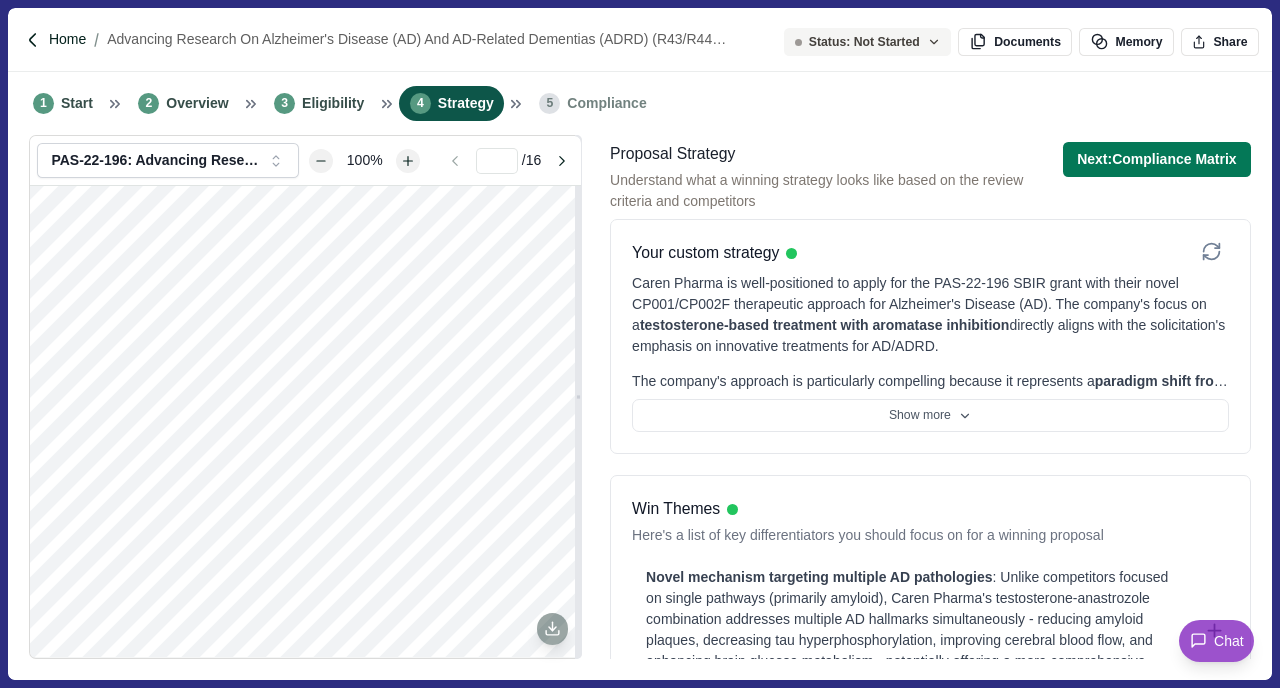 click on "Home" at bounding box center [67, 39] 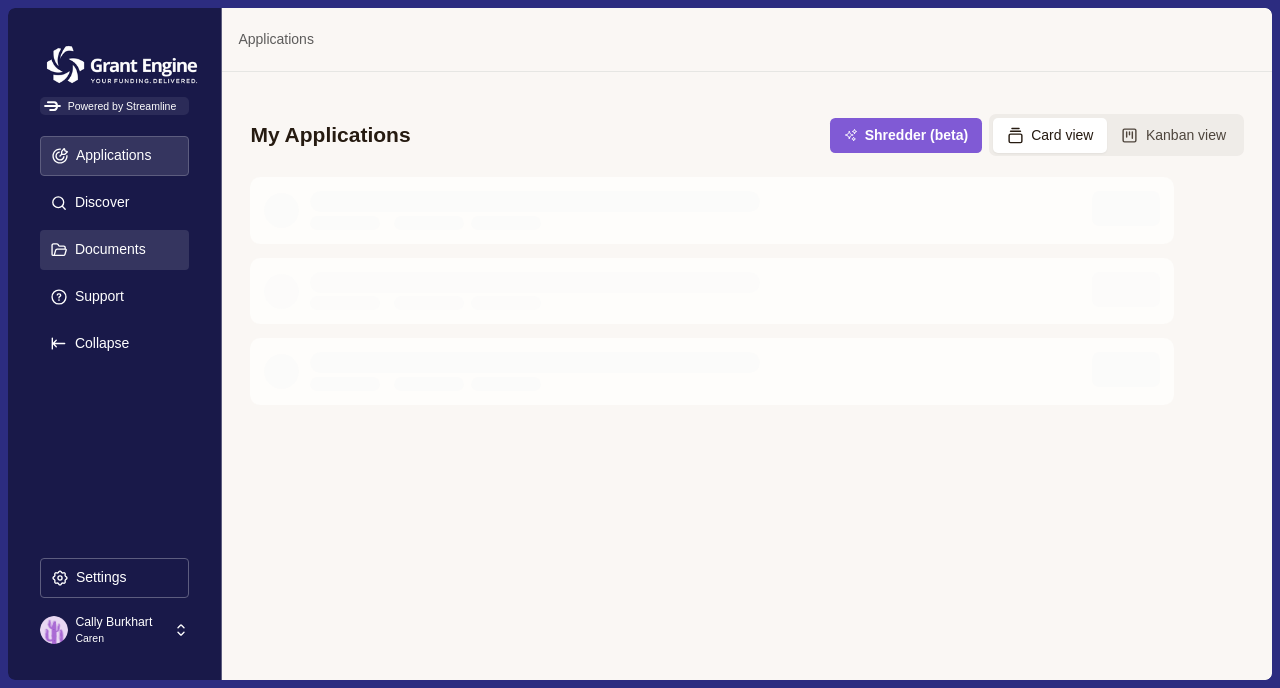 click on "Documents" at bounding box center (107, 249) 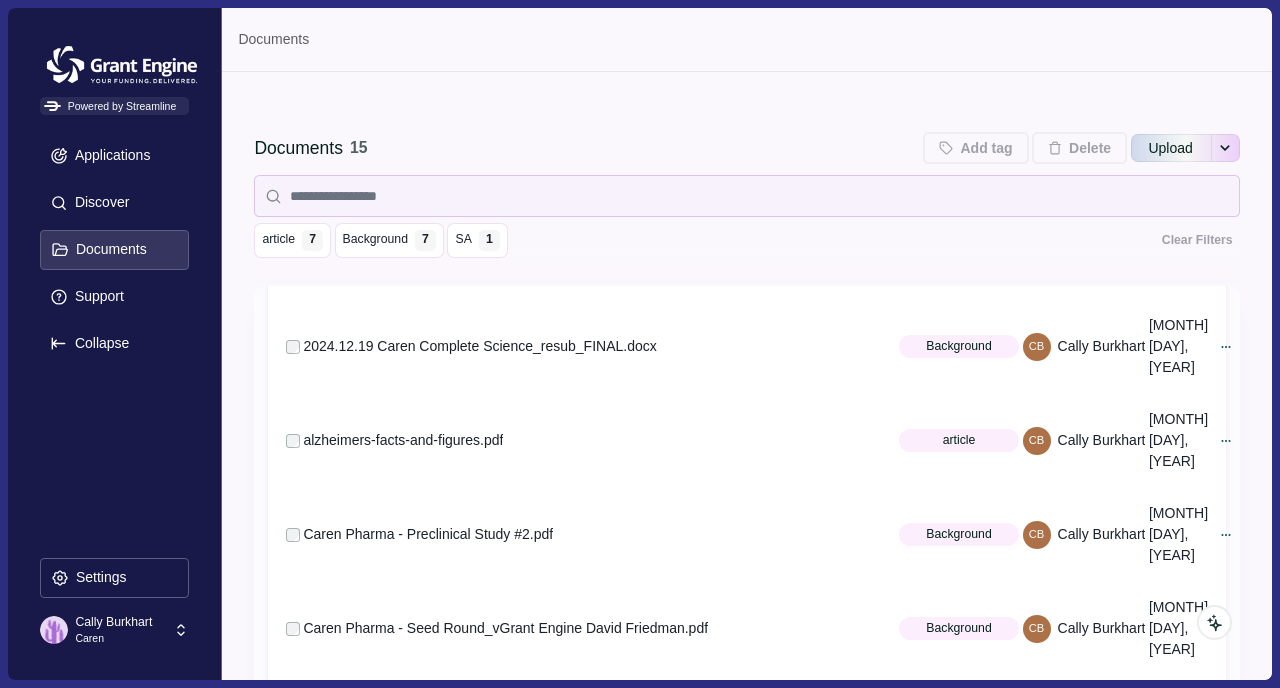 scroll, scrollTop: 269, scrollLeft: 0, axis: vertical 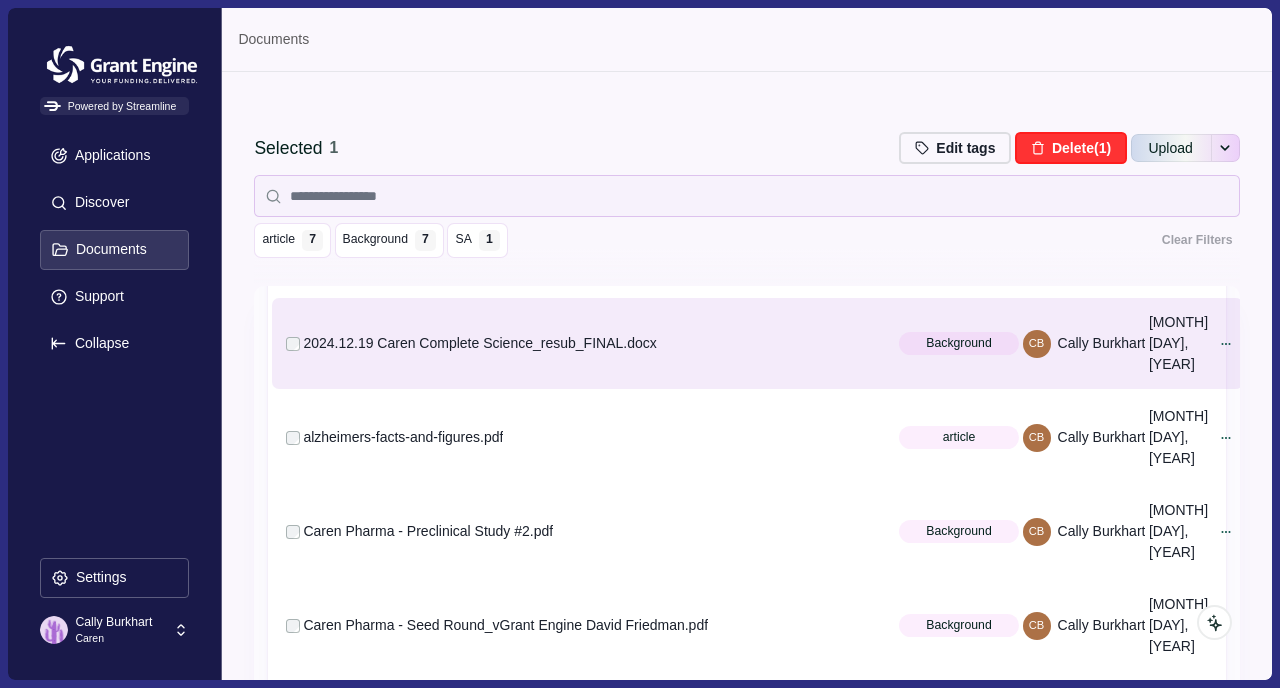 click on "Delete (1)" at bounding box center [1071, 148] 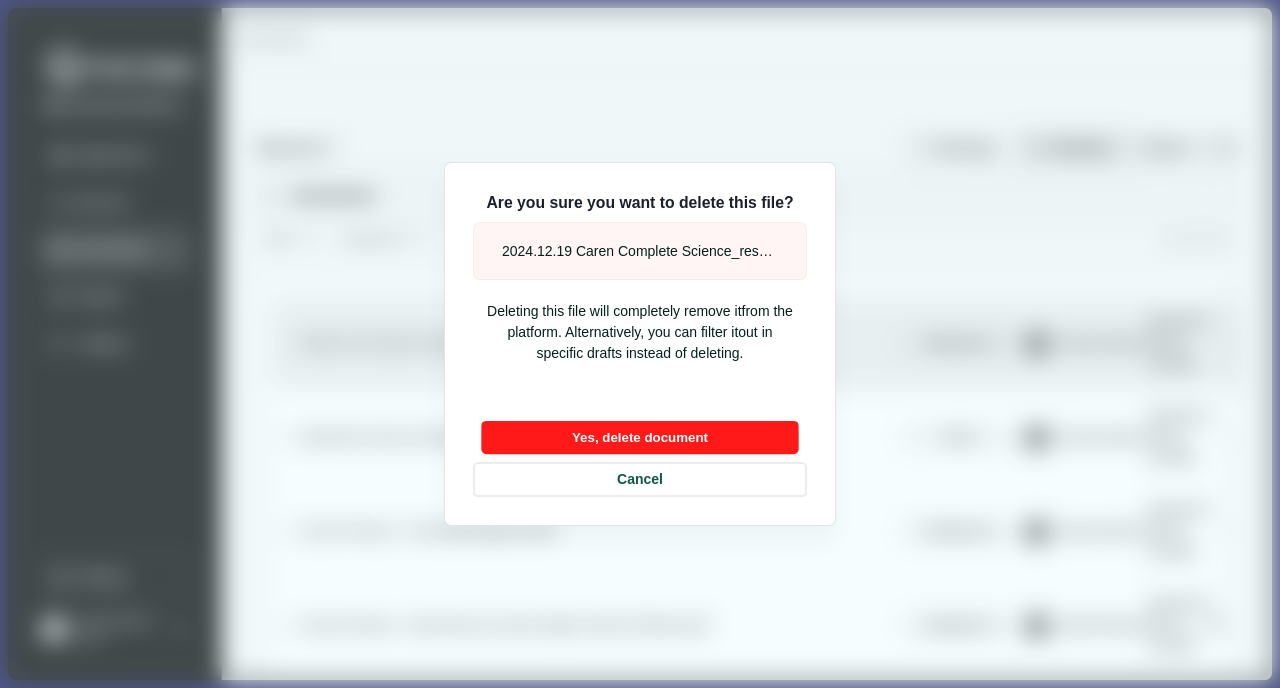 click on "Yes, delete   document" at bounding box center (639, 437) 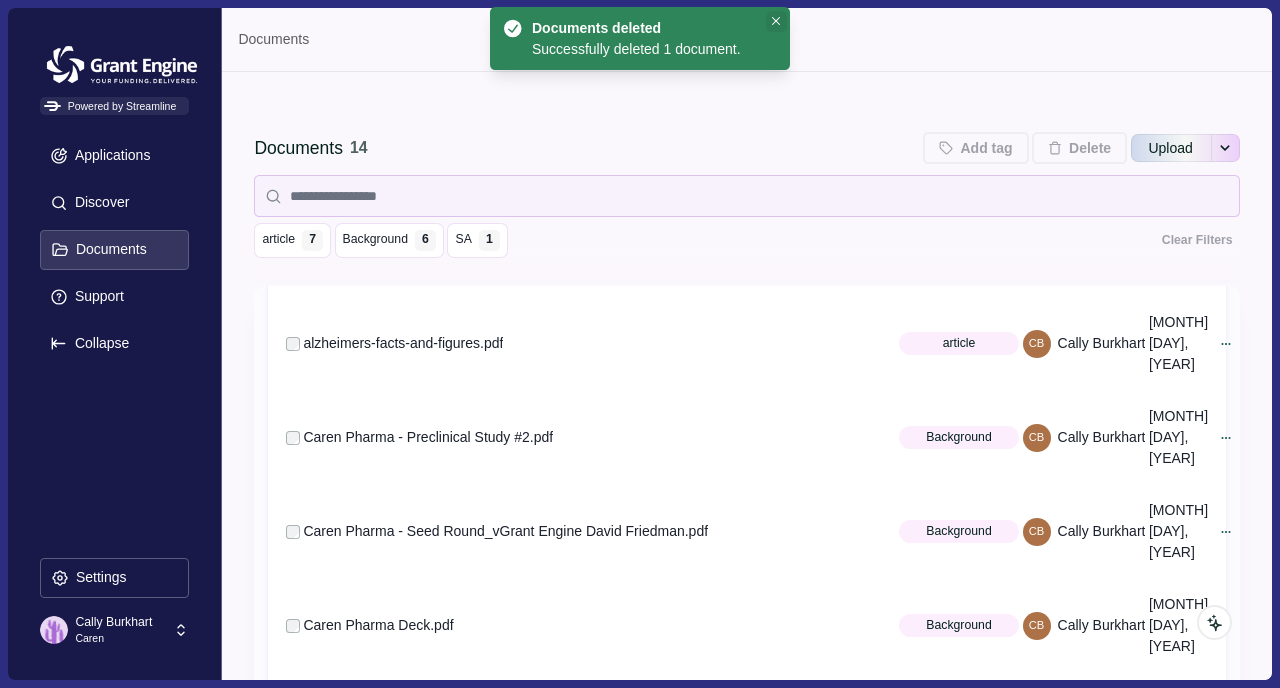 click 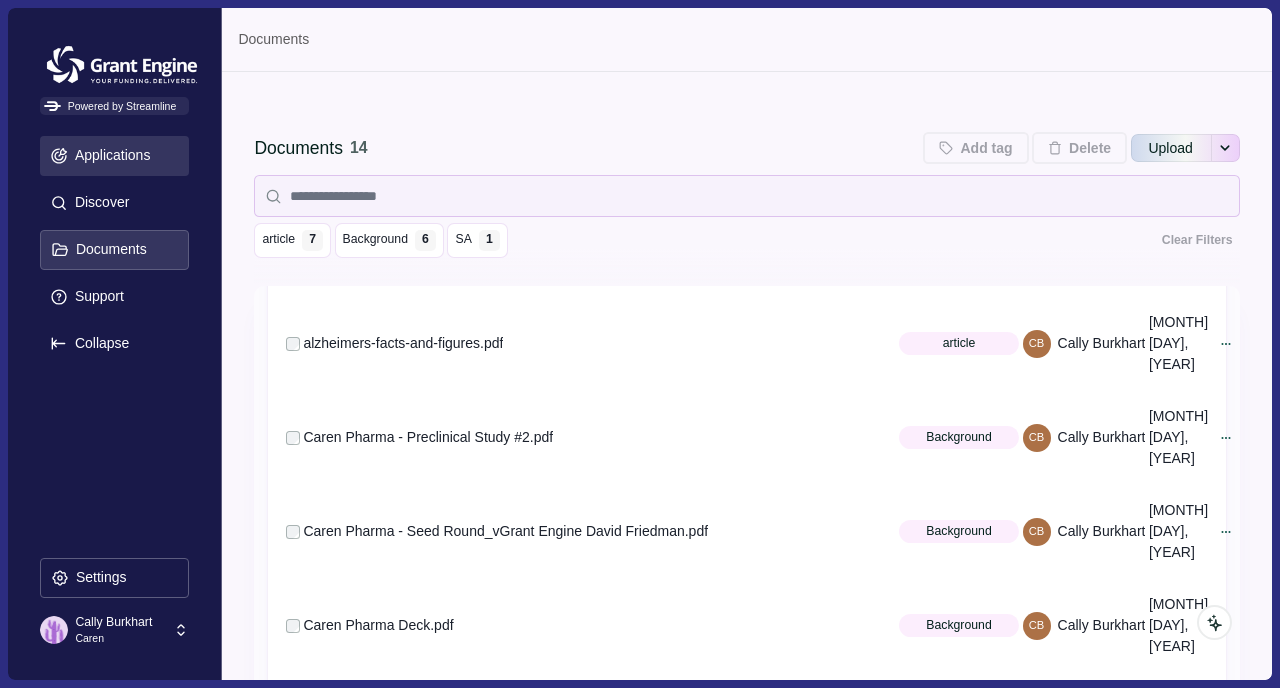 click on "Applications" at bounding box center (114, 156) 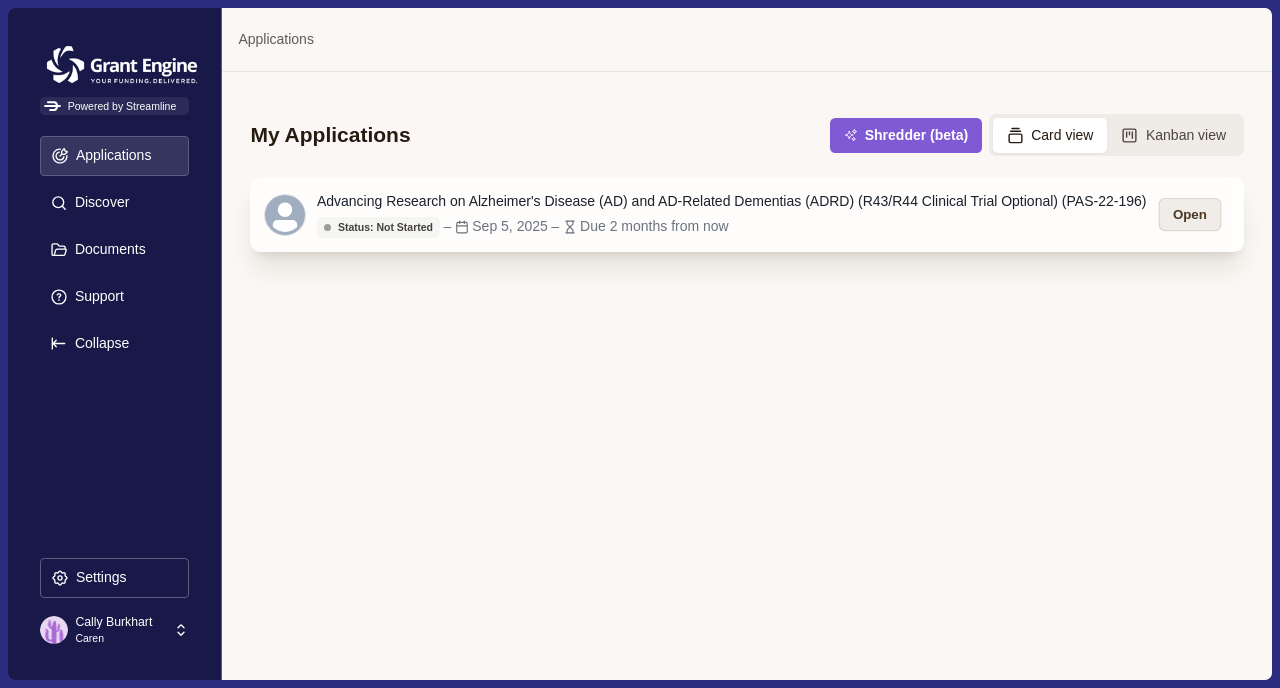click on "Open" at bounding box center [1189, 214] 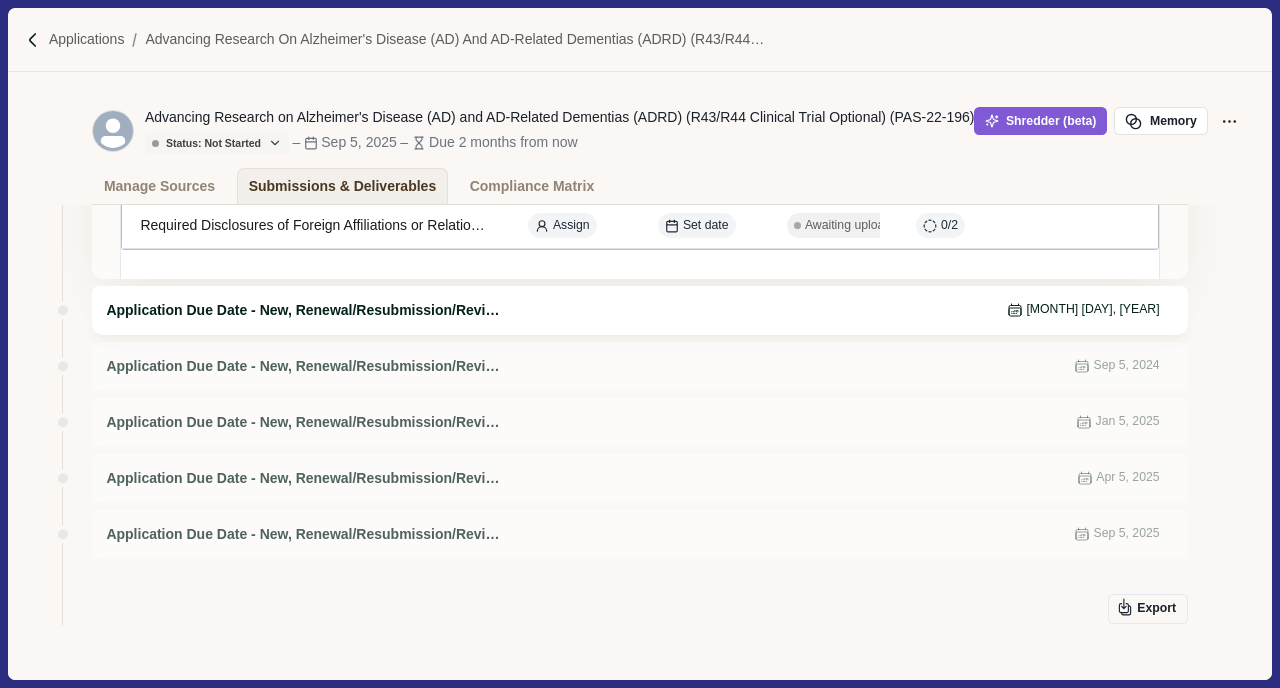 scroll, scrollTop: 841, scrollLeft: 0, axis: vertical 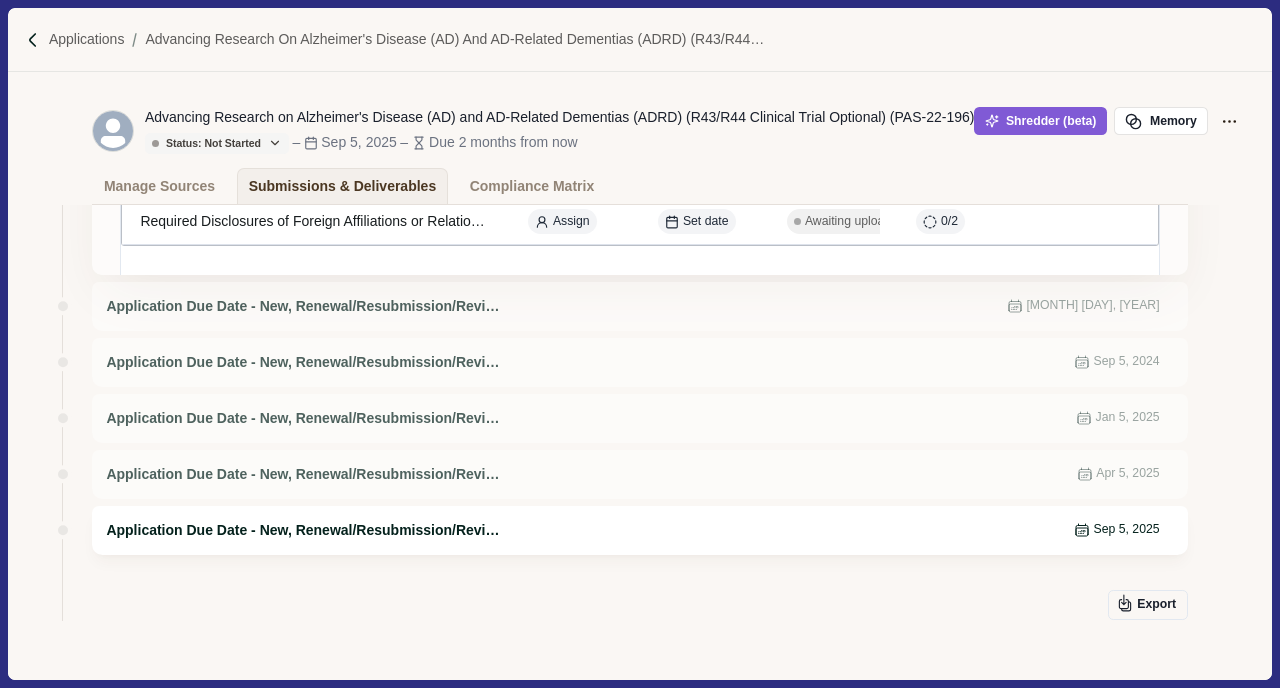 click on "Application Due Date - New, Renewal/Resubmission/Revision [MONTH] [DAY], [YEAR]" at bounding box center [639, 530] 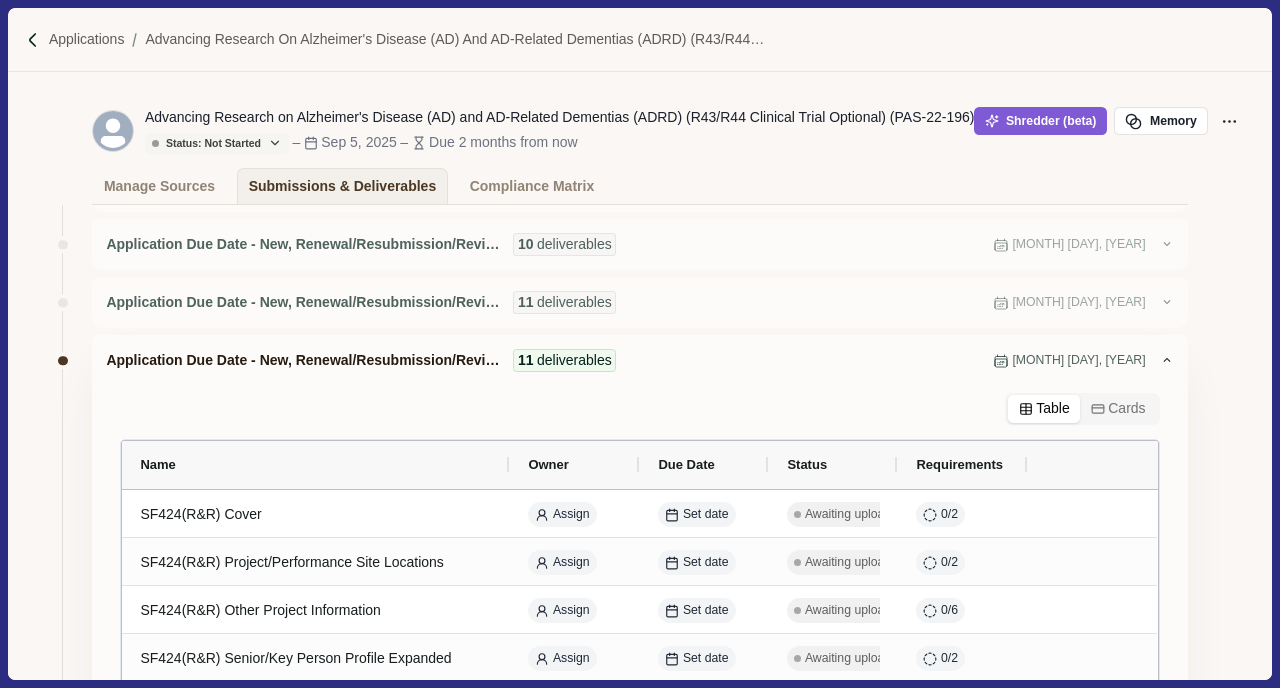 scroll, scrollTop: 78, scrollLeft: 0, axis: vertical 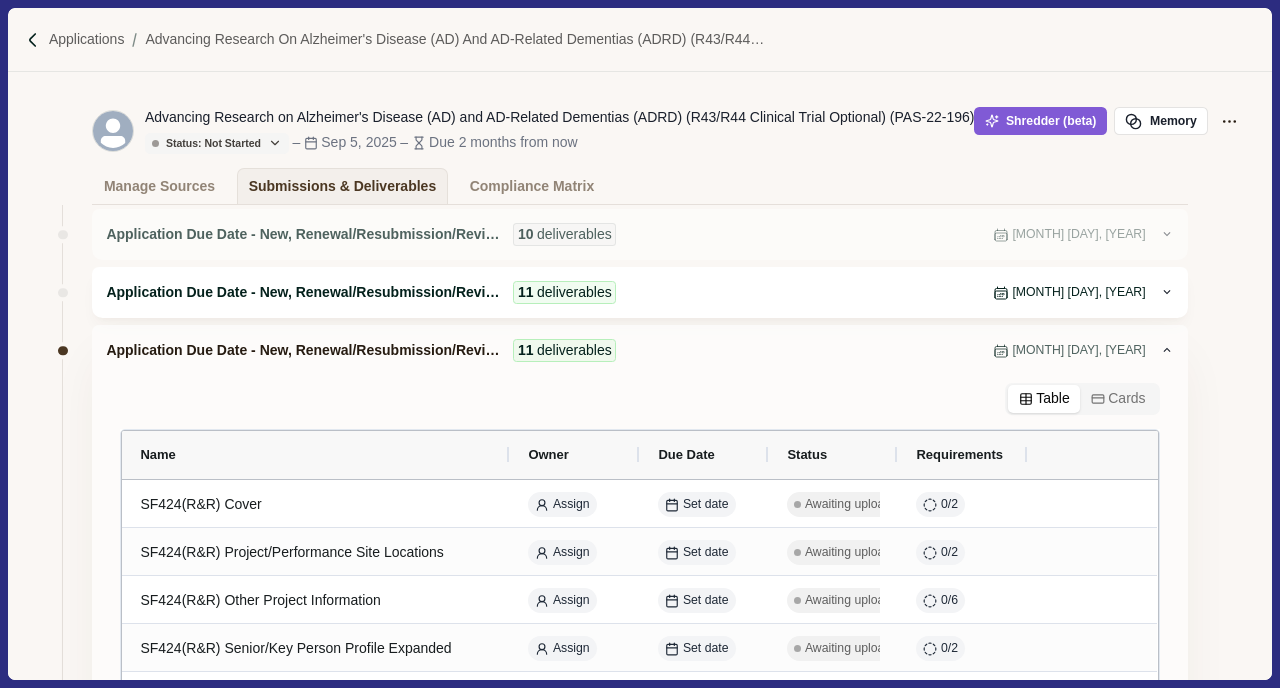 click on "Application Due Date - New, Renewal/Resubmission/Revision 11 deliverables" at bounding box center (361, 292) 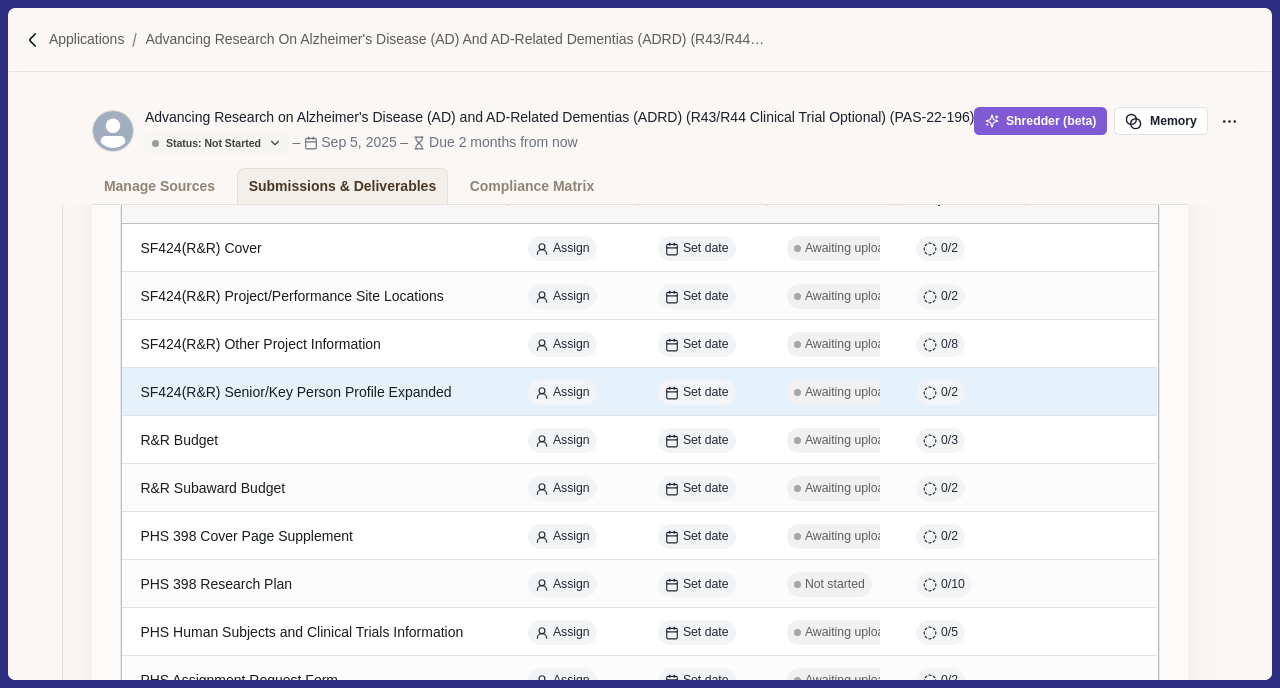 scroll, scrollTop: 0, scrollLeft: 0, axis: both 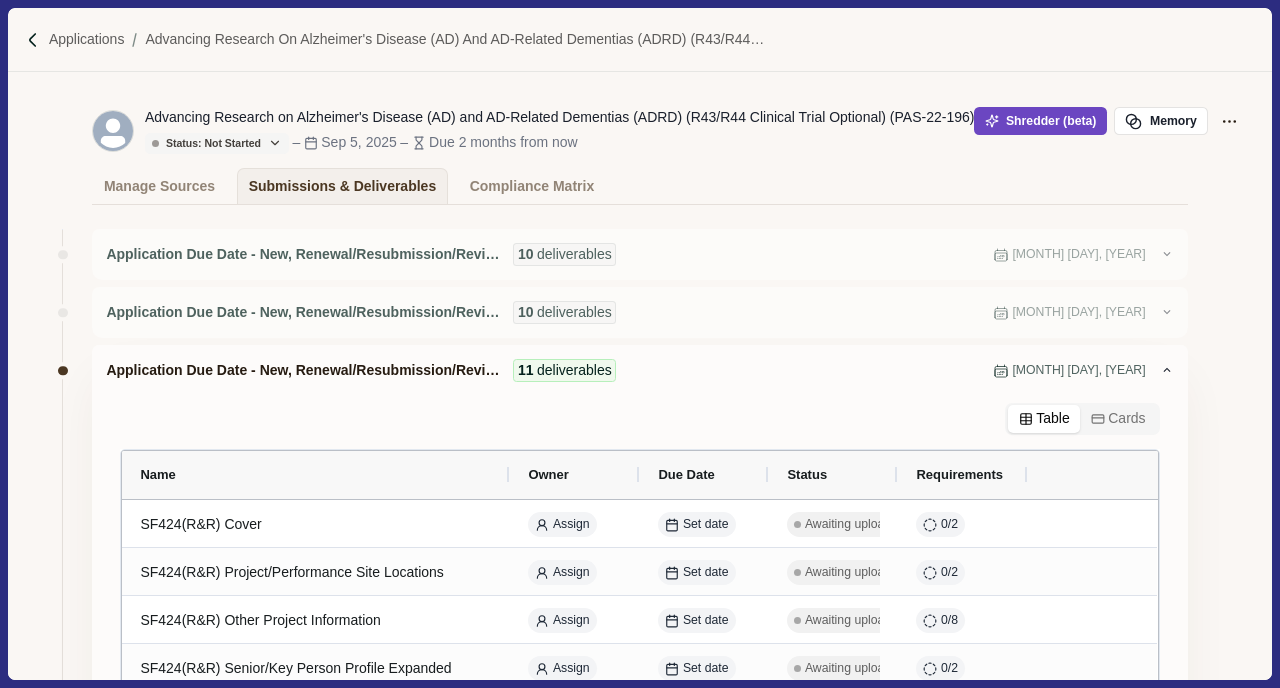 click on "Shredder (beta)" at bounding box center (1040, 121) 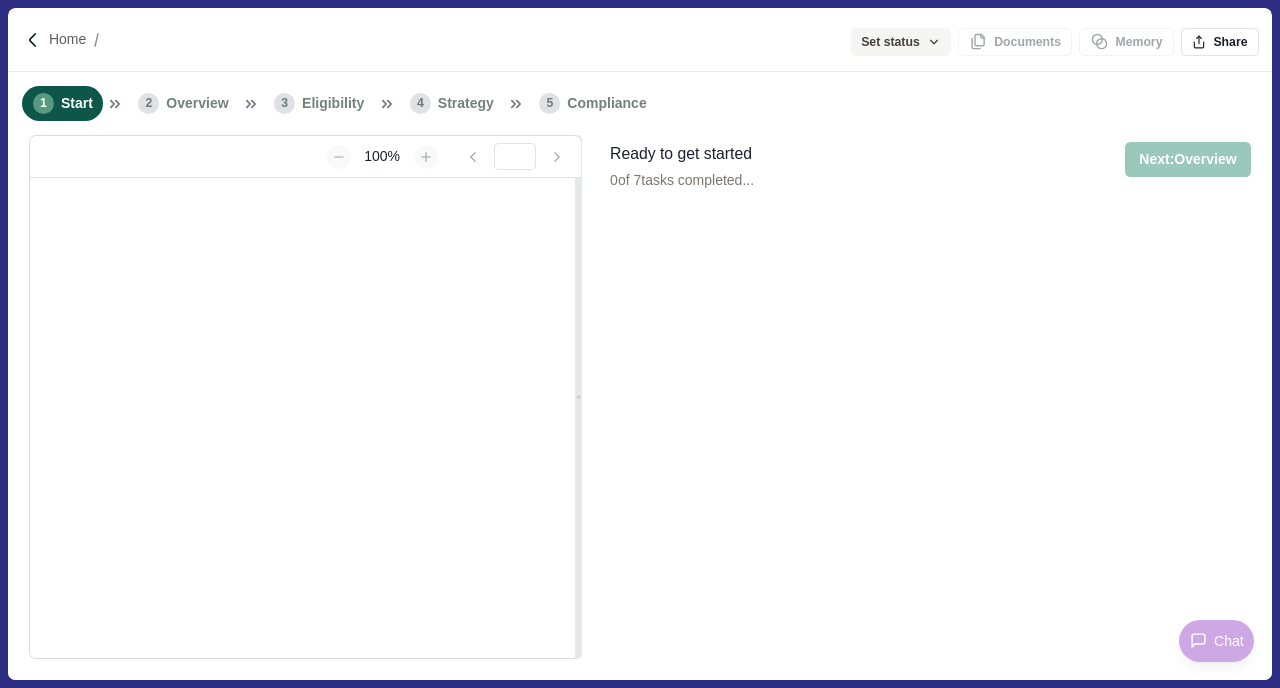 scroll, scrollTop: 0, scrollLeft: 0, axis: both 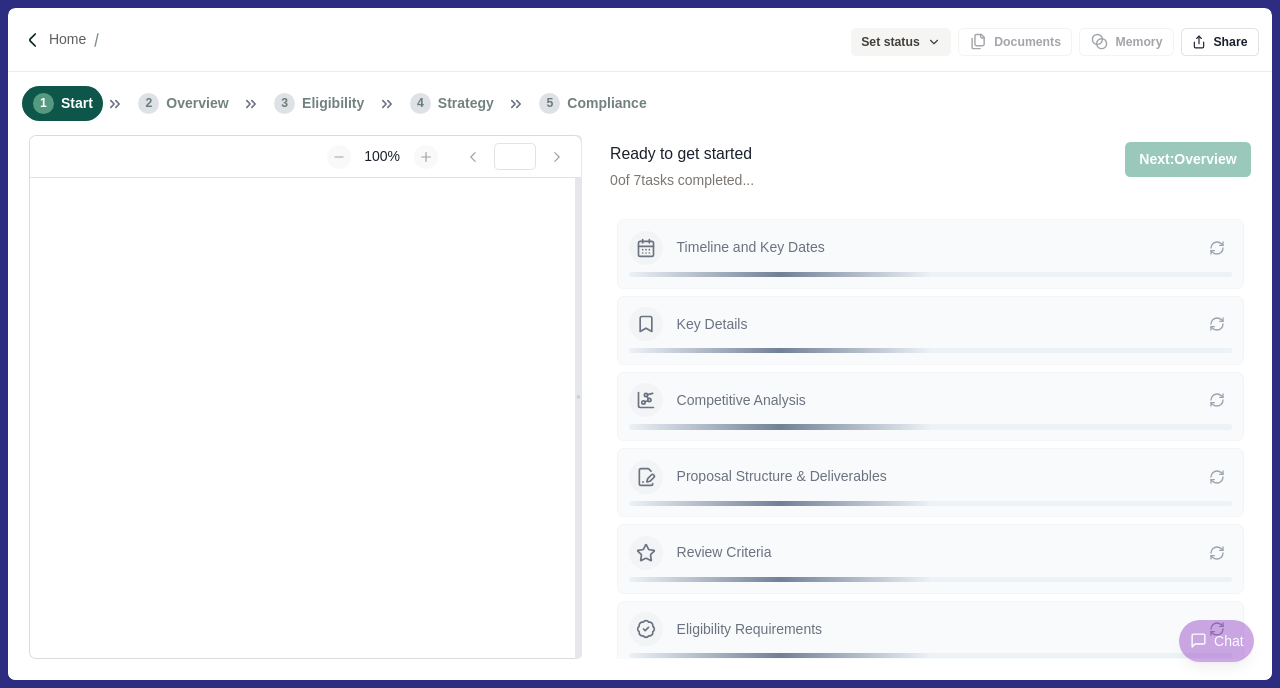 type on "**********" 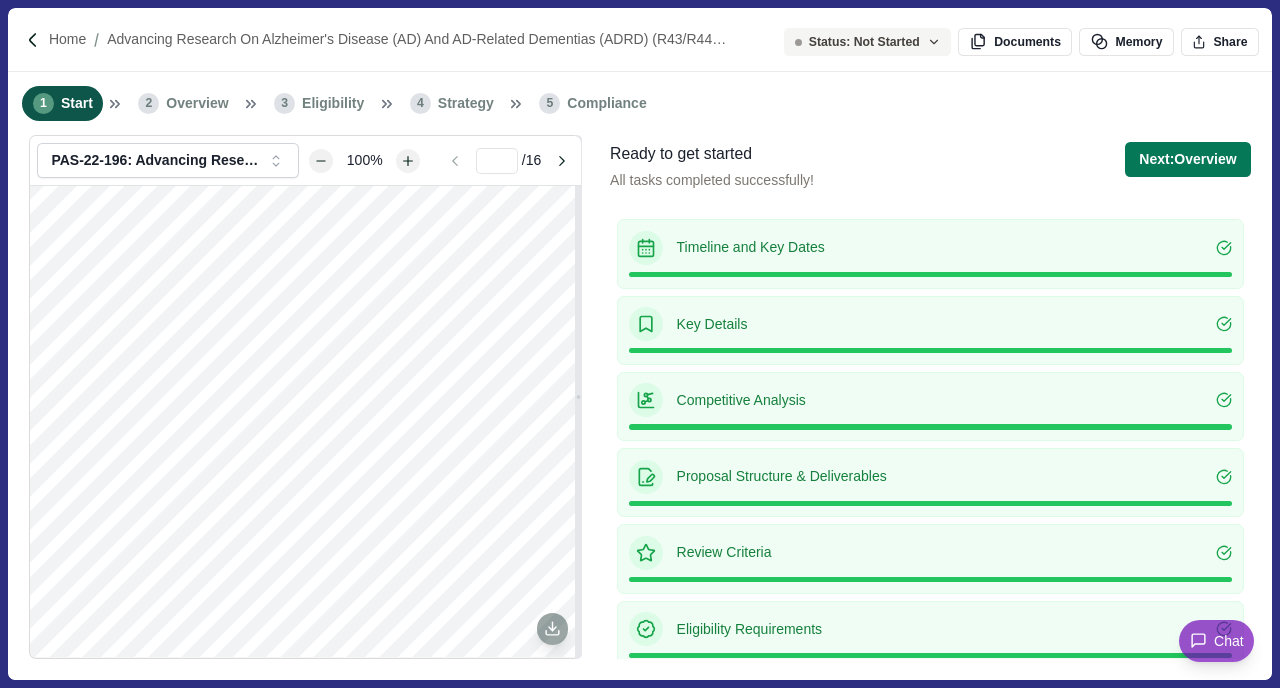 scroll, scrollTop: 87, scrollLeft: 0, axis: vertical 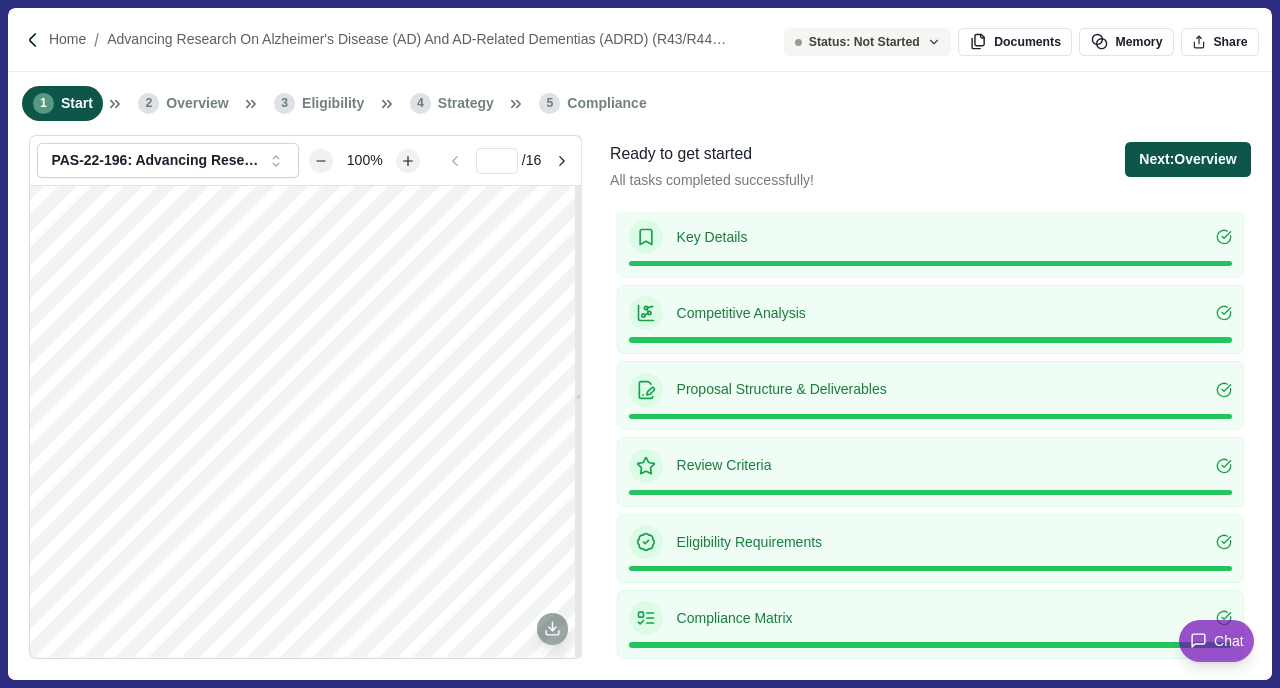 click on "Next:  Overview" at bounding box center [1187, 159] 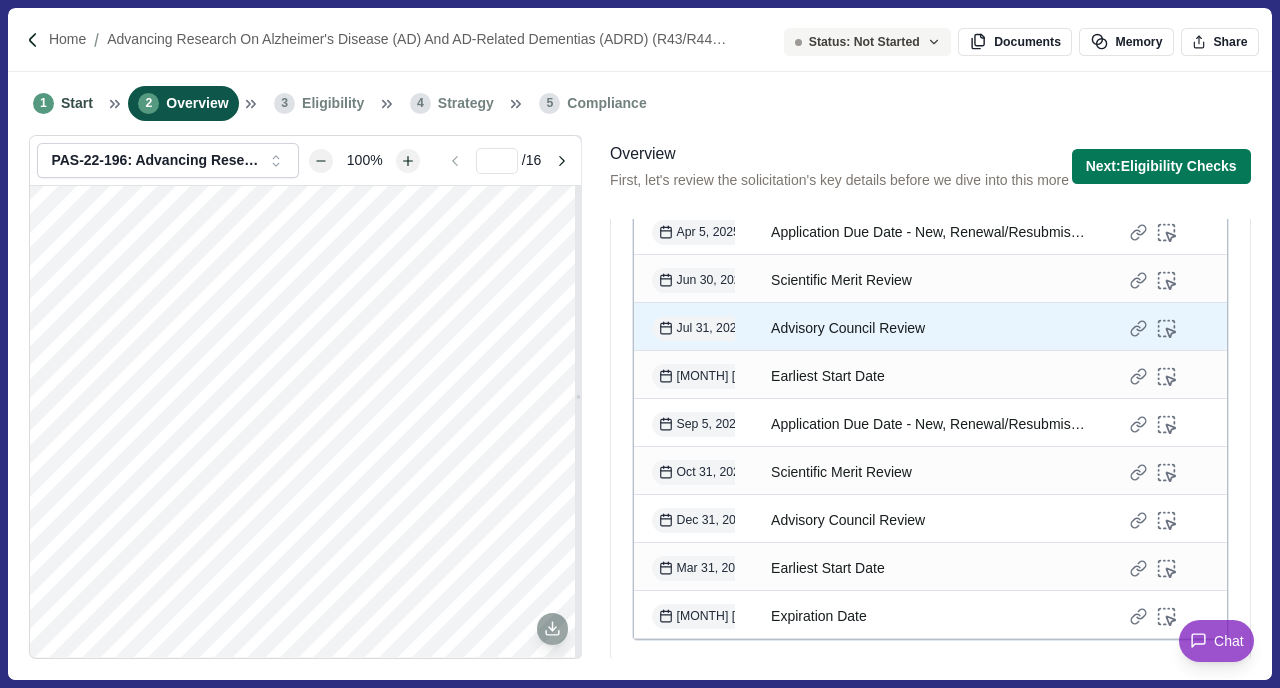 scroll, scrollTop: 2089, scrollLeft: 0, axis: vertical 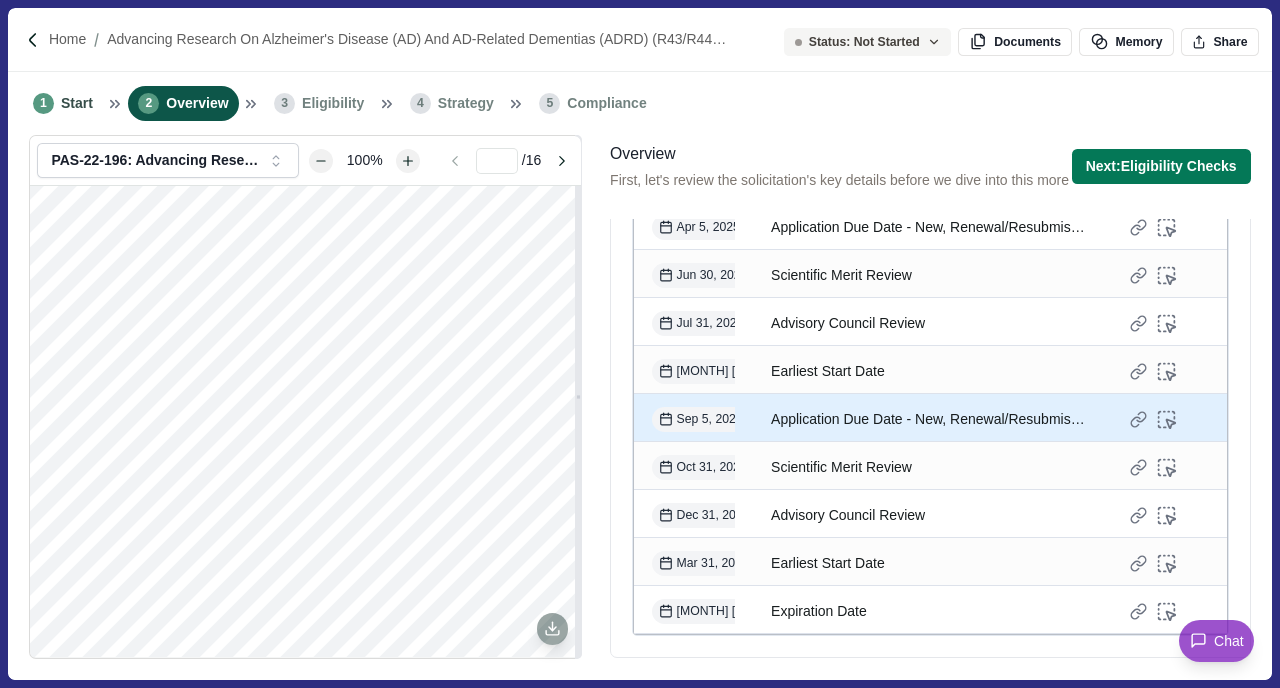 click on "Application Due Date - New, Renewal/Resubmission/Revision" at bounding box center [930, 419] 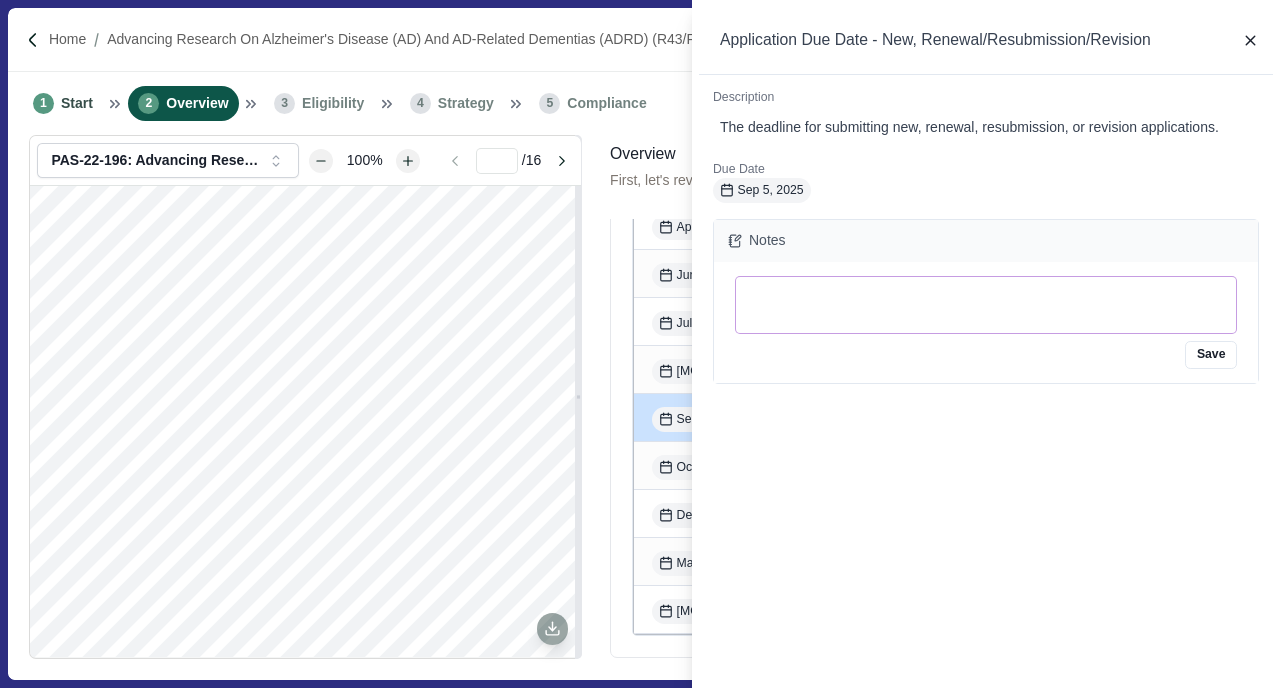 click at bounding box center (986, 305) 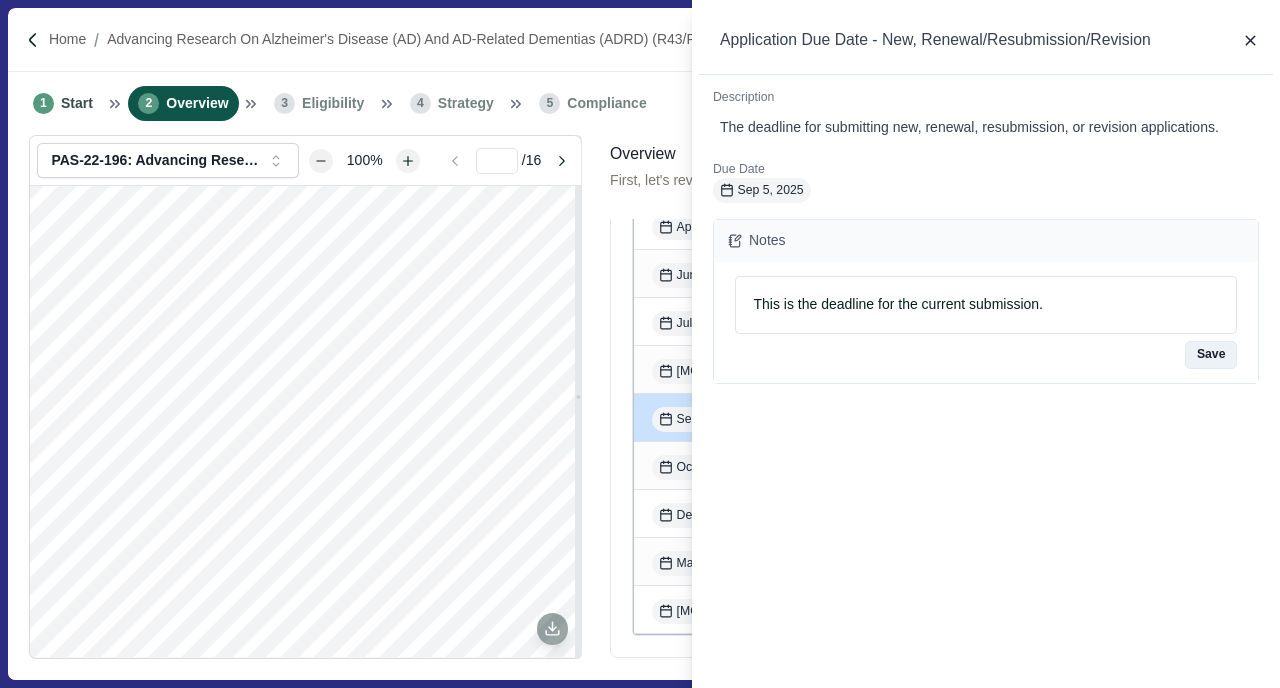 click on "Save" at bounding box center [1211, 355] 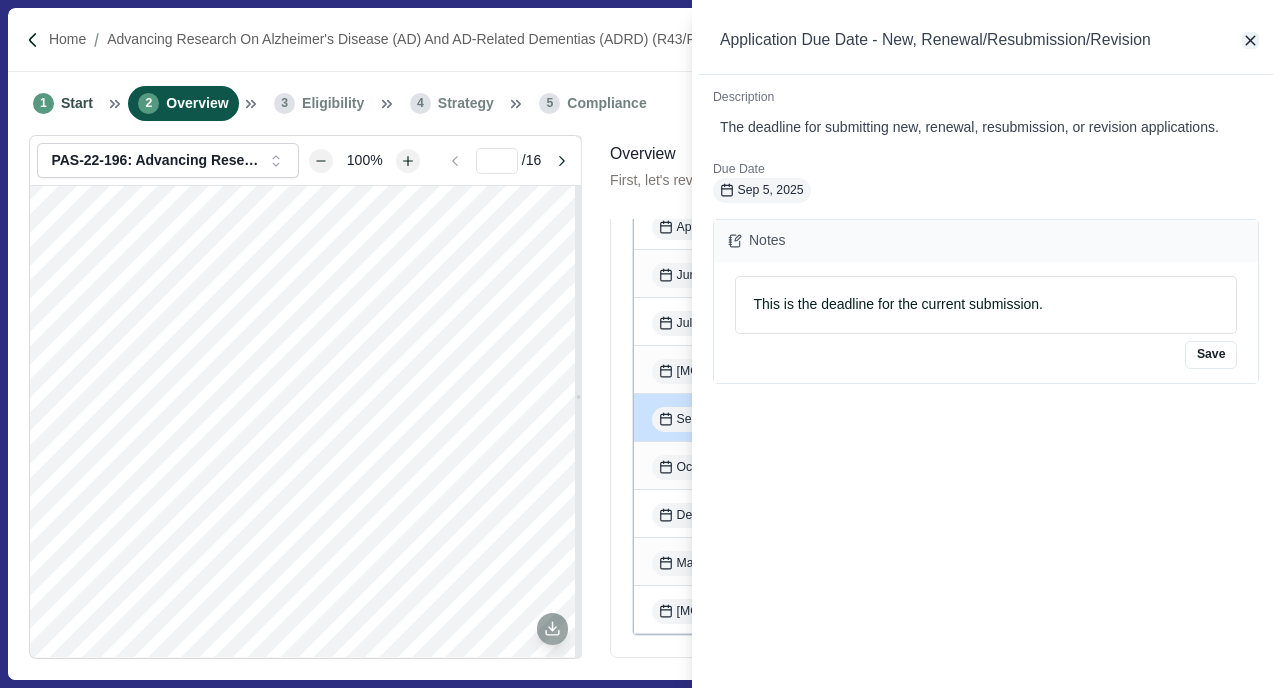 click 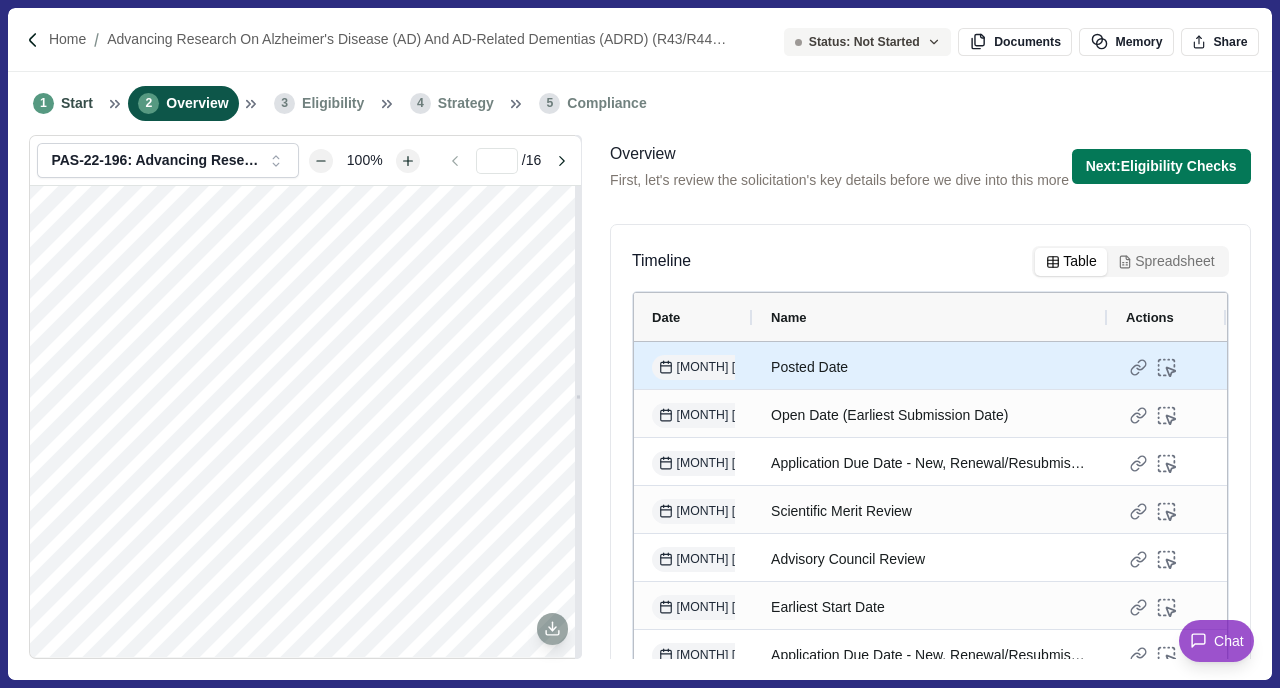 scroll, scrollTop: 492, scrollLeft: 0, axis: vertical 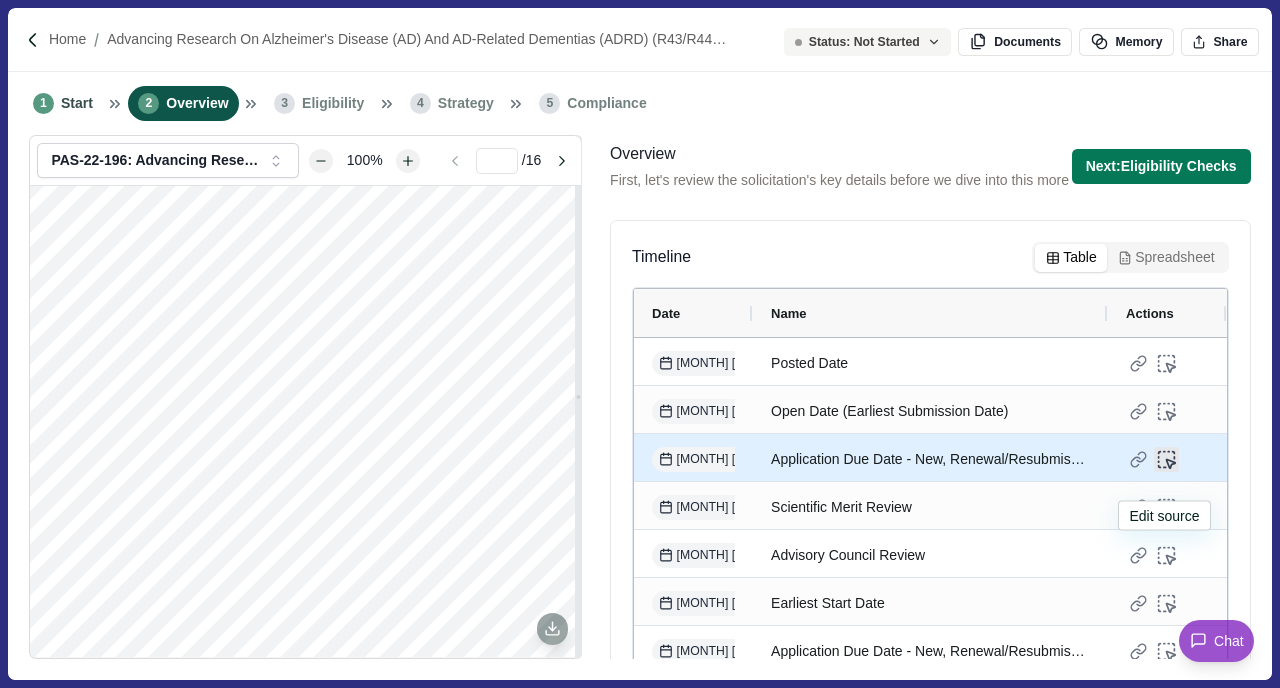 click 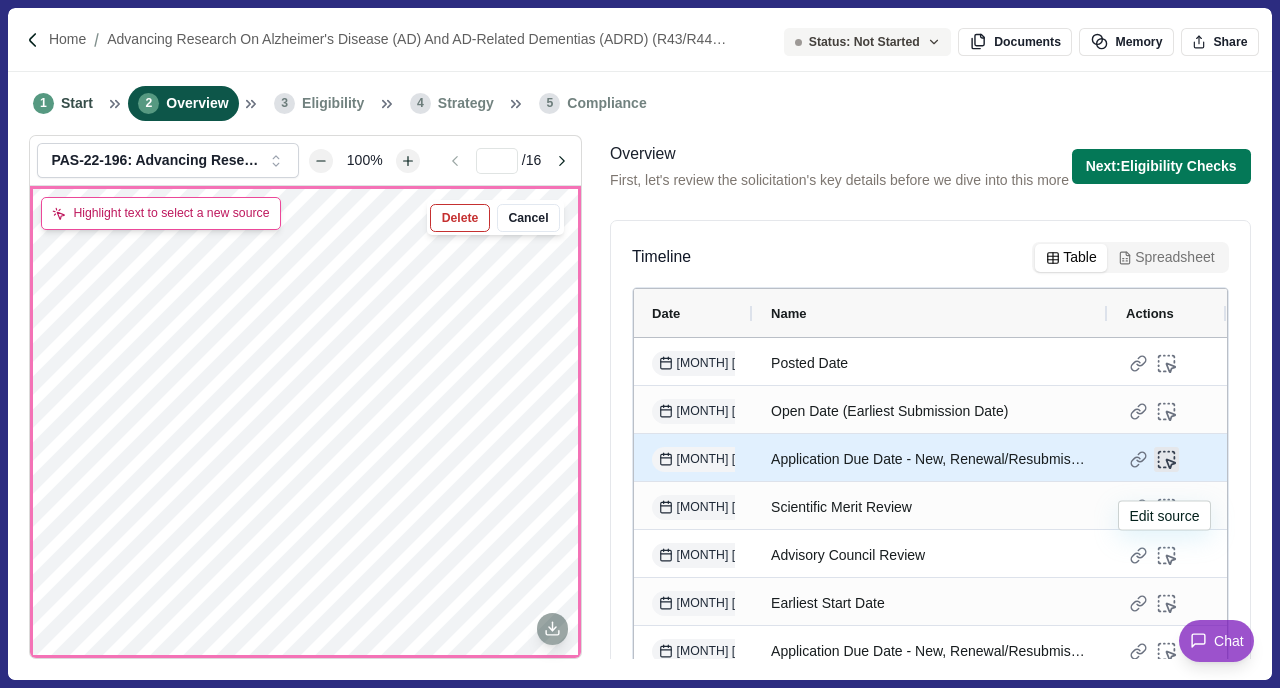 click 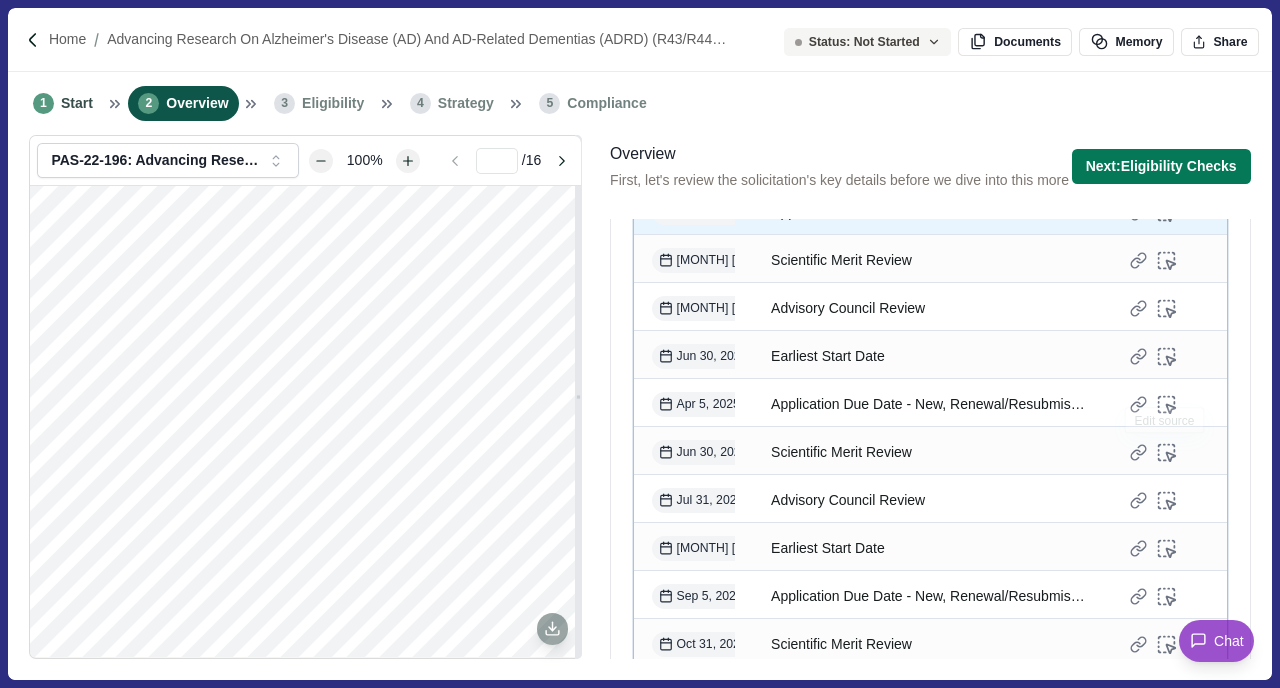 scroll, scrollTop: 2089, scrollLeft: 0, axis: vertical 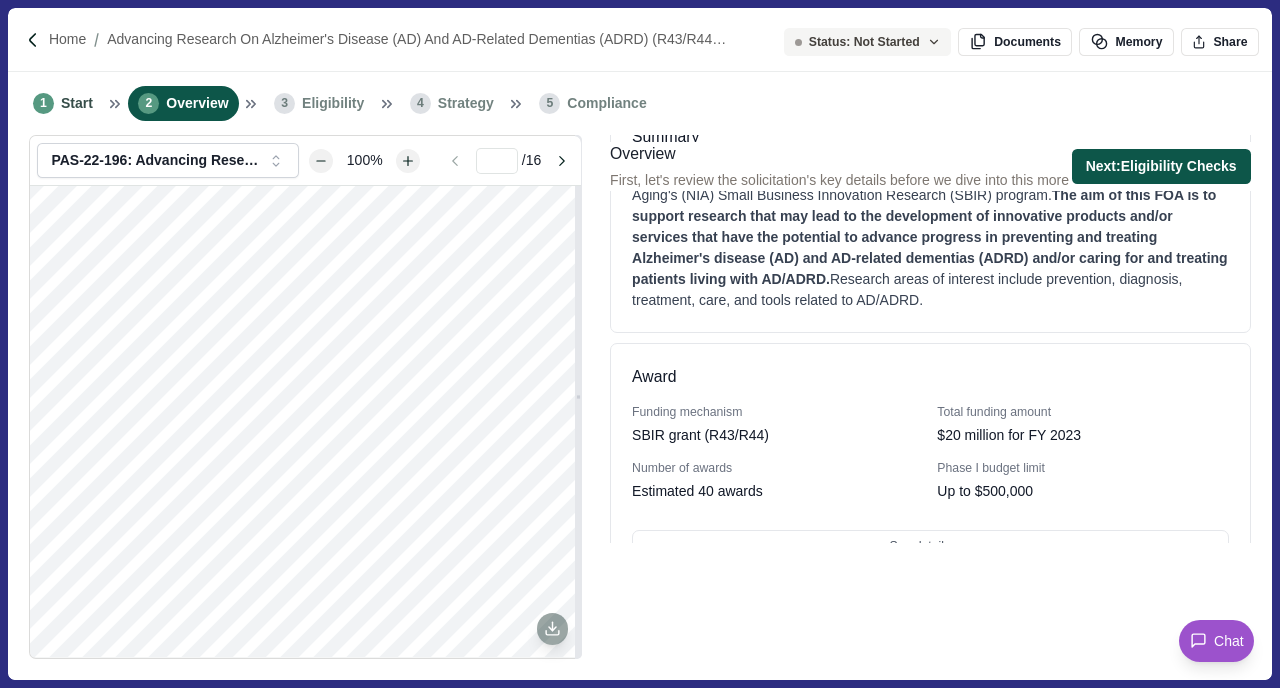 click on "Next:  Eligibility Checks" at bounding box center (1161, 166) 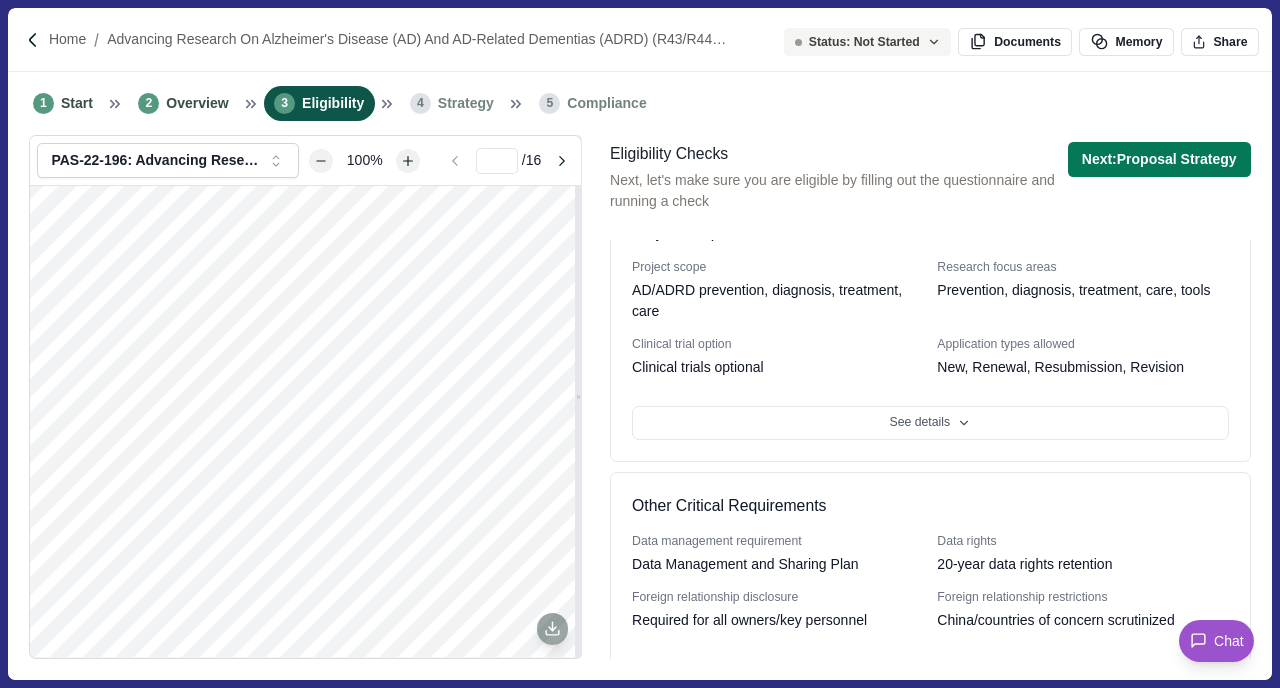 scroll, scrollTop: 576, scrollLeft: 0, axis: vertical 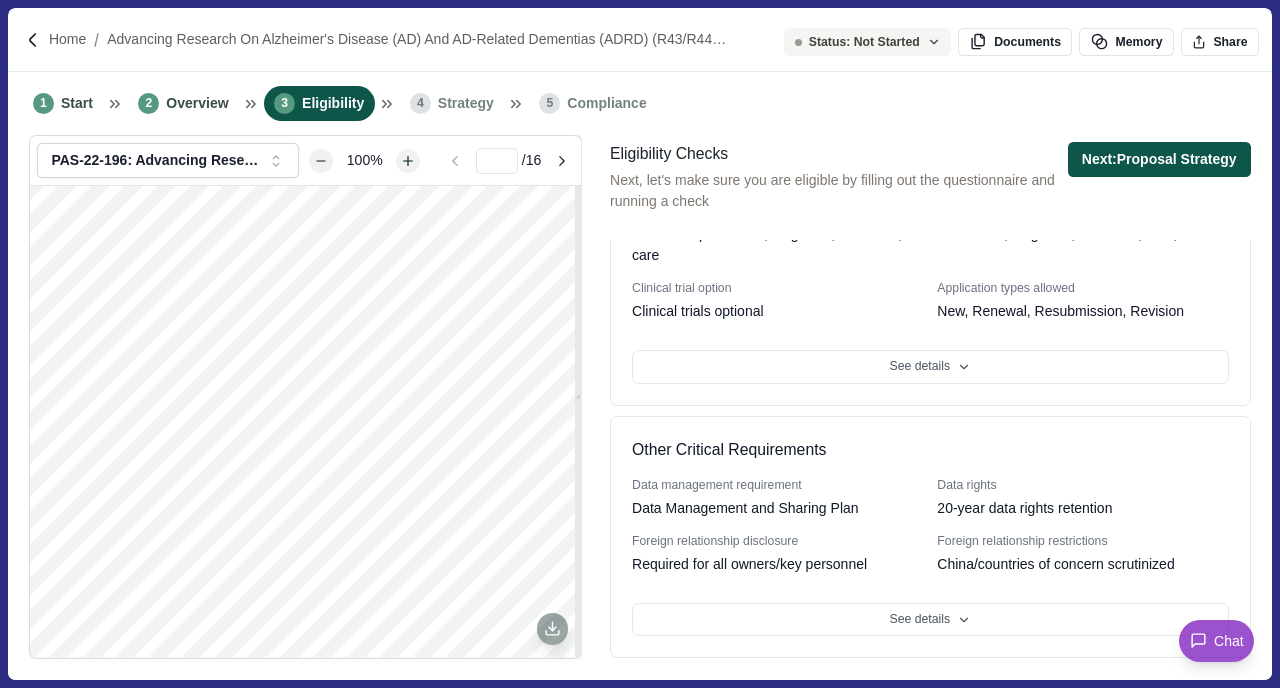 click on "Next:  Proposal Strategy" at bounding box center [1159, 159] 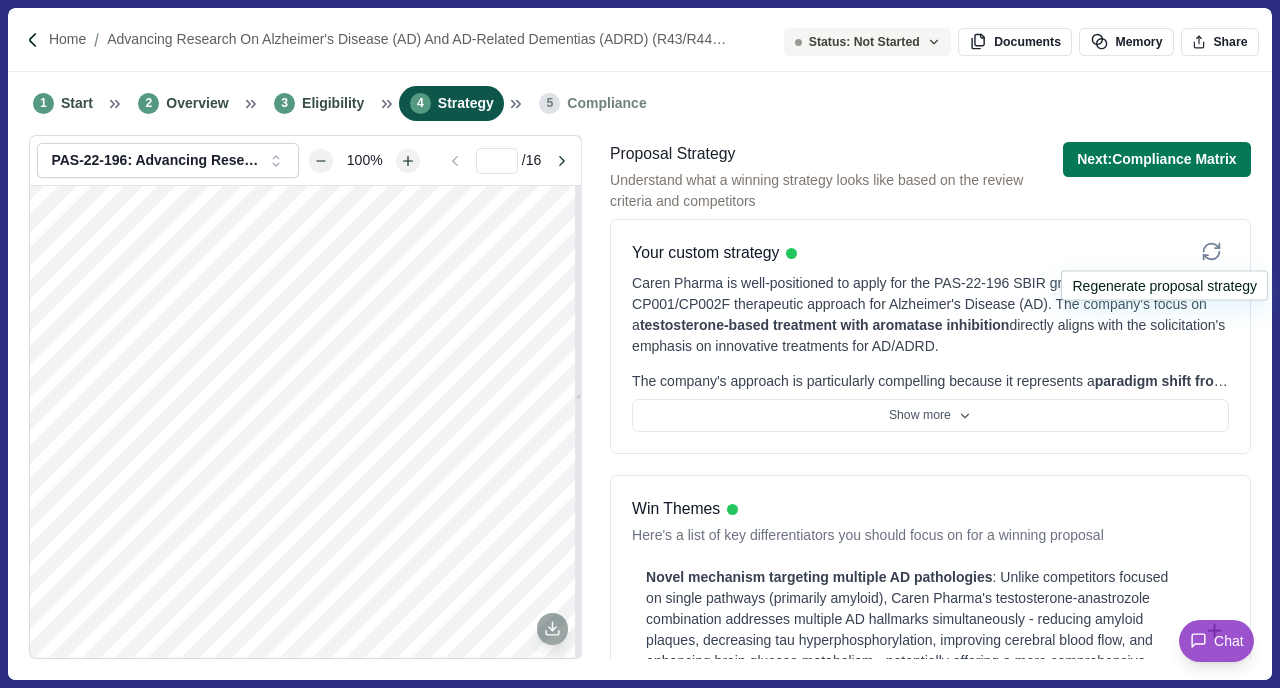 click 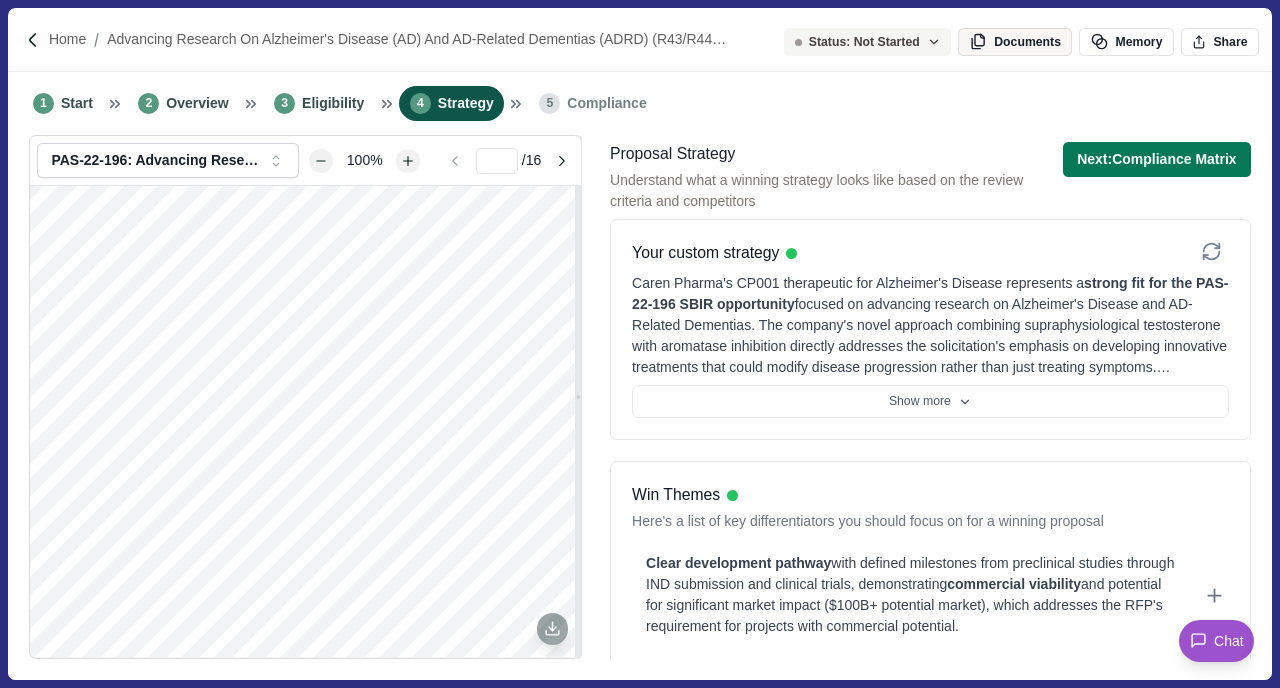 click on "Documents" at bounding box center (1015, 42) 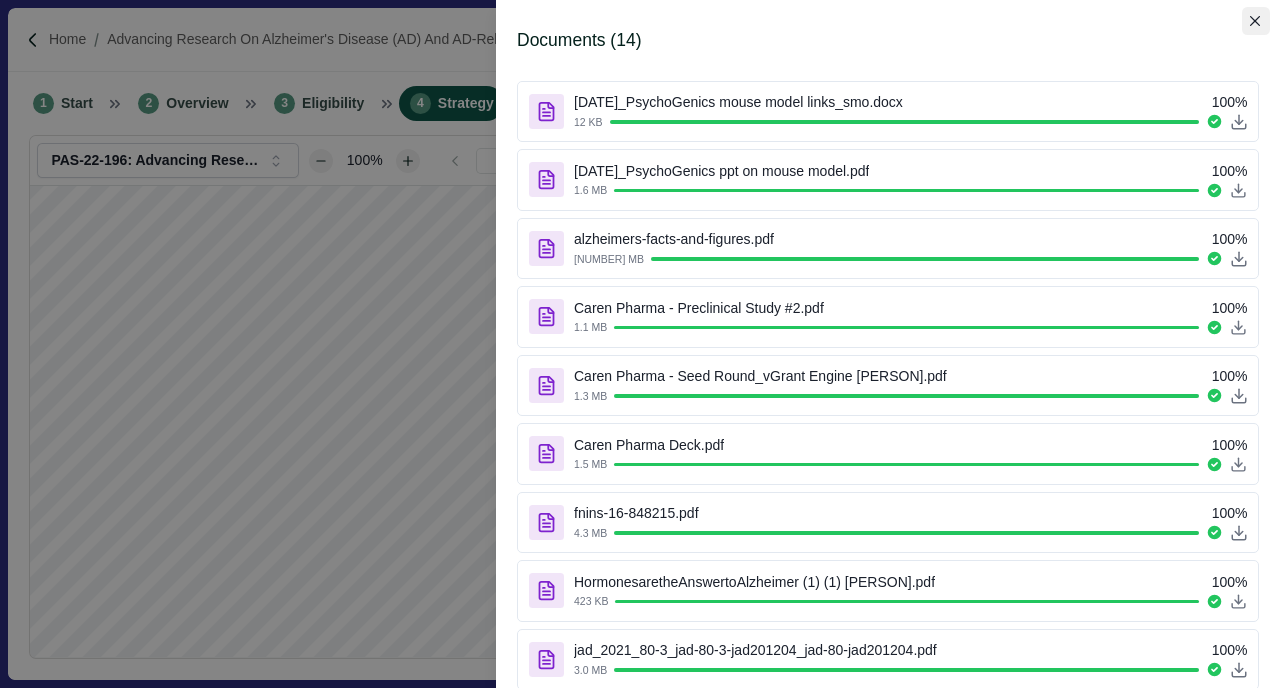 click 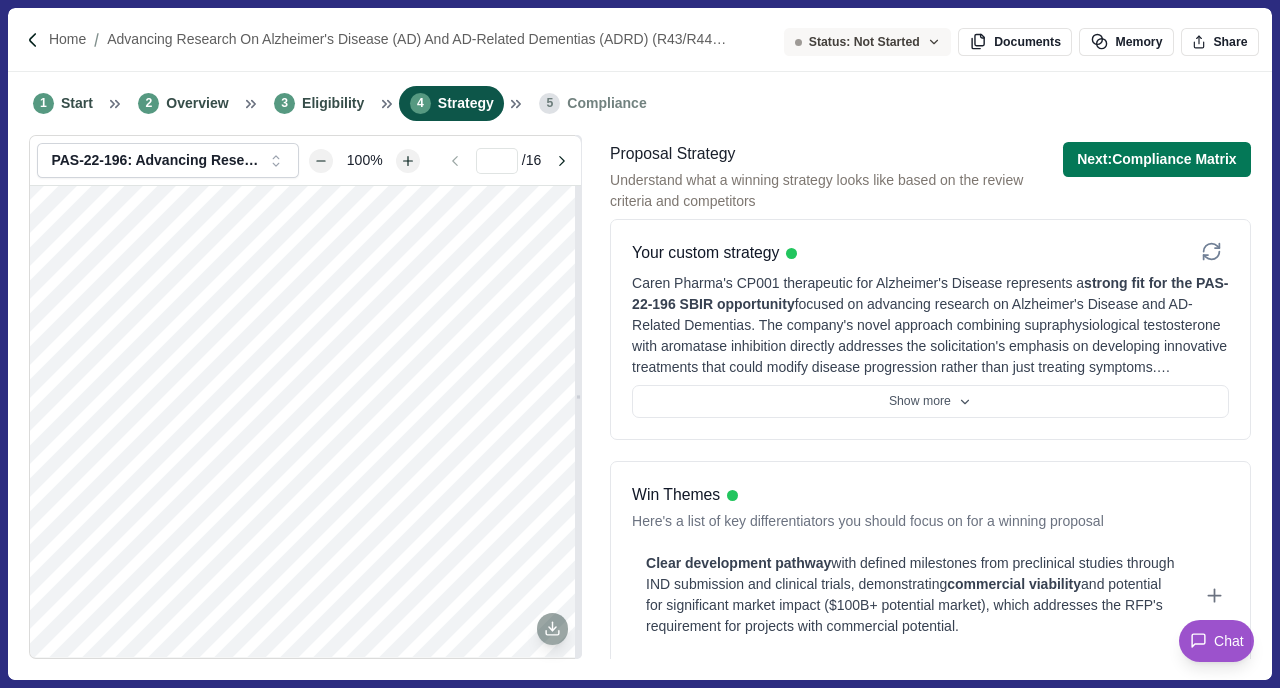 click 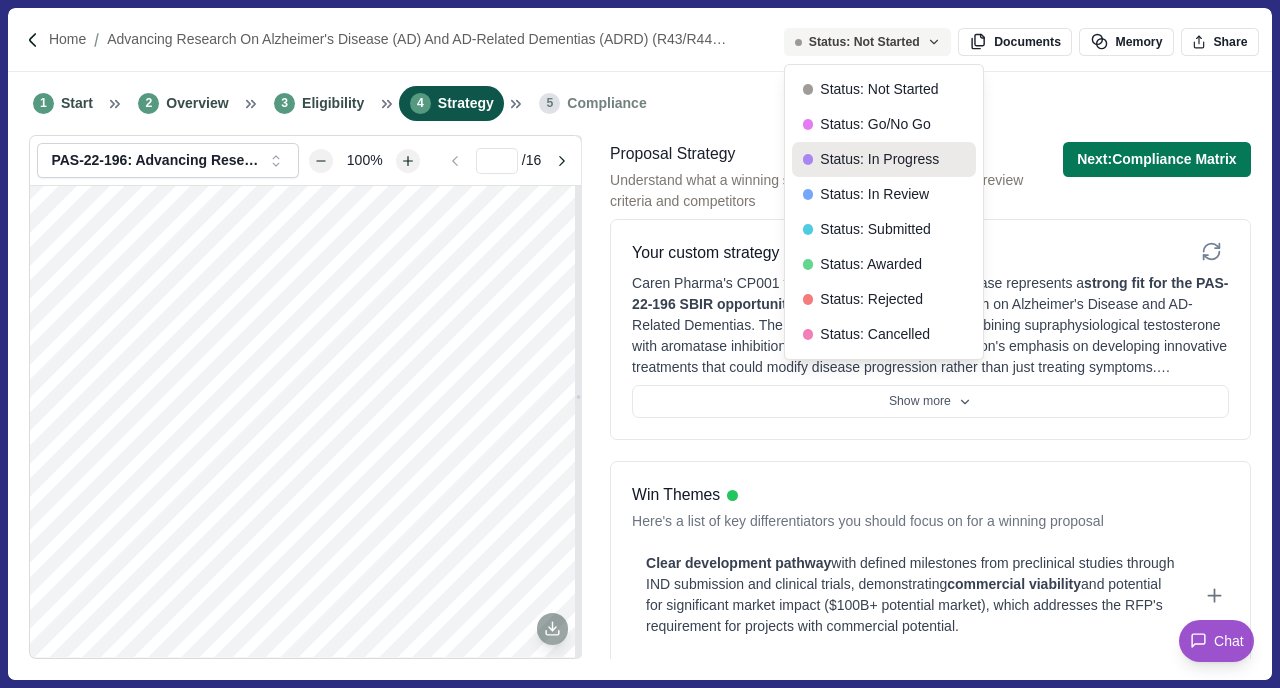 click on "Status: In Progress" at bounding box center (884, 159) 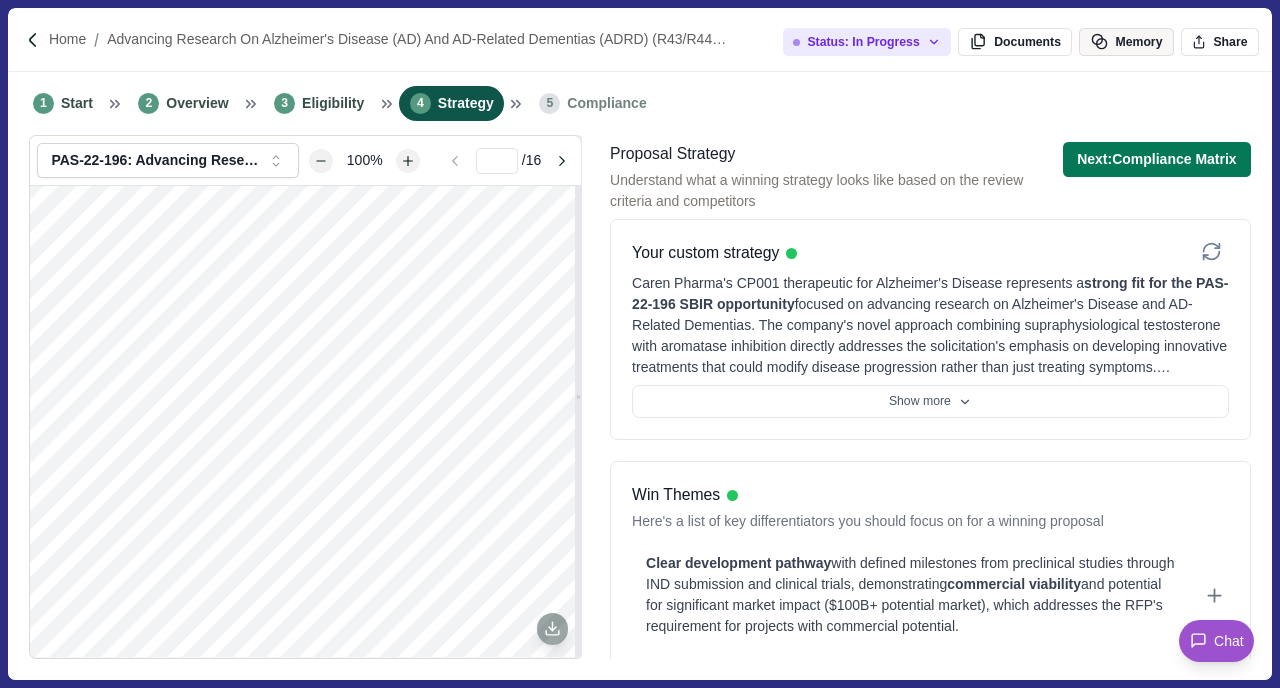 click 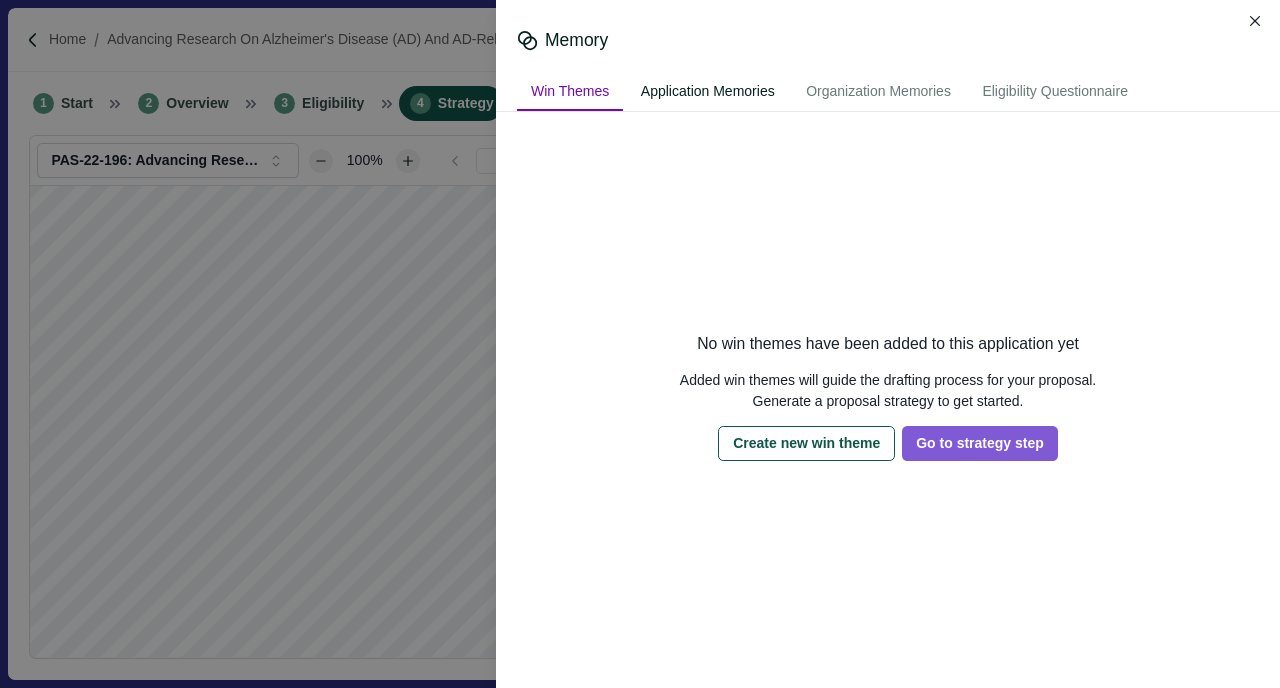 click on "Application Memories" at bounding box center [708, 92] 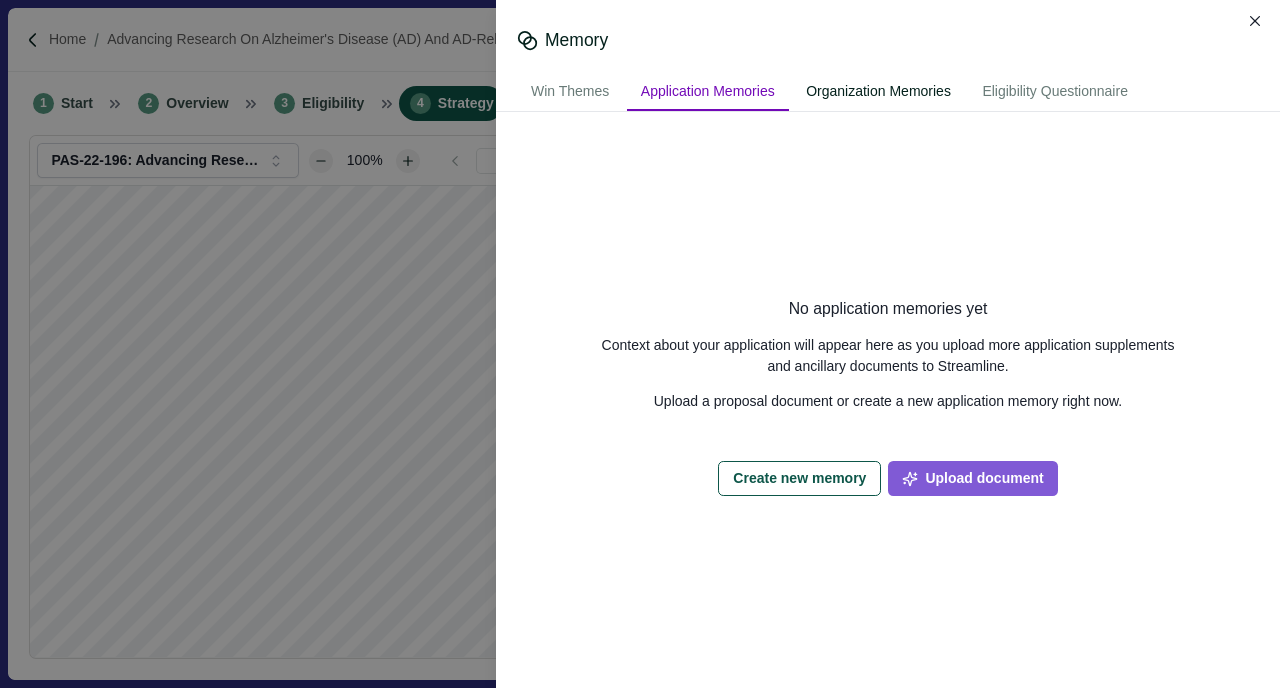 click on "Organization Memories" at bounding box center [878, 92] 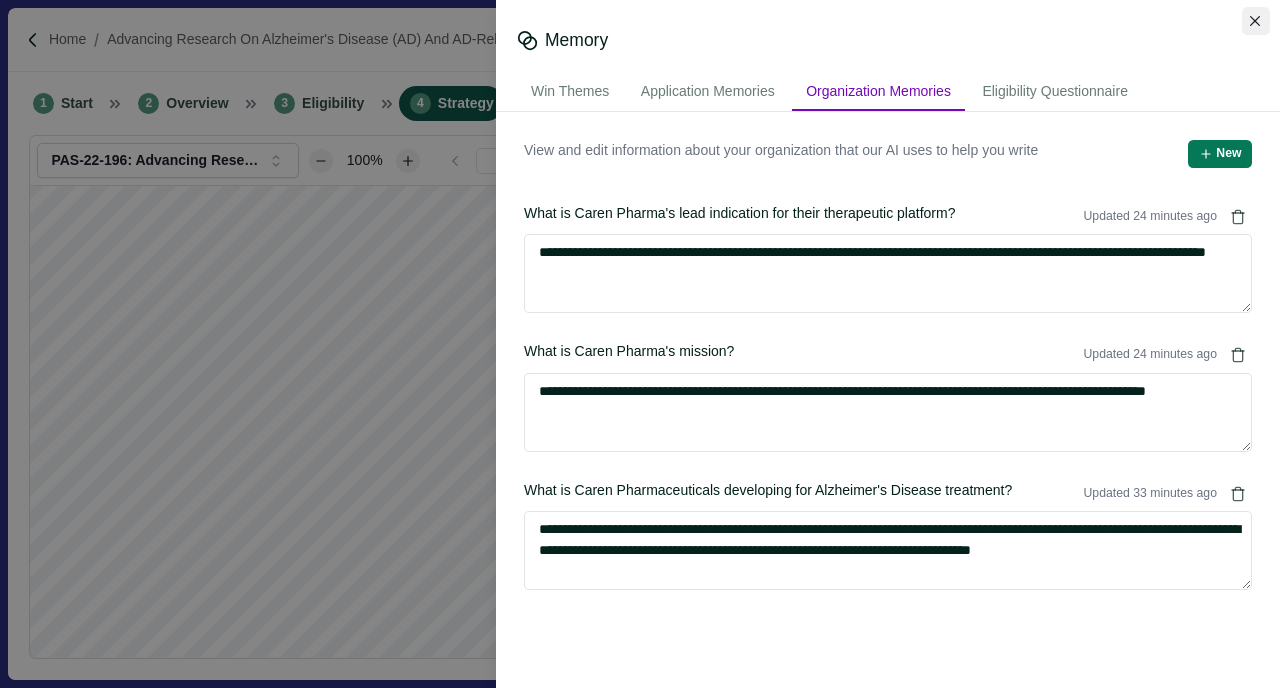 click 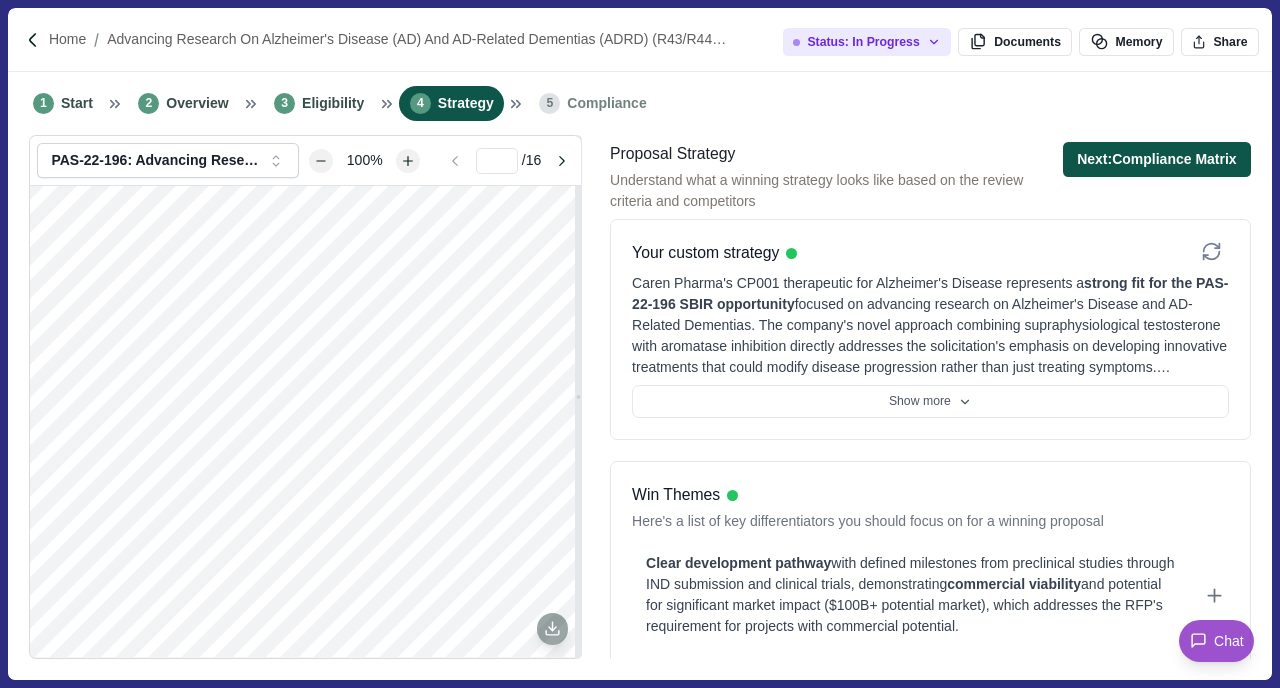 click on "Next:  Compliance Matrix" at bounding box center (1157, 159) 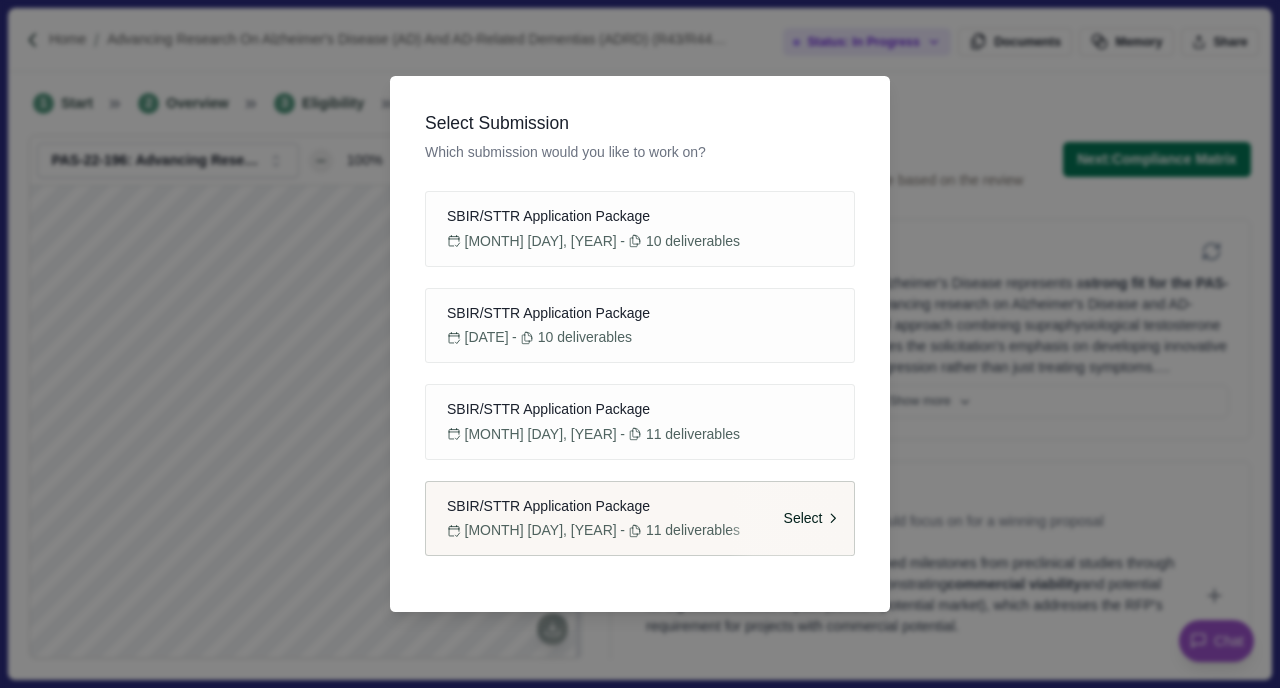 click on "Select" at bounding box center [803, 518] 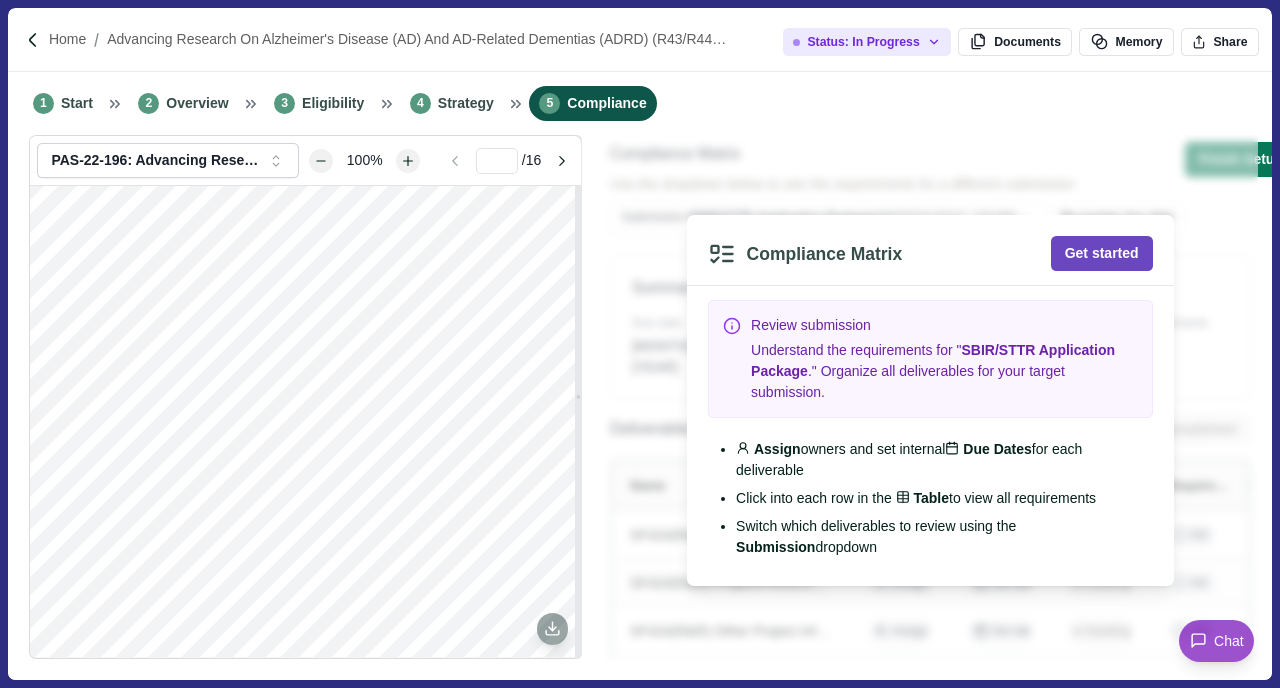 click on "Get started" at bounding box center (1102, 253) 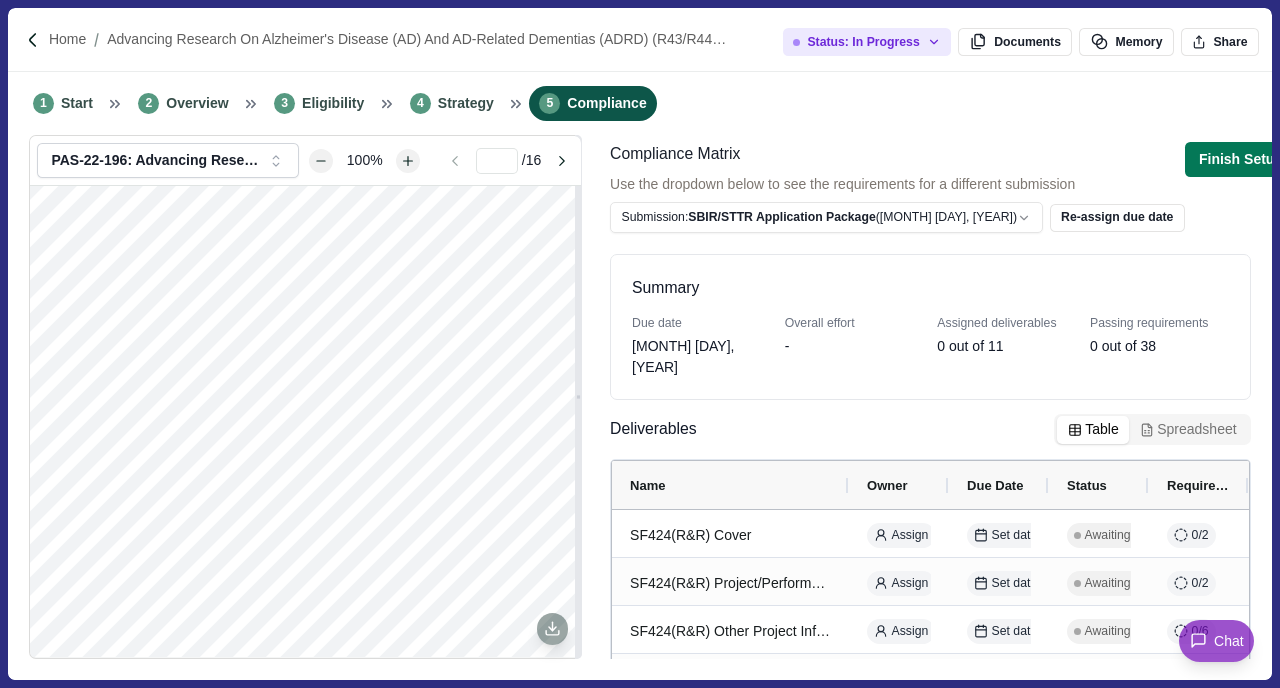 click on "[MONTH] [DAY], [YEAR]" at bounding box center [701, 357] 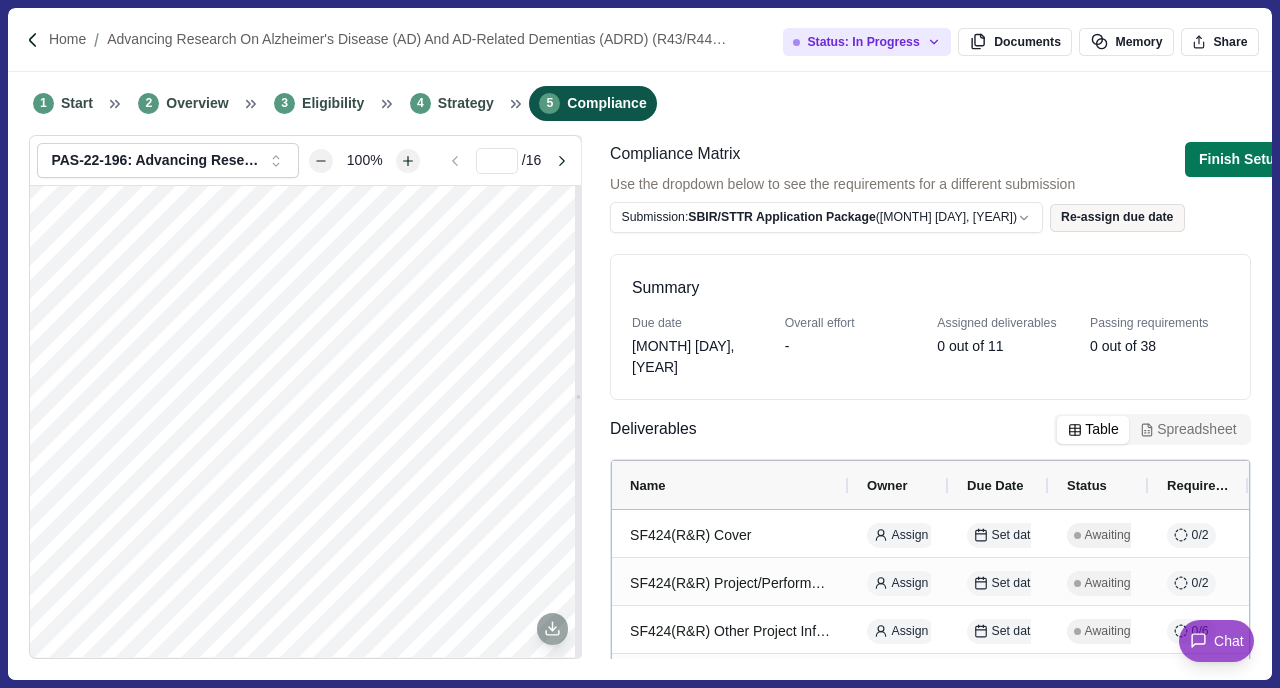 click on "Re-assign due date" at bounding box center (1117, 218) 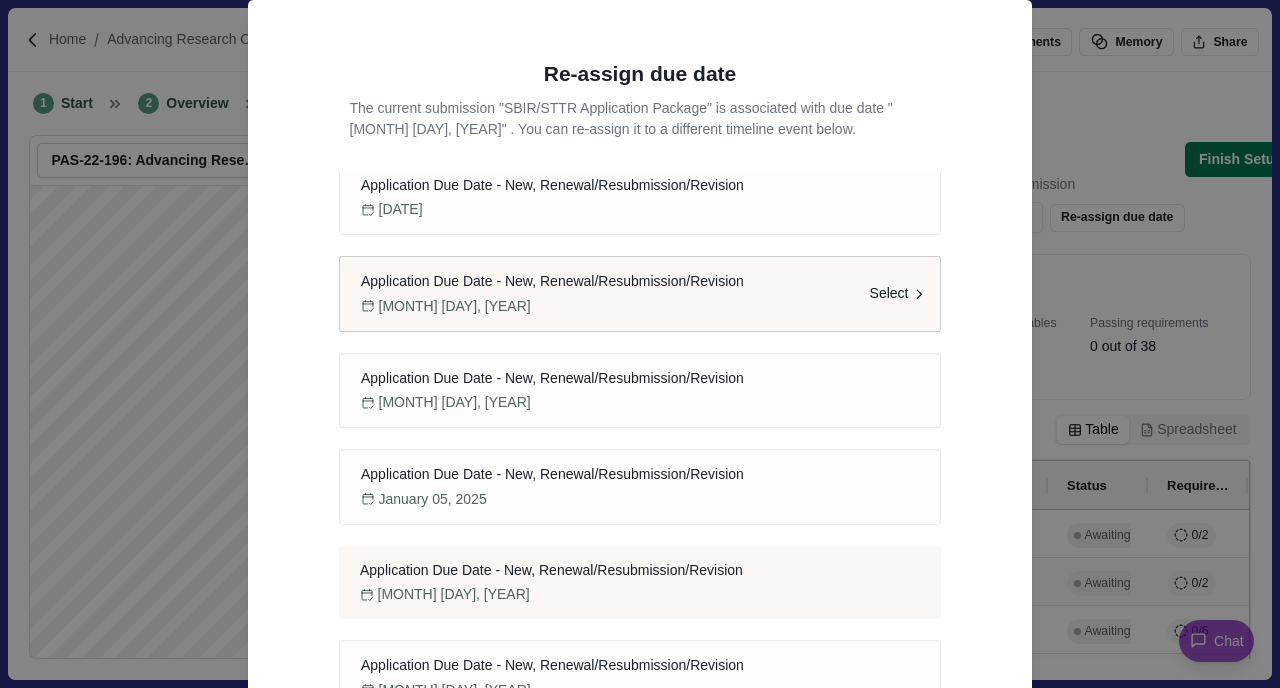 scroll, scrollTop: 0, scrollLeft: 0, axis: both 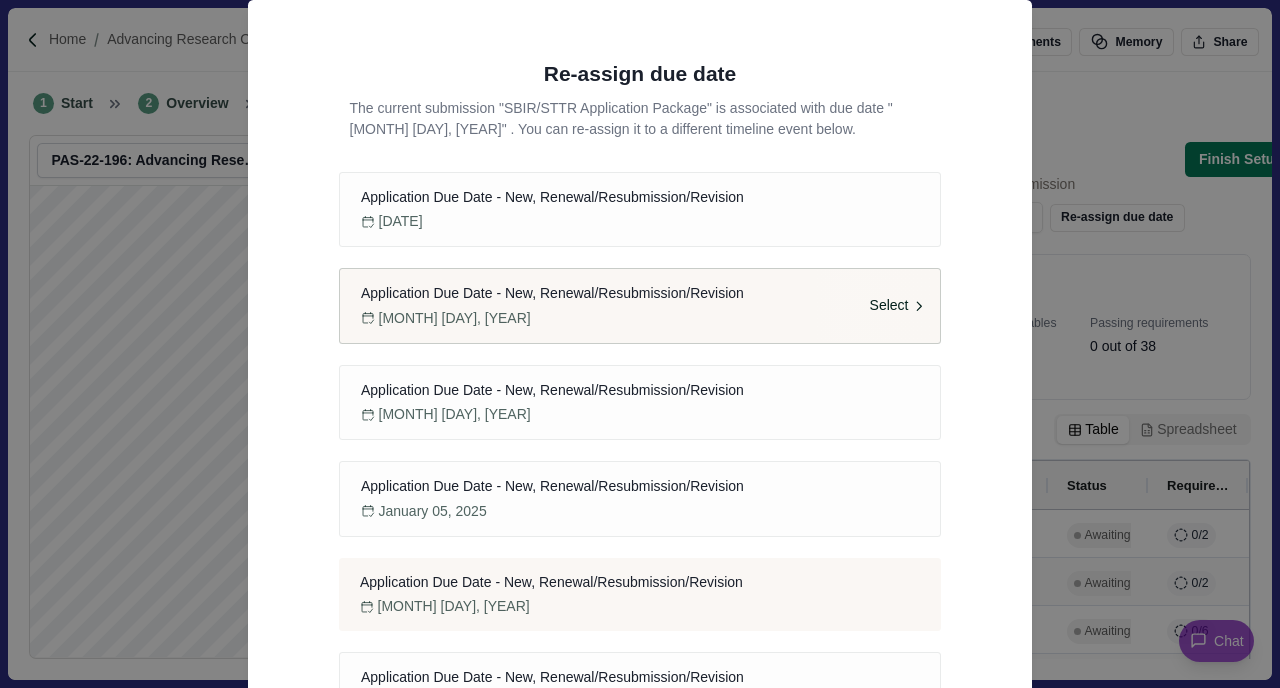 click on "[MONTH] [DAY], [YEAR]" at bounding box center (640, 318) 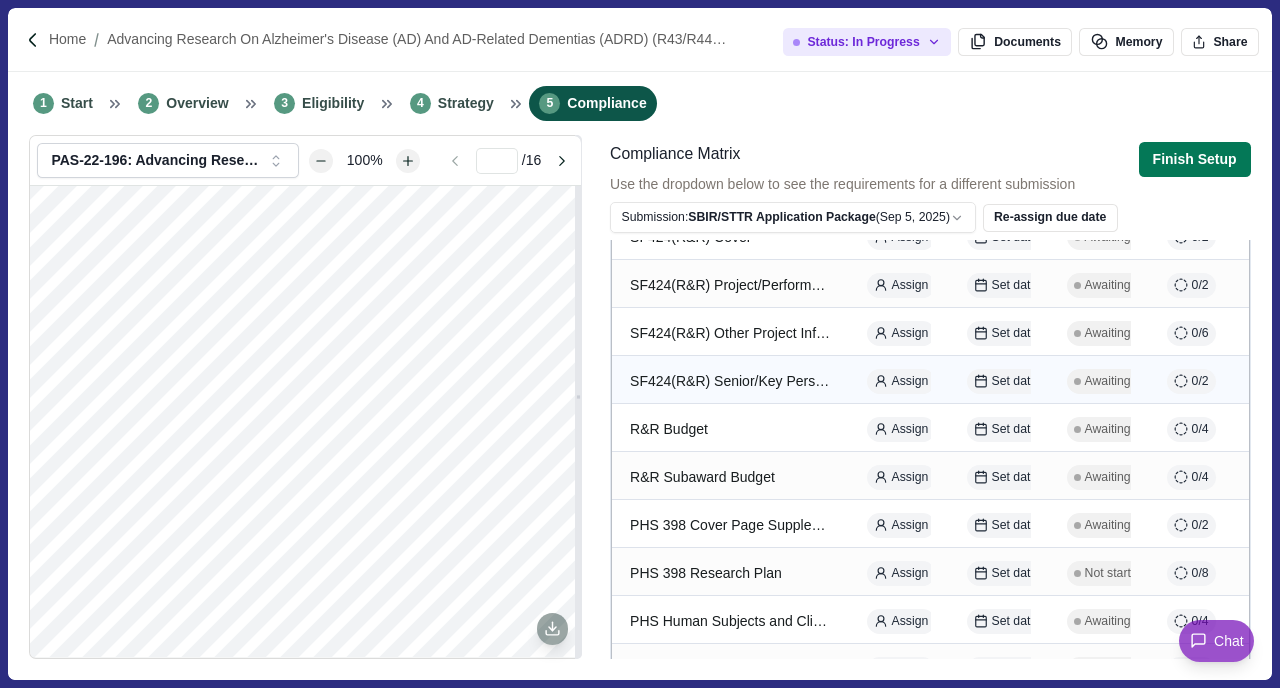 scroll, scrollTop: 361, scrollLeft: 0, axis: vertical 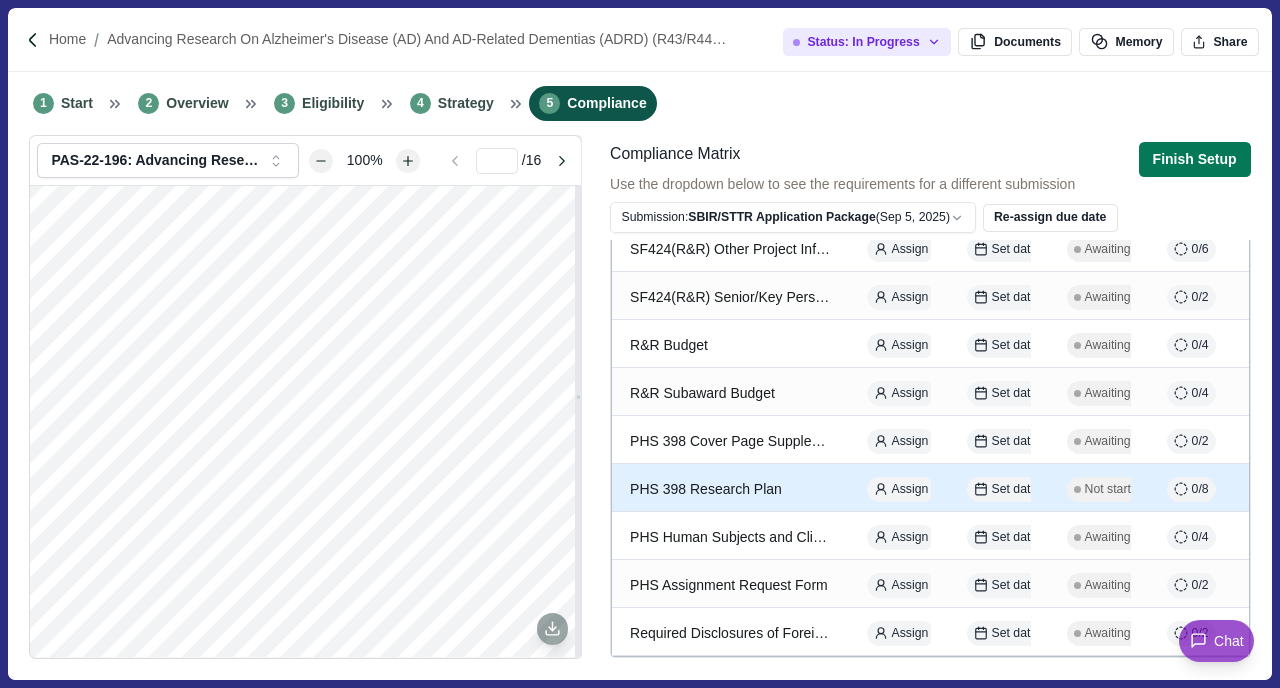 click on "PHS 398 Research Plan" at bounding box center (730, 489) 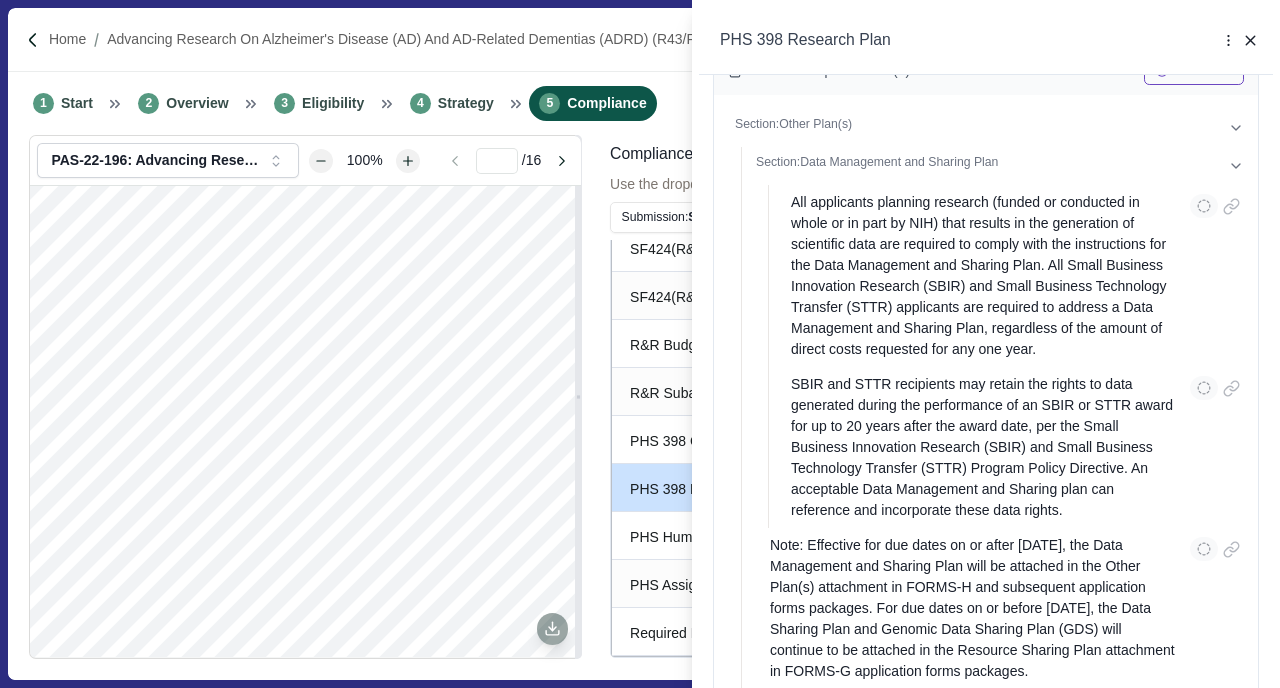 scroll, scrollTop: 0, scrollLeft: 0, axis: both 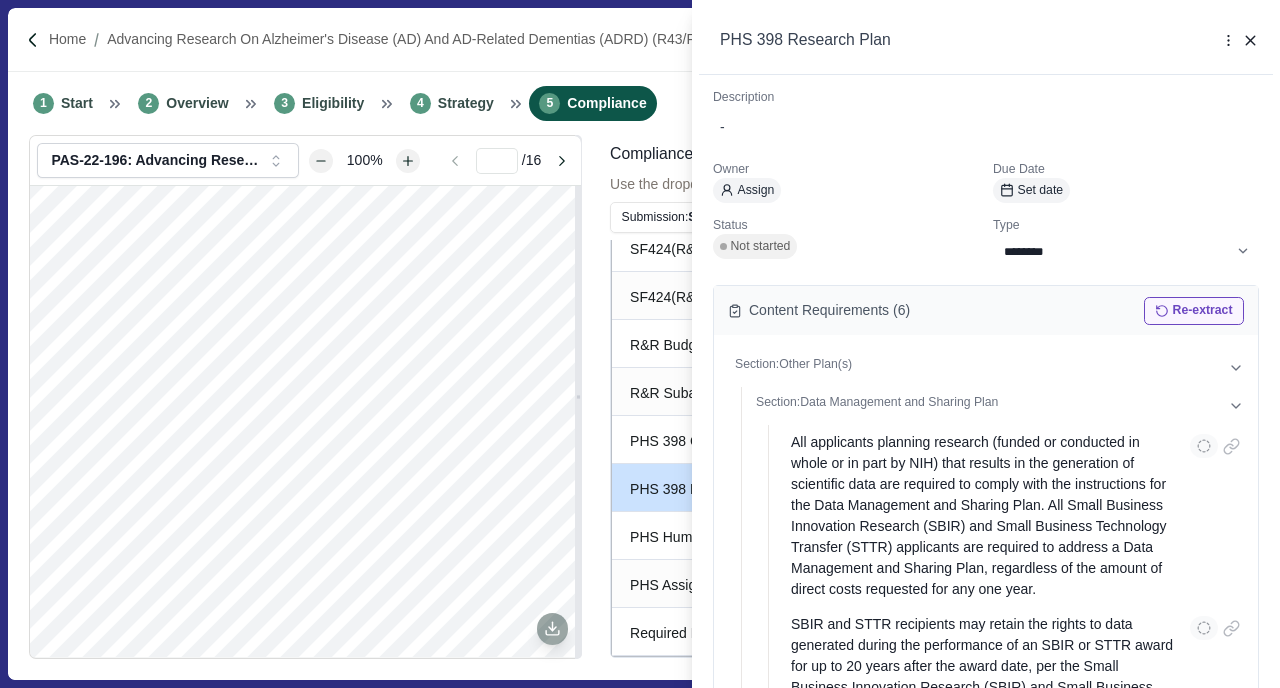 click on "Re-extract" at bounding box center (1194, 311) 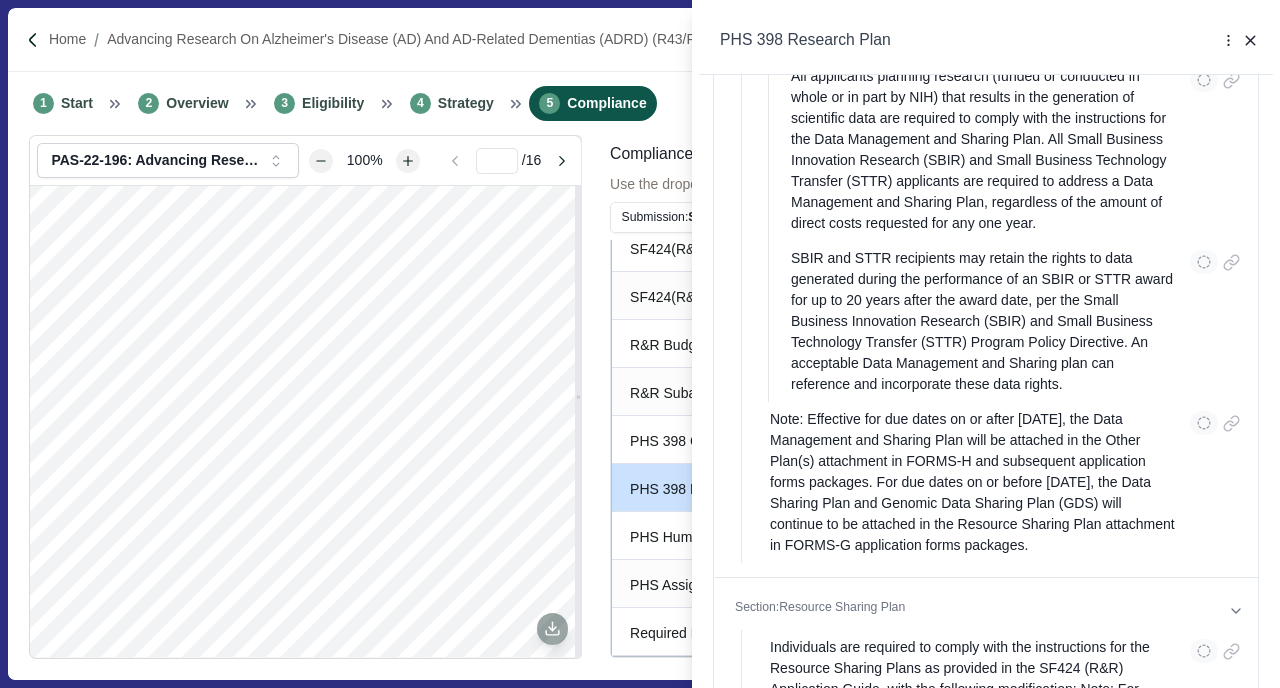 scroll, scrollTop: 0, scrollLeft: 0, axis: both 